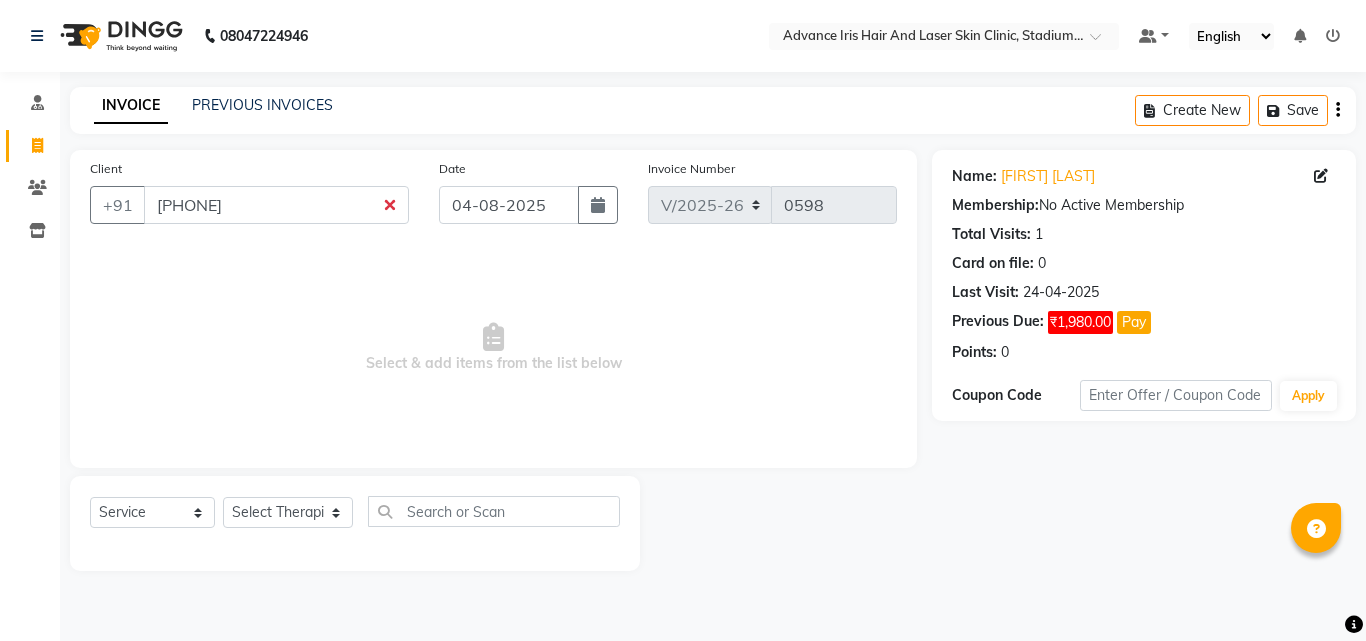 select on "5825" 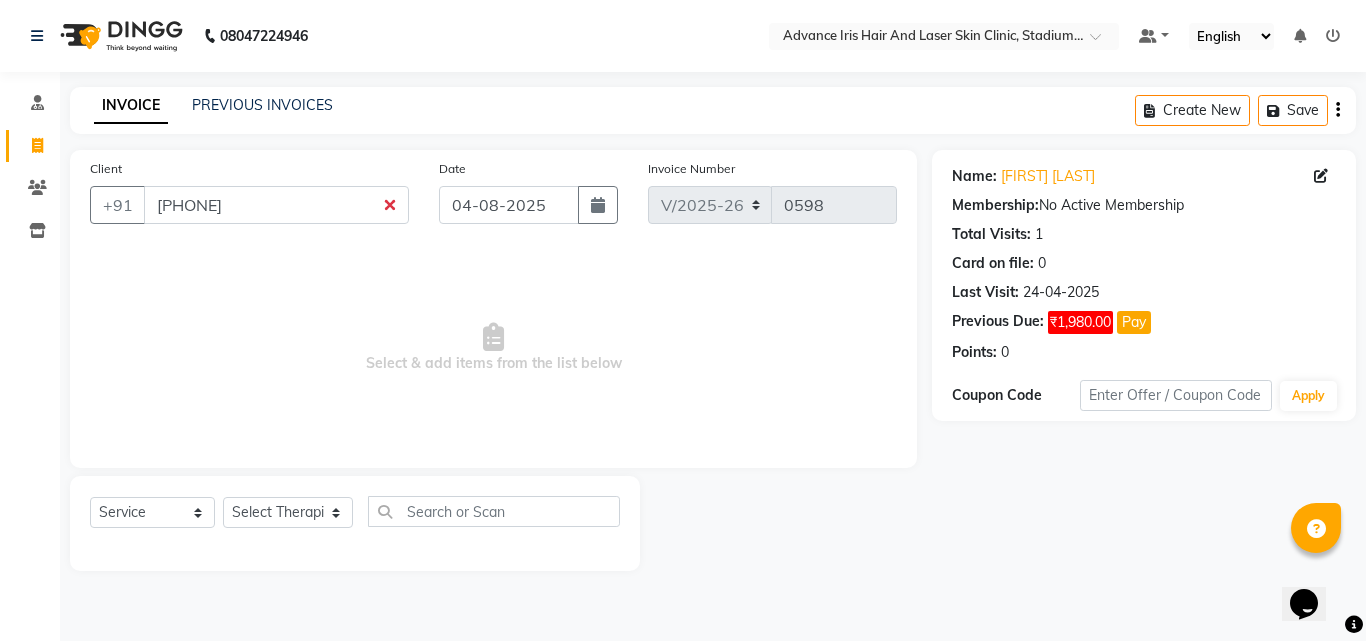 scroll, scrollTop: 0, scrollLeft: 0, axis: both 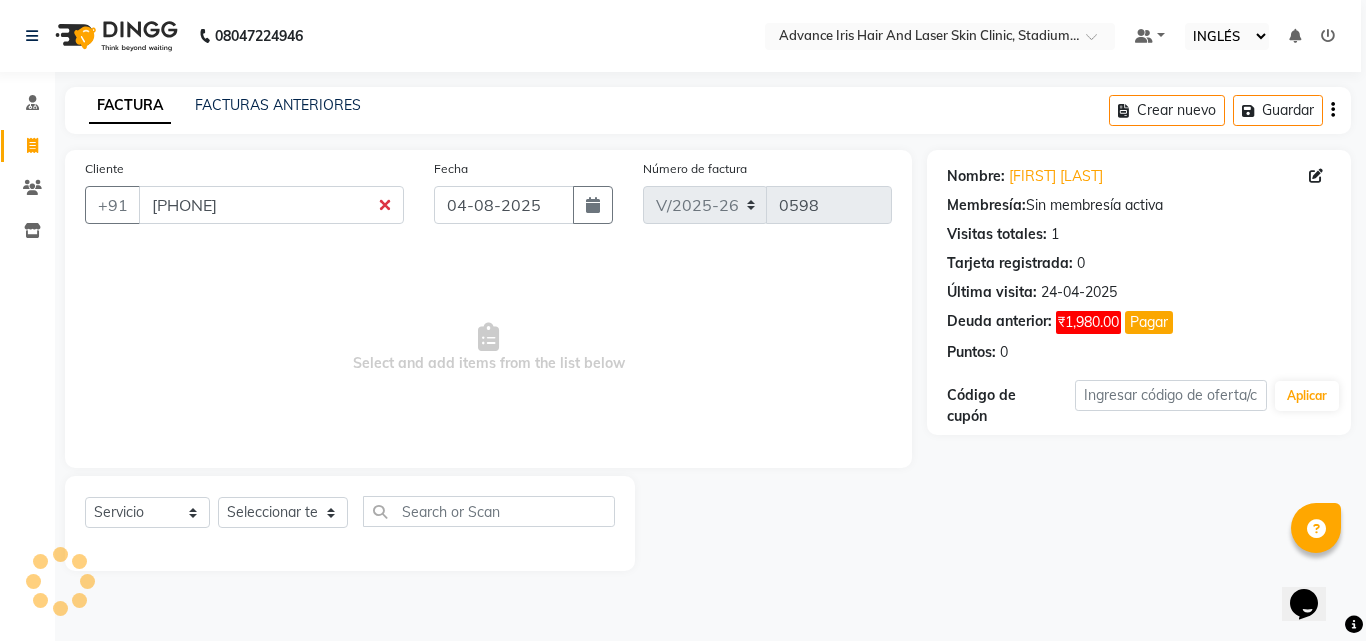 select on "en" 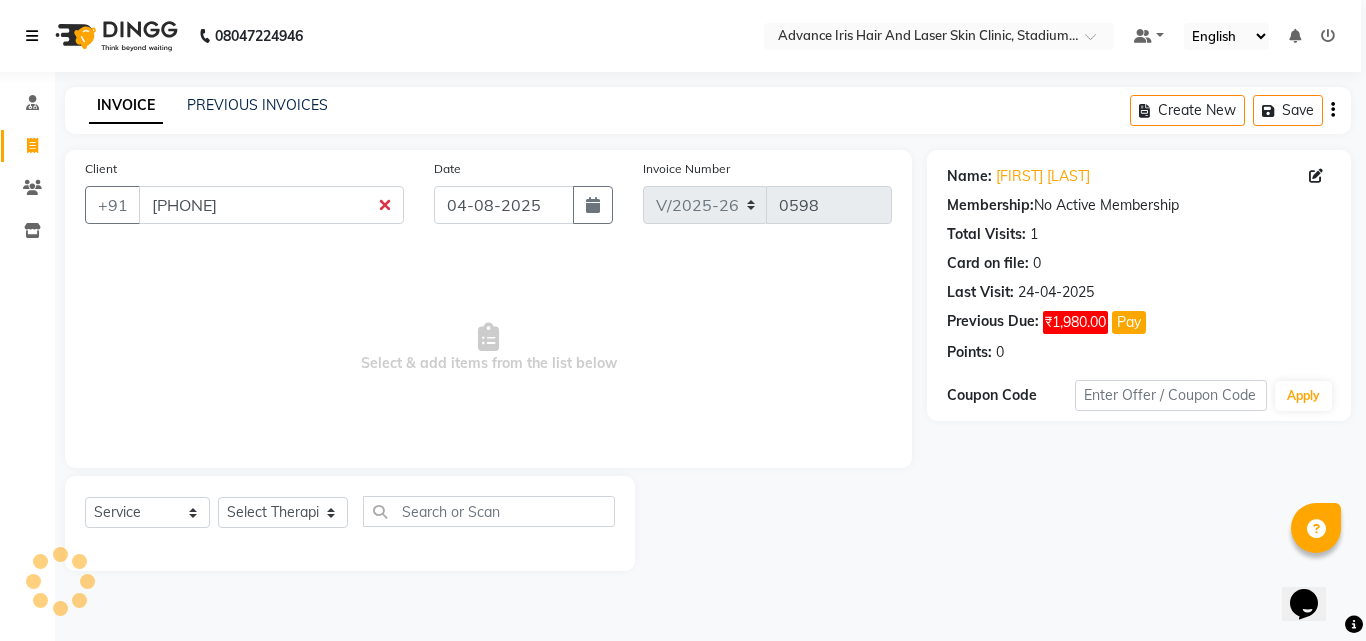click on "08047224946 Select Location × Advance Iris Hair And Laser Skin Clinic, Stadium Road Default Panel My Panel English ENGLISH Español العربية मराठी हिंदी ગુજરાતી தமிழ் 中文 Notifications nothing to show" 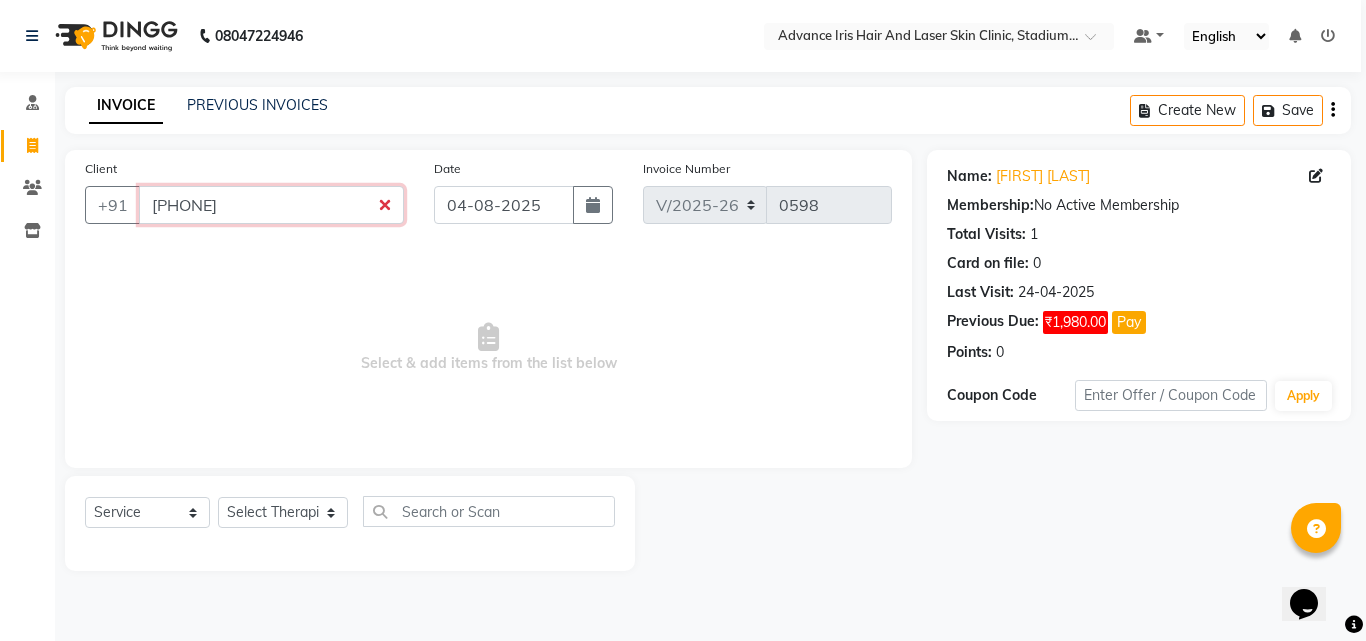 click on "[PHONE]" at bounding box center [271, 205] 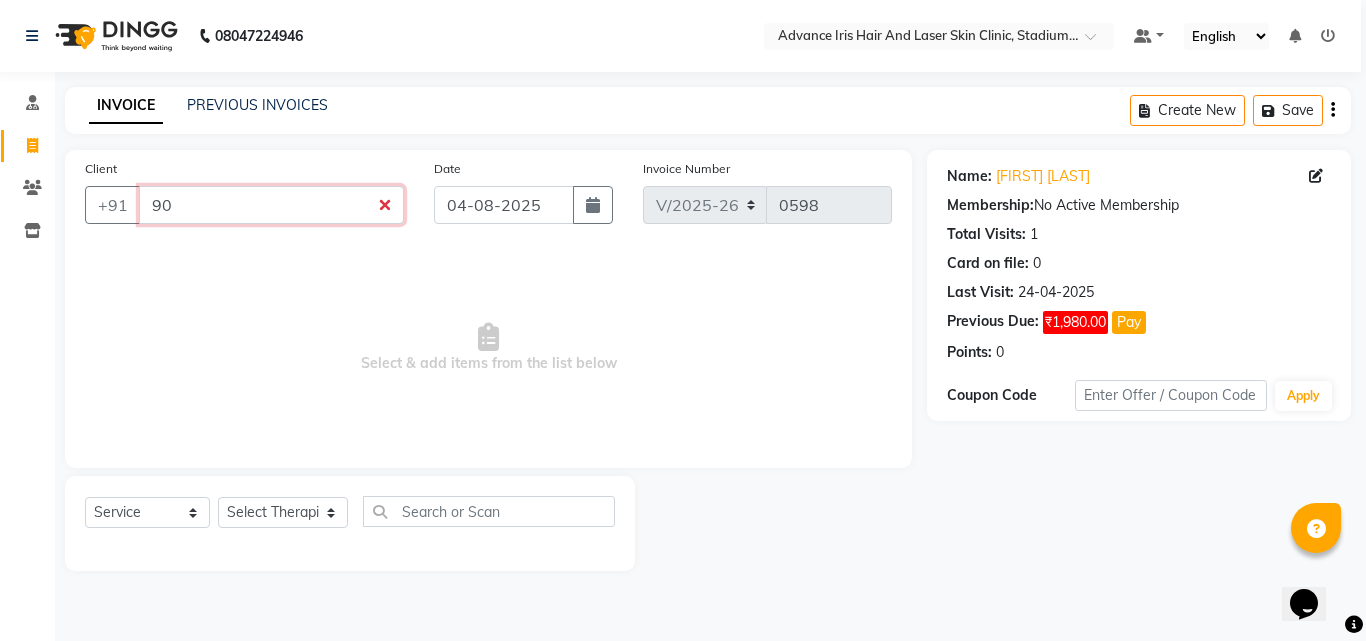 type on "9" 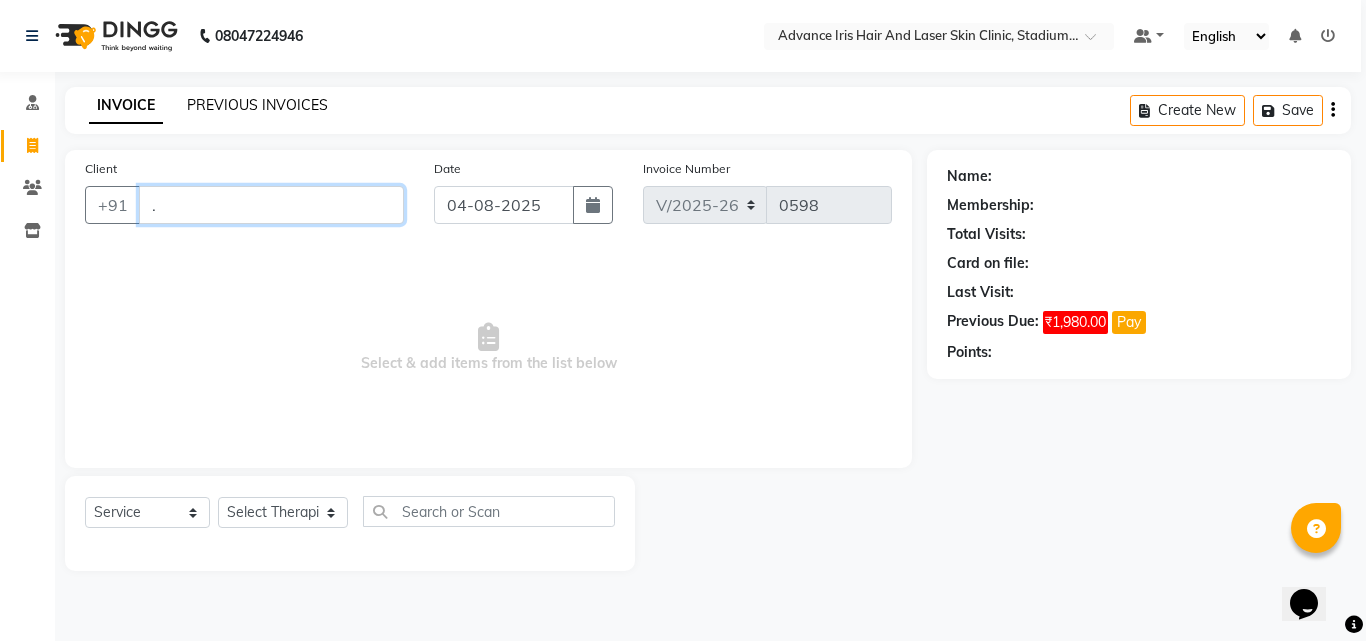 type on "." 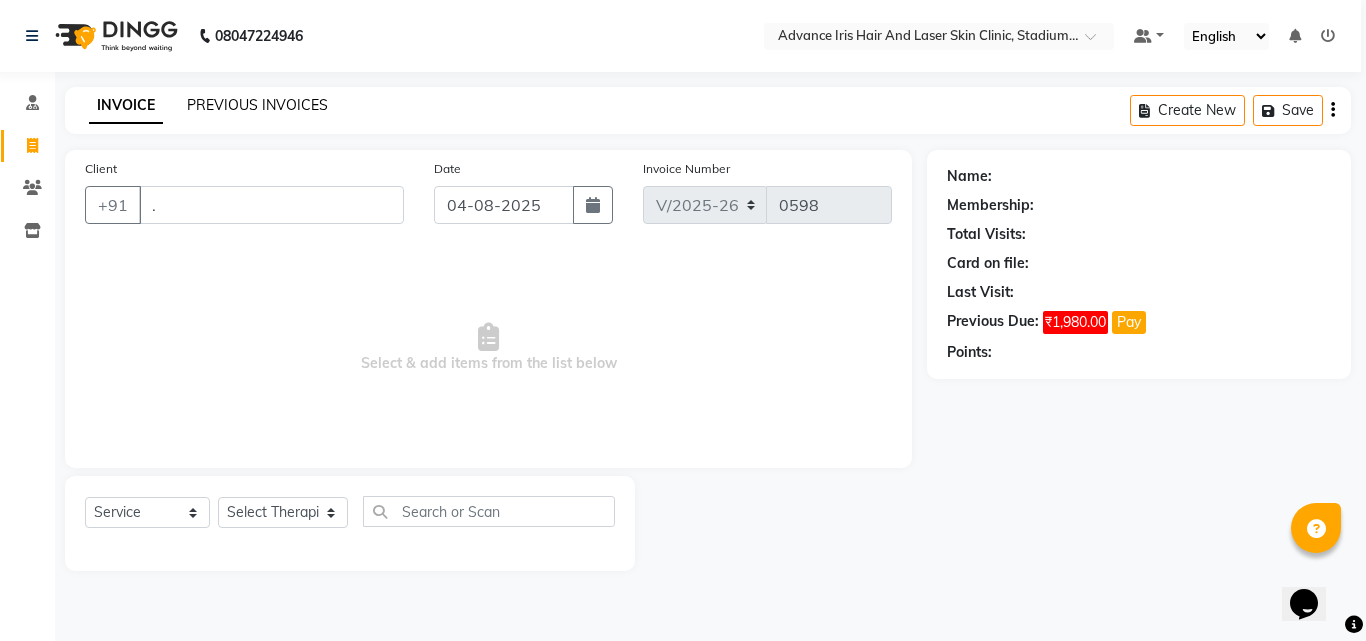 click on "PREVIOUS INVOICES" 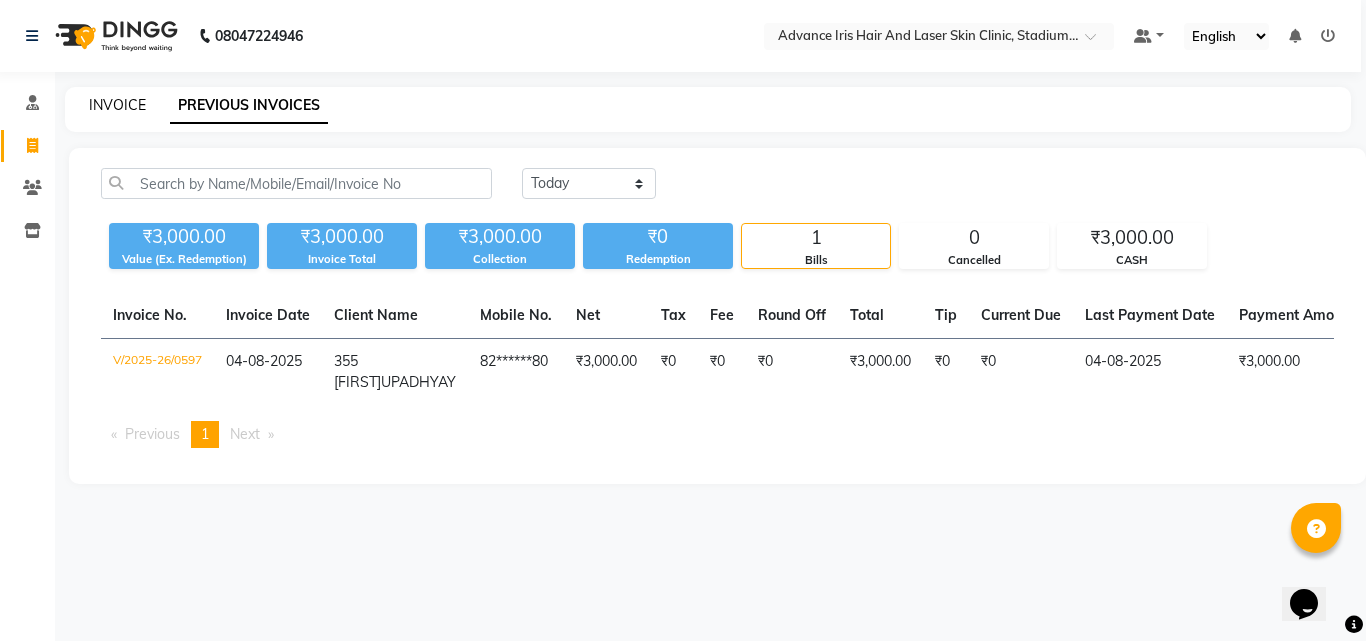 click on "INVOICE" 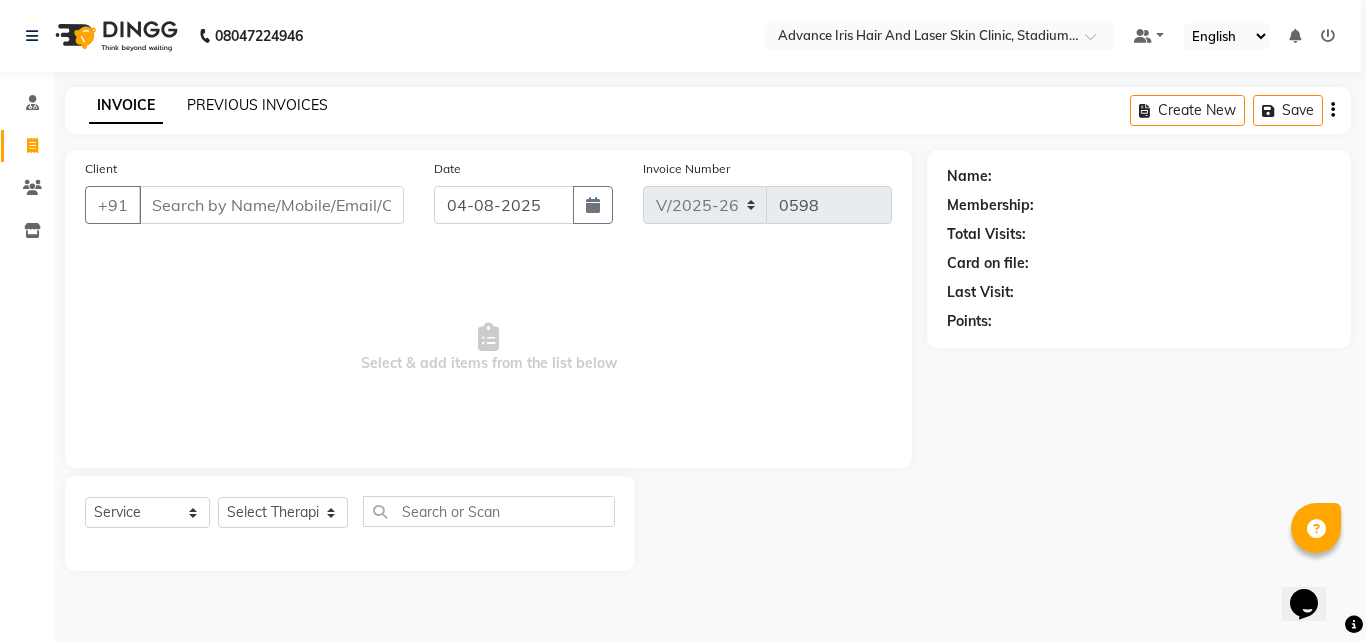 click on "PREVIOUS INVOICES" 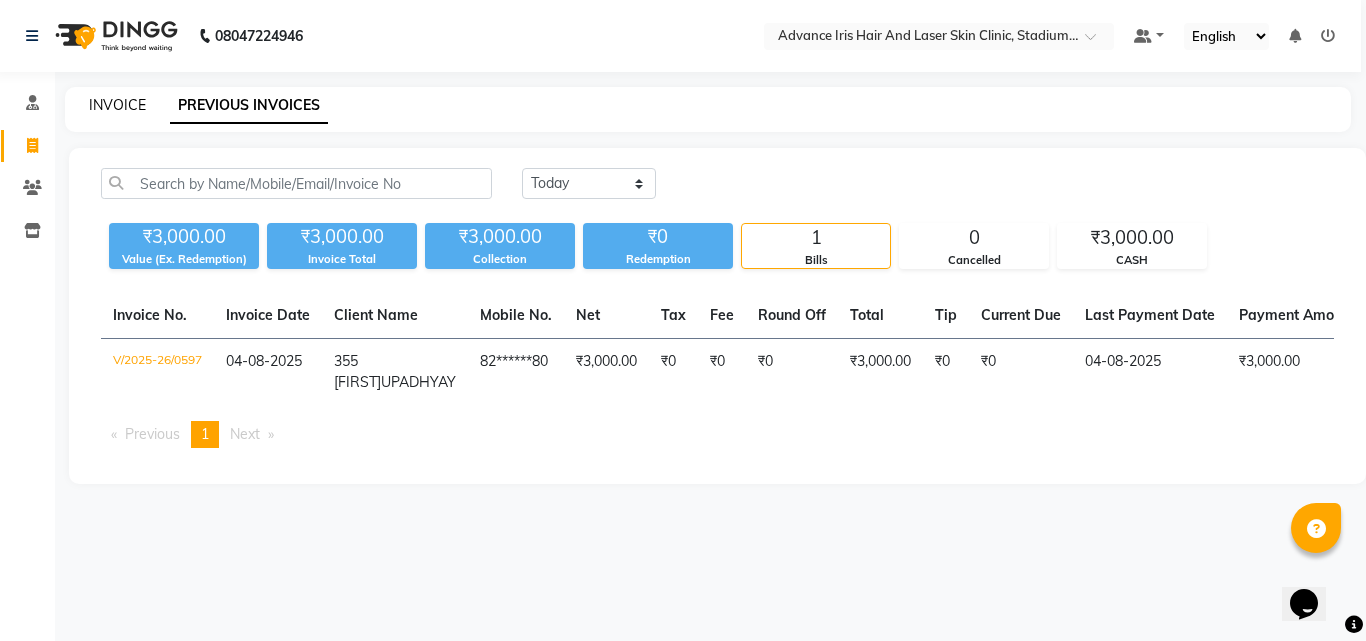 click on "INVOICE" 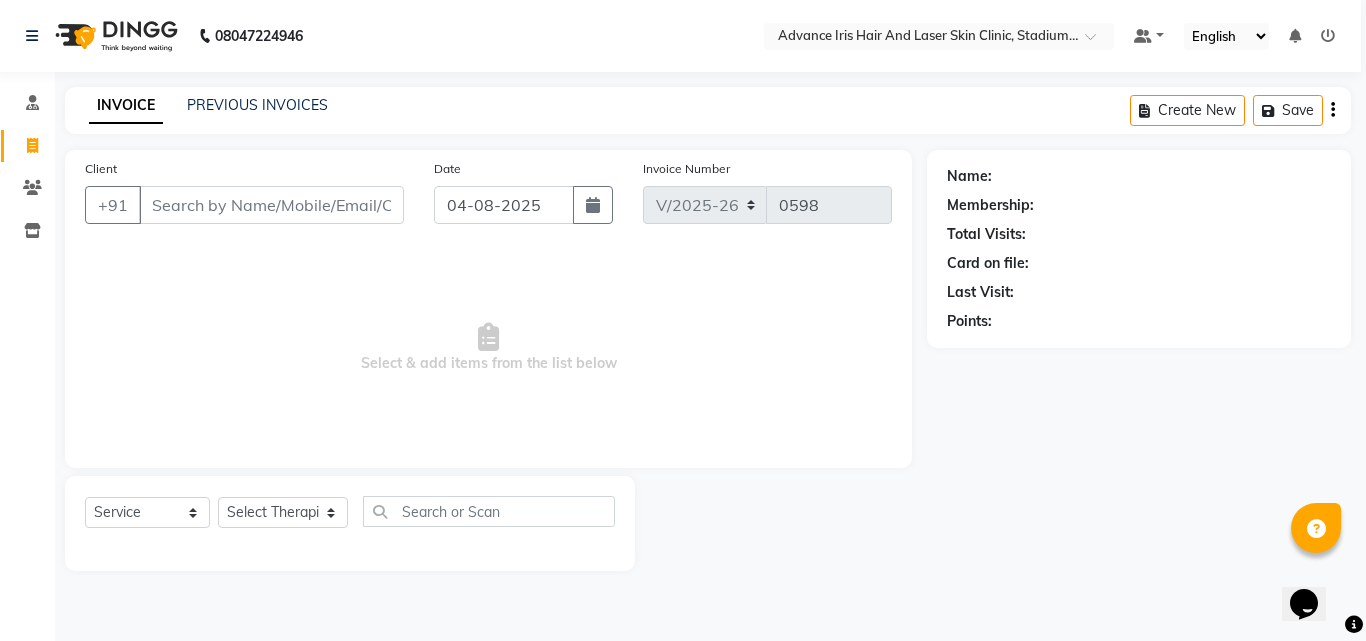 click on "Client" at bounding box center [271, 205] 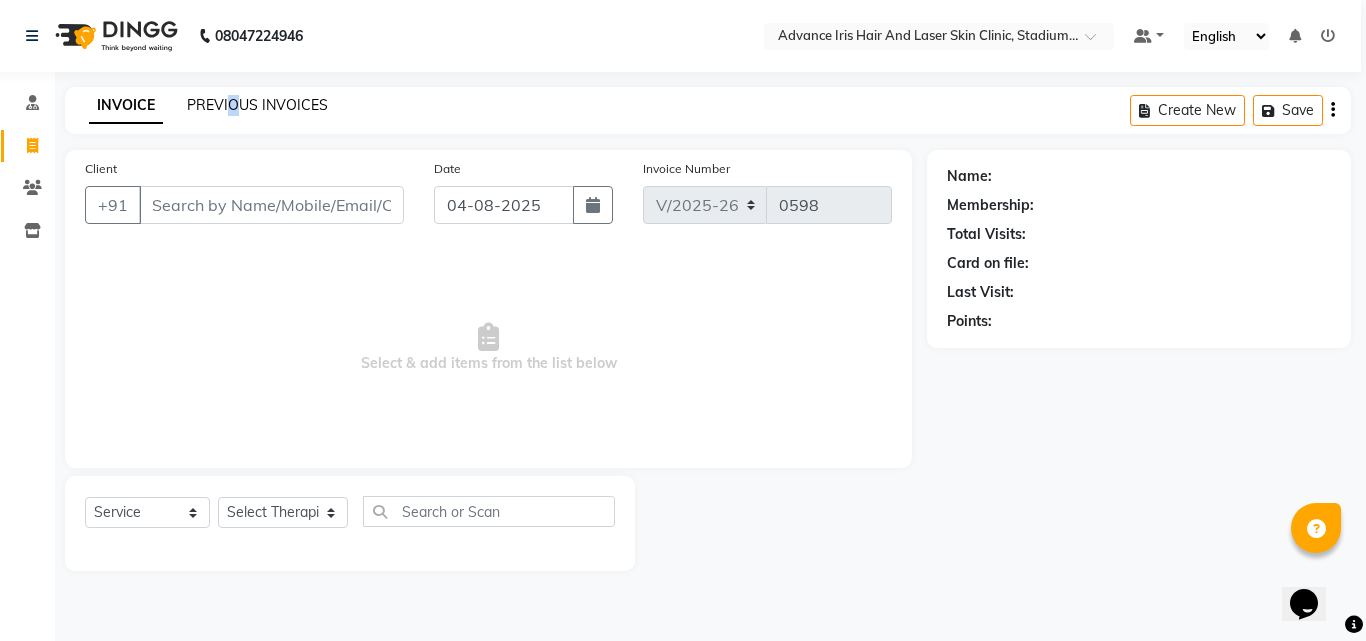 click on "PREVIOUS INVOICES" 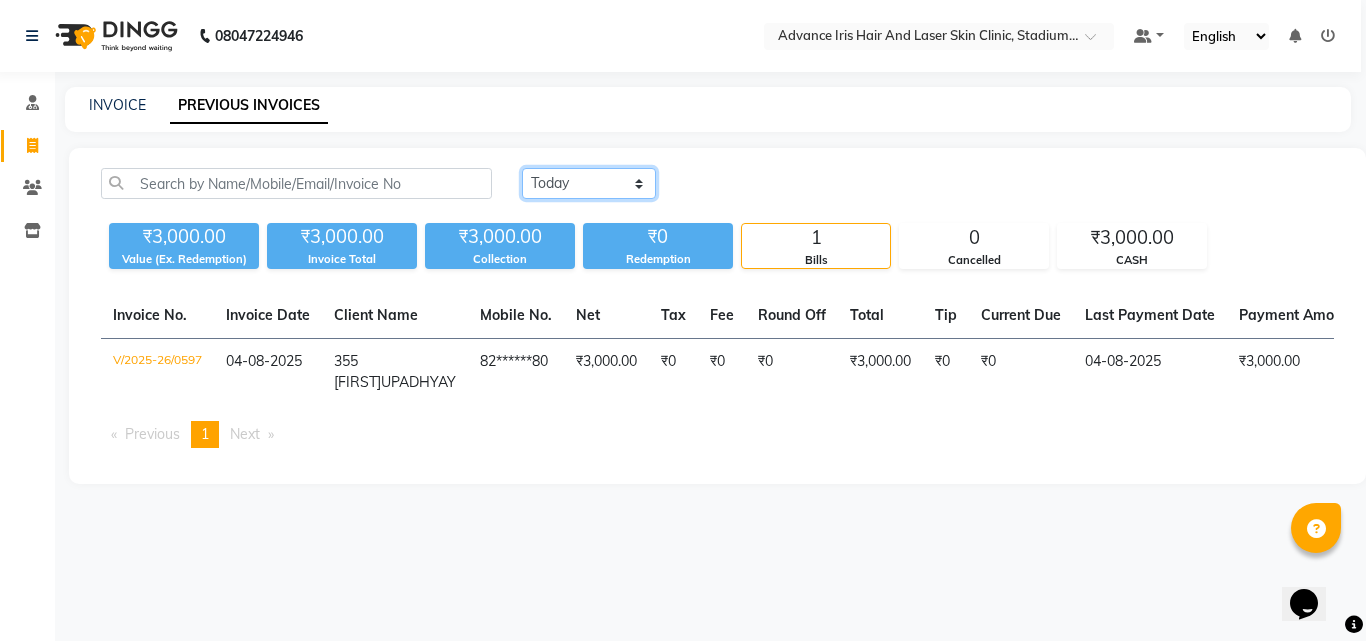 click on "Today Yesterday Custom Range" 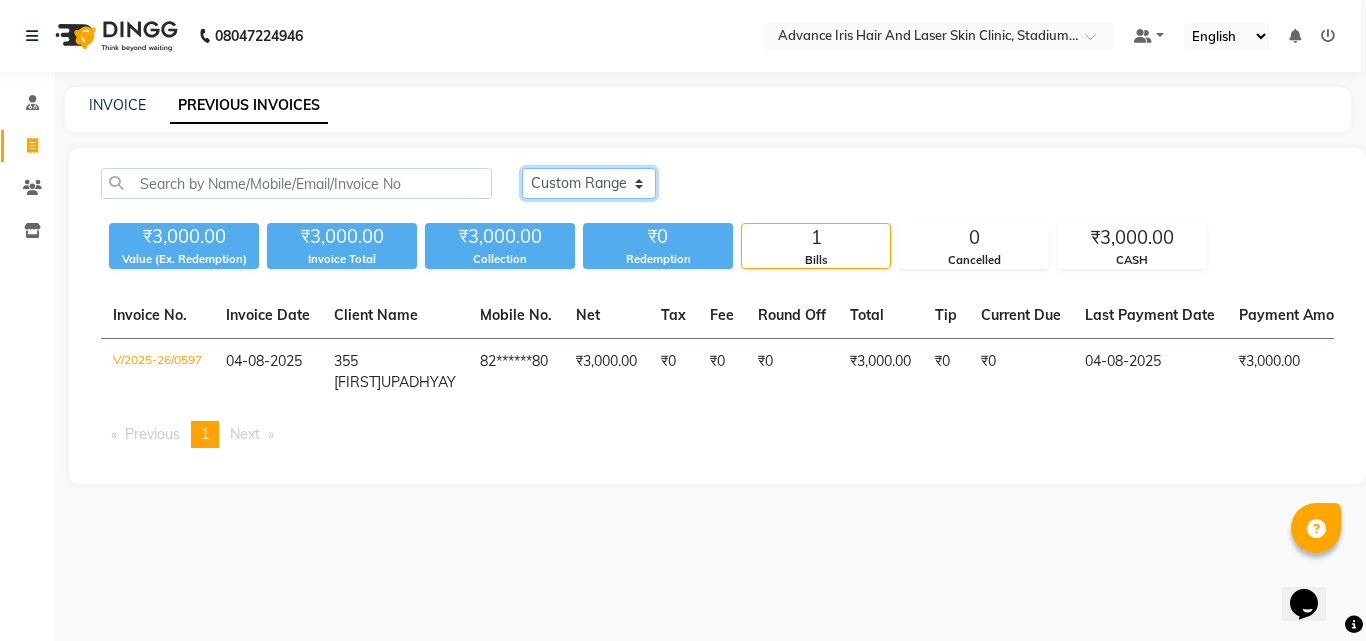 click on "Today Yesterday Custom Range" 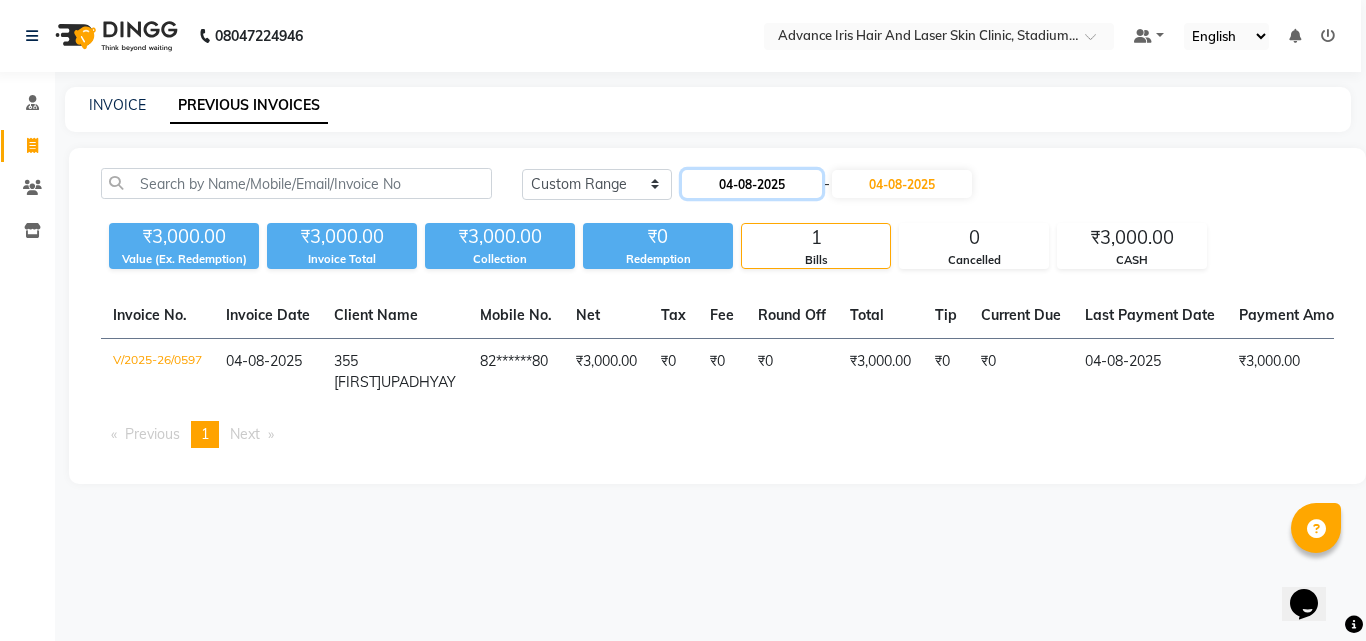 click on "04-08-2025" 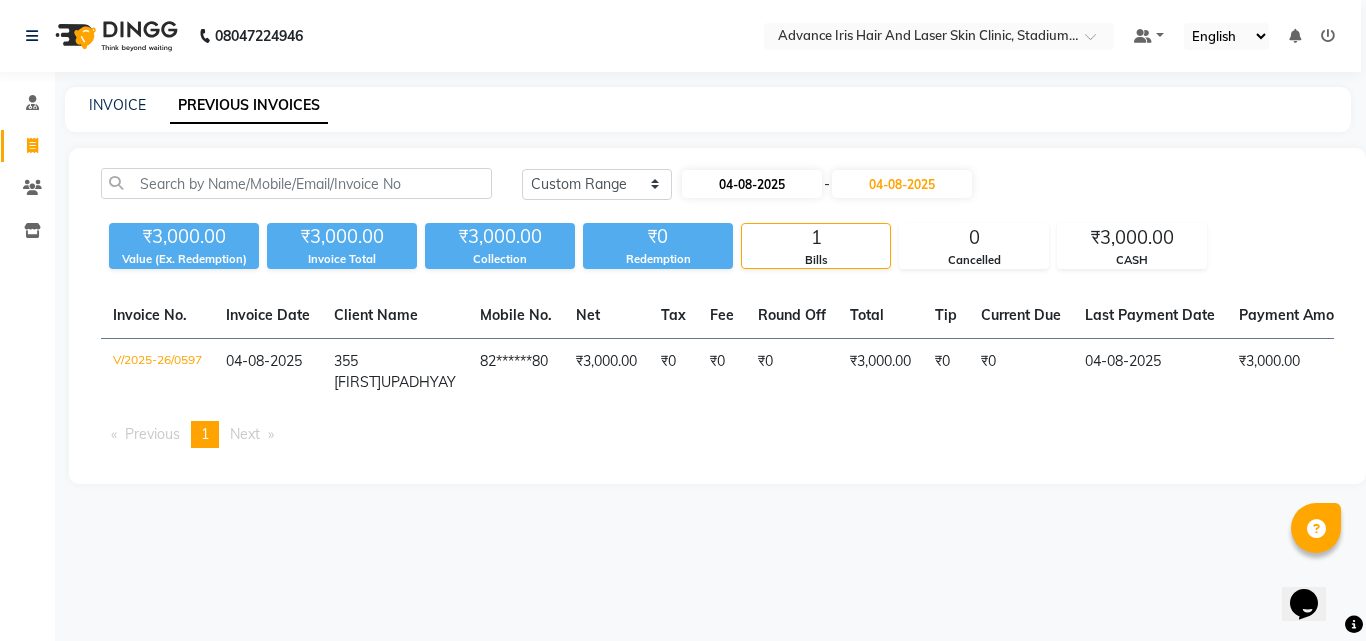 select on "8" 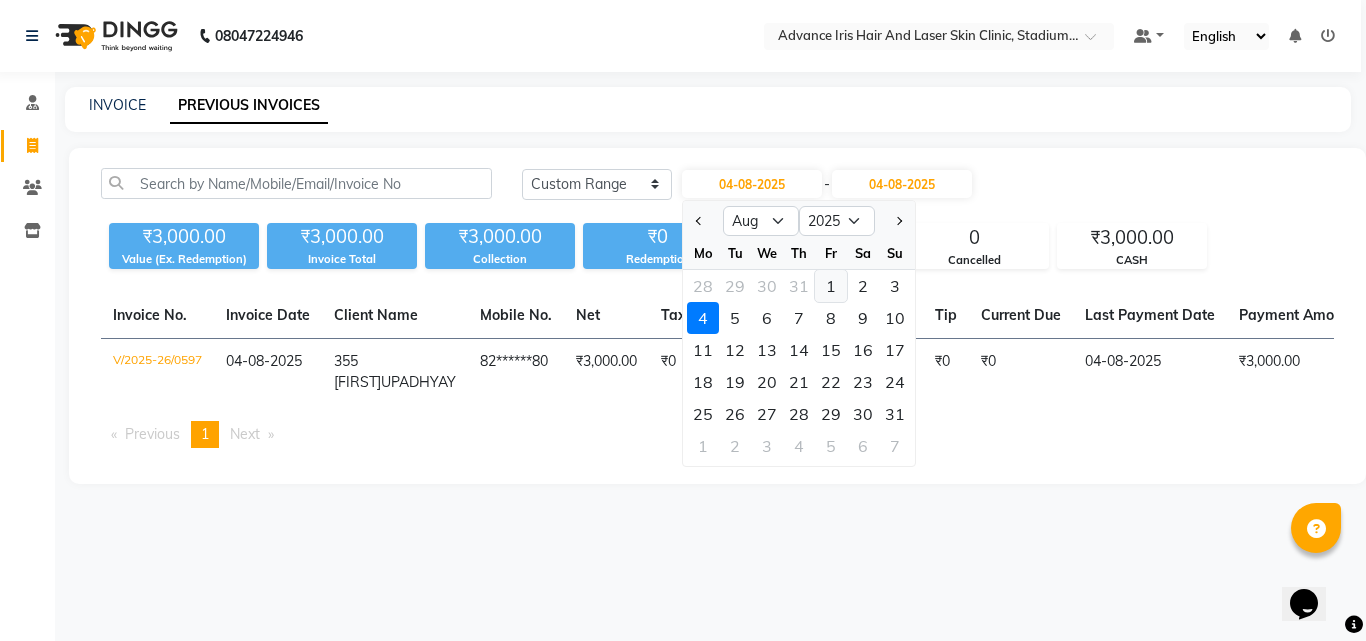 click on "1" 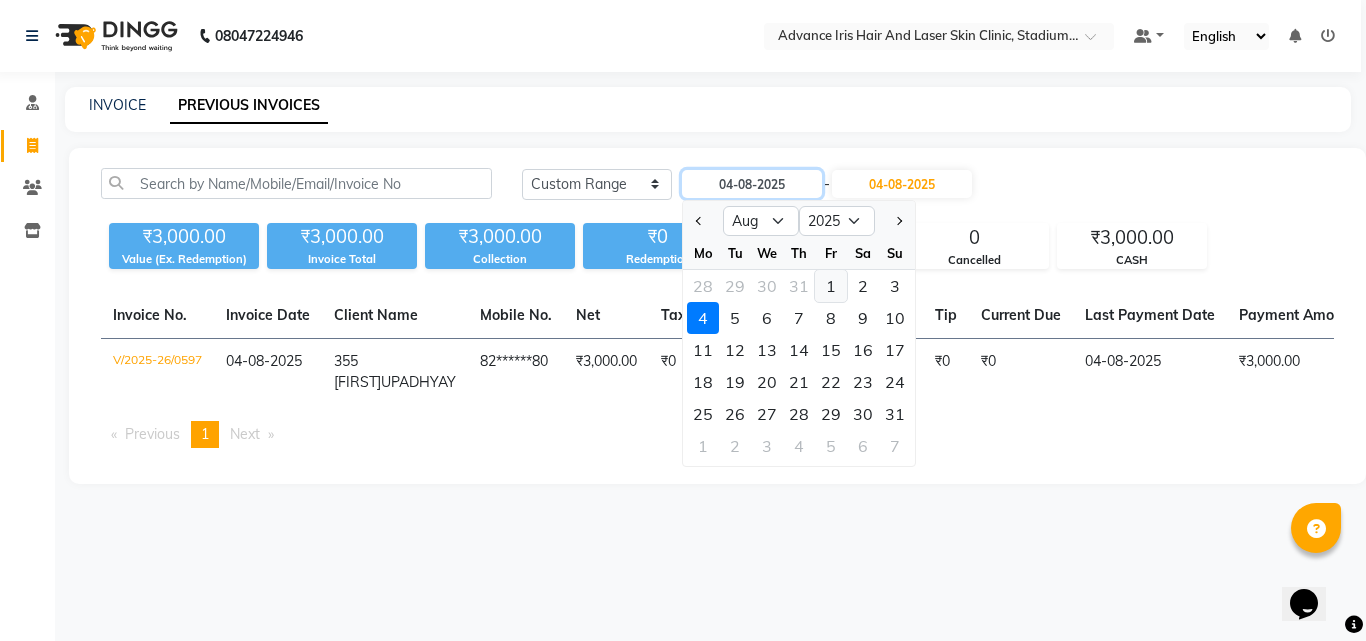 type on "01-08-2025" 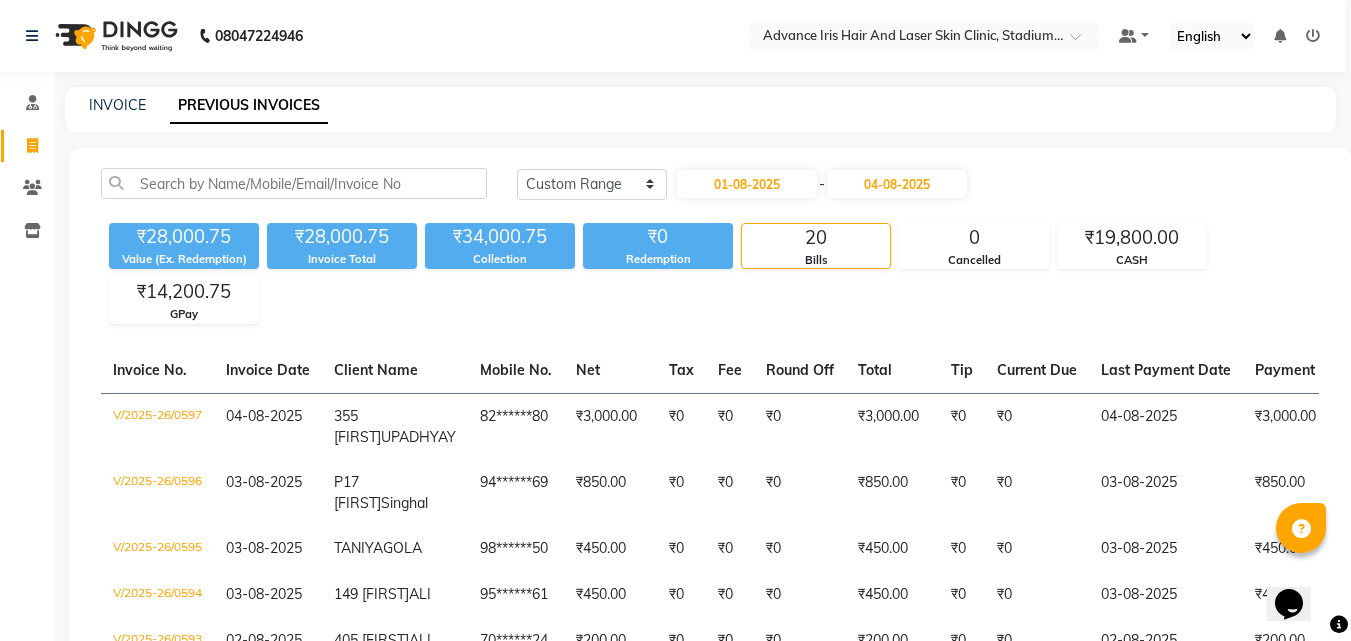 click on "-" 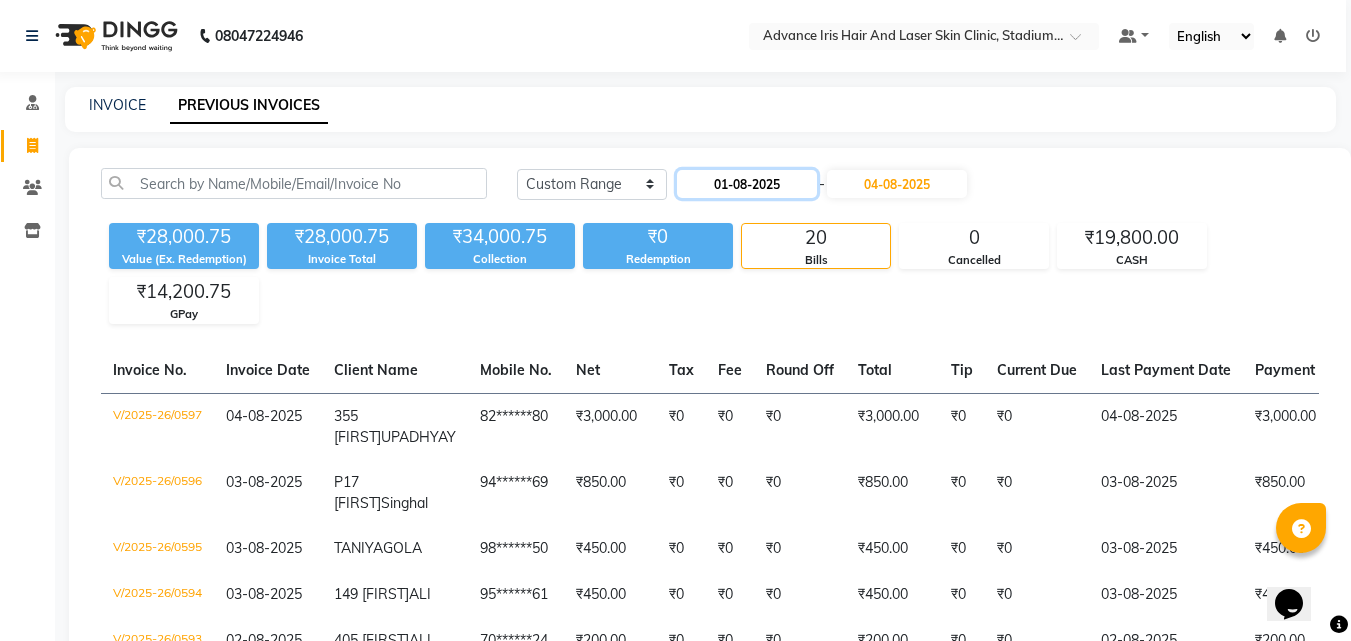 click on "01-08-2025" 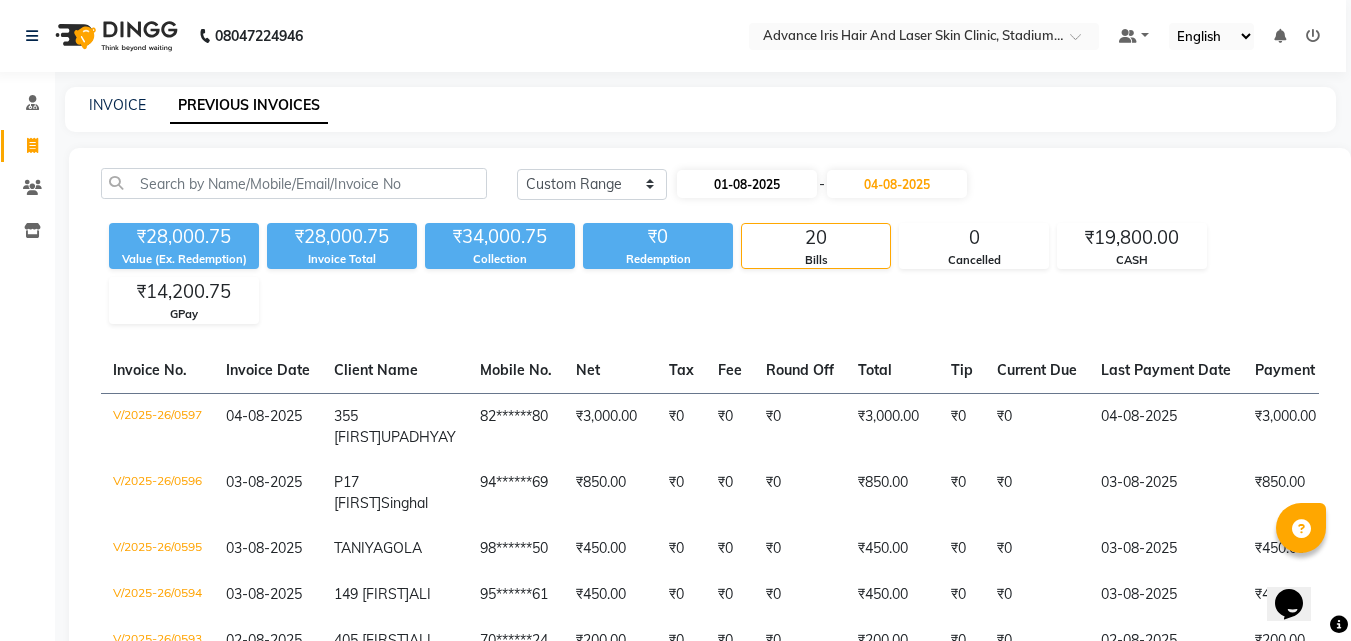 select on "8" 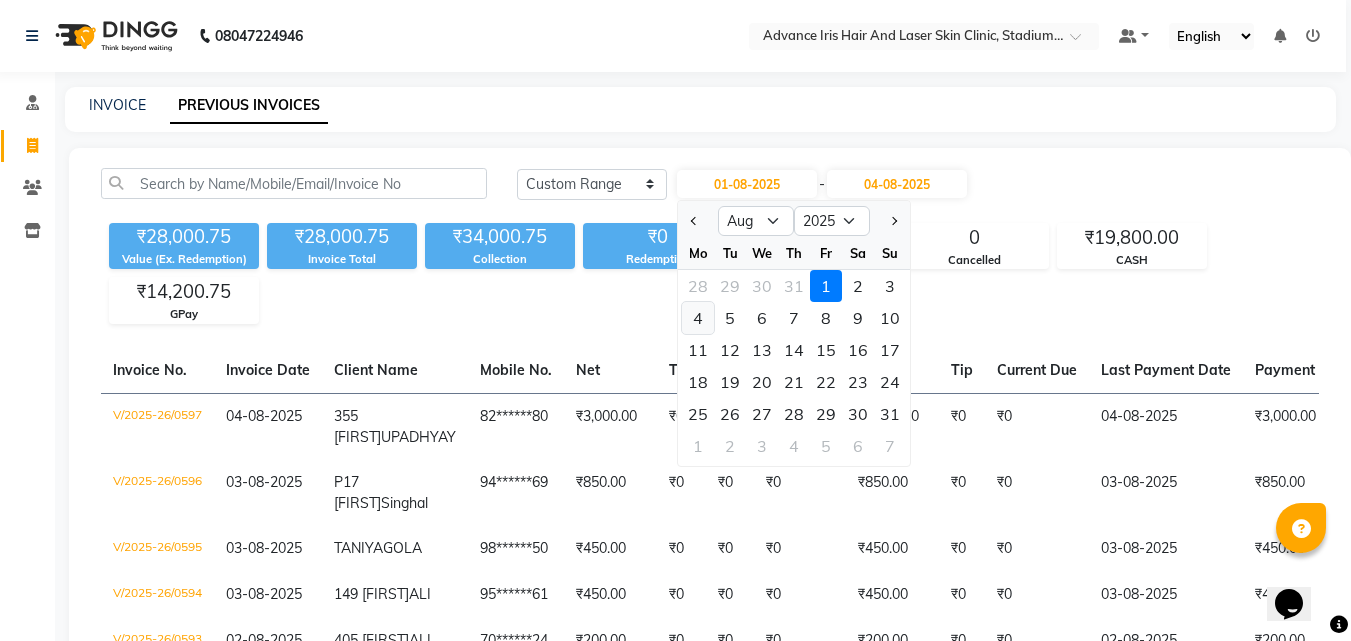 click on "4" 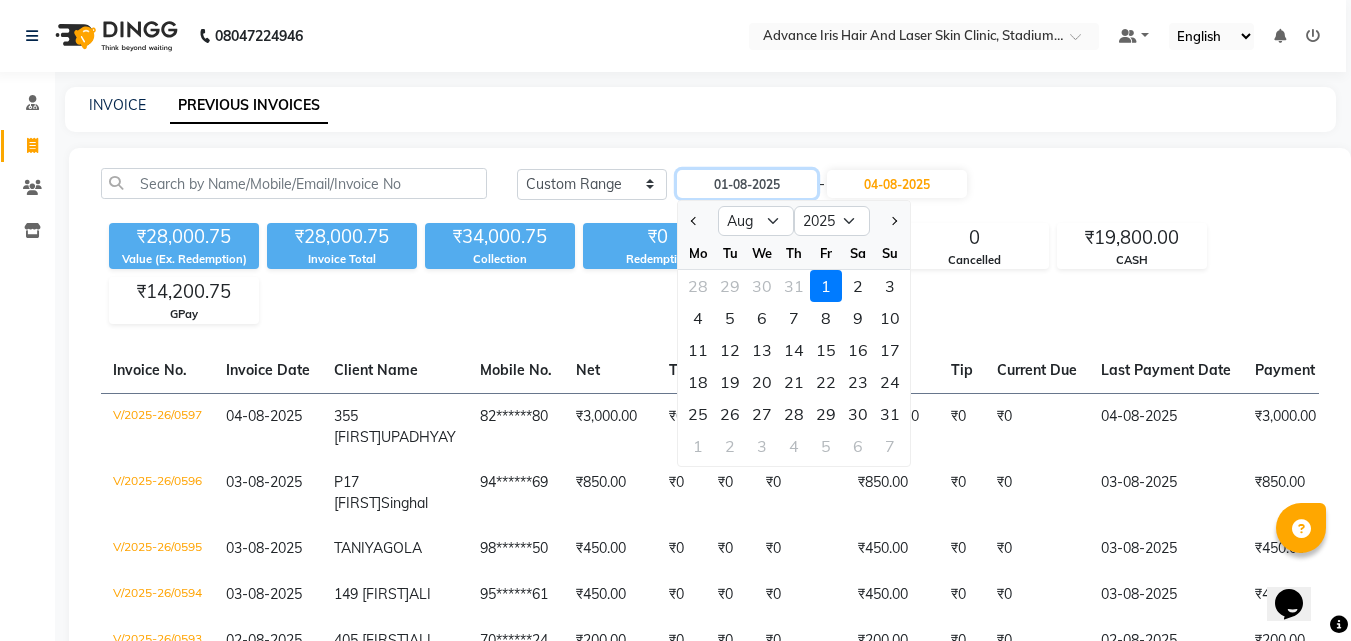 type on "04-08-2025" 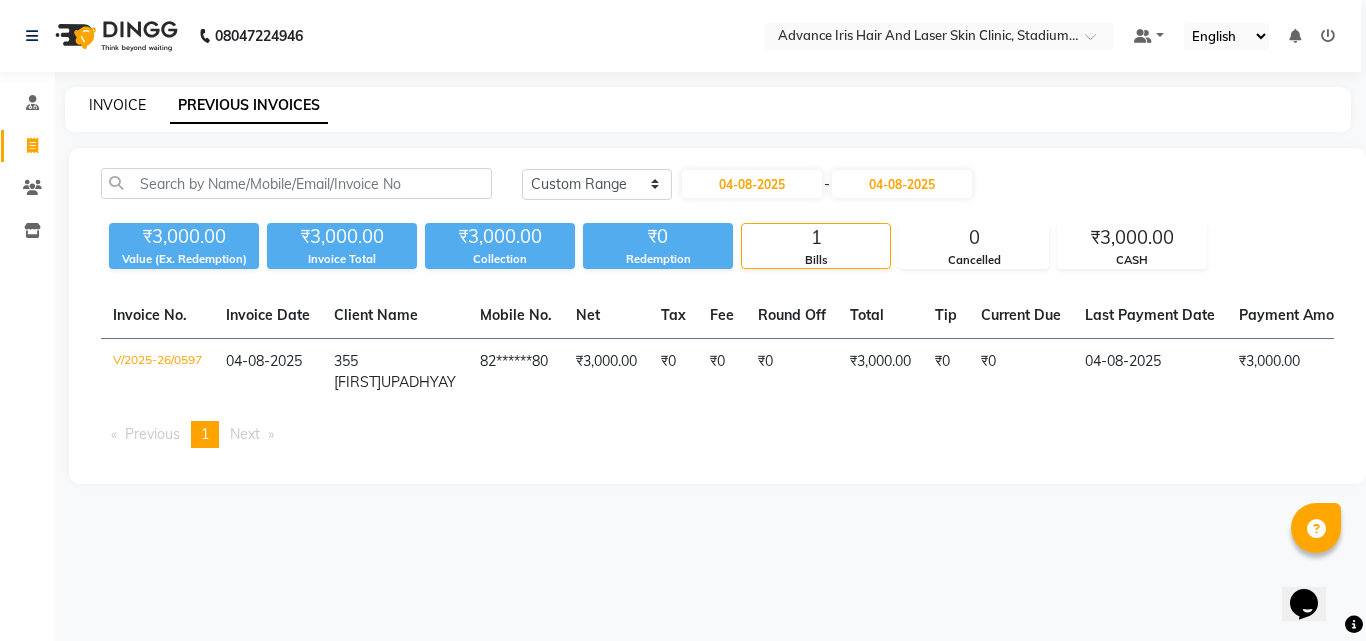 click on "INVOICE" 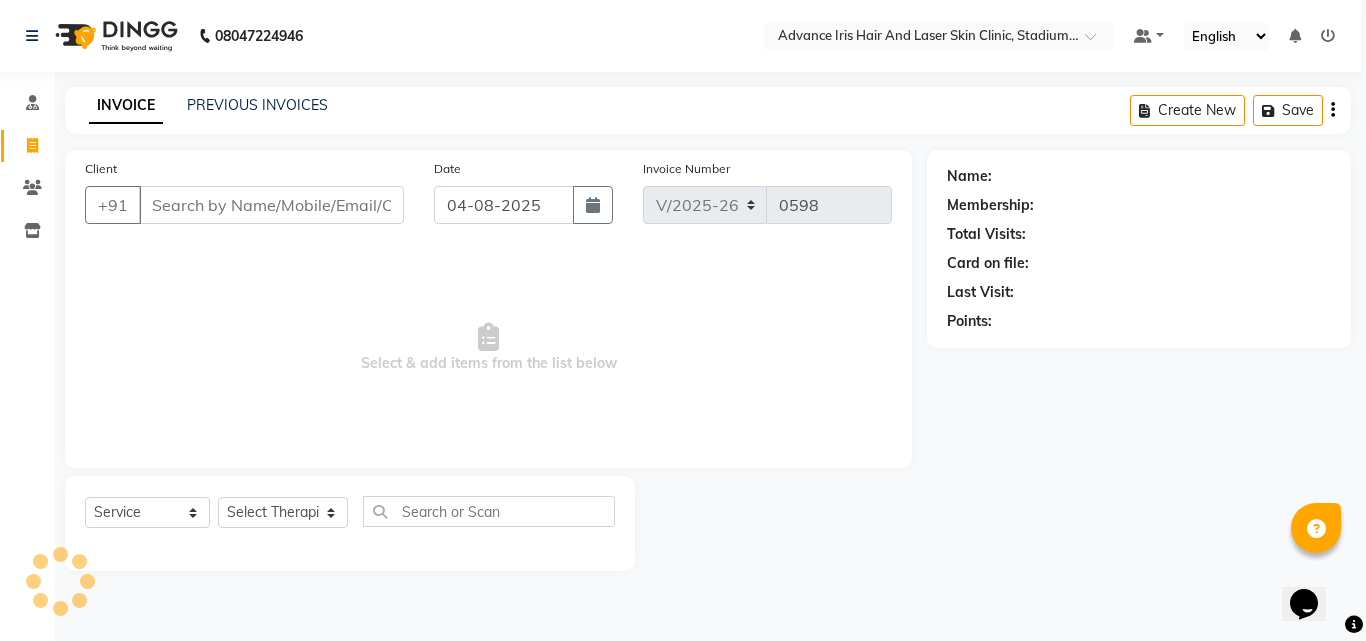 click on "Client" at bounding box center (271, 205) 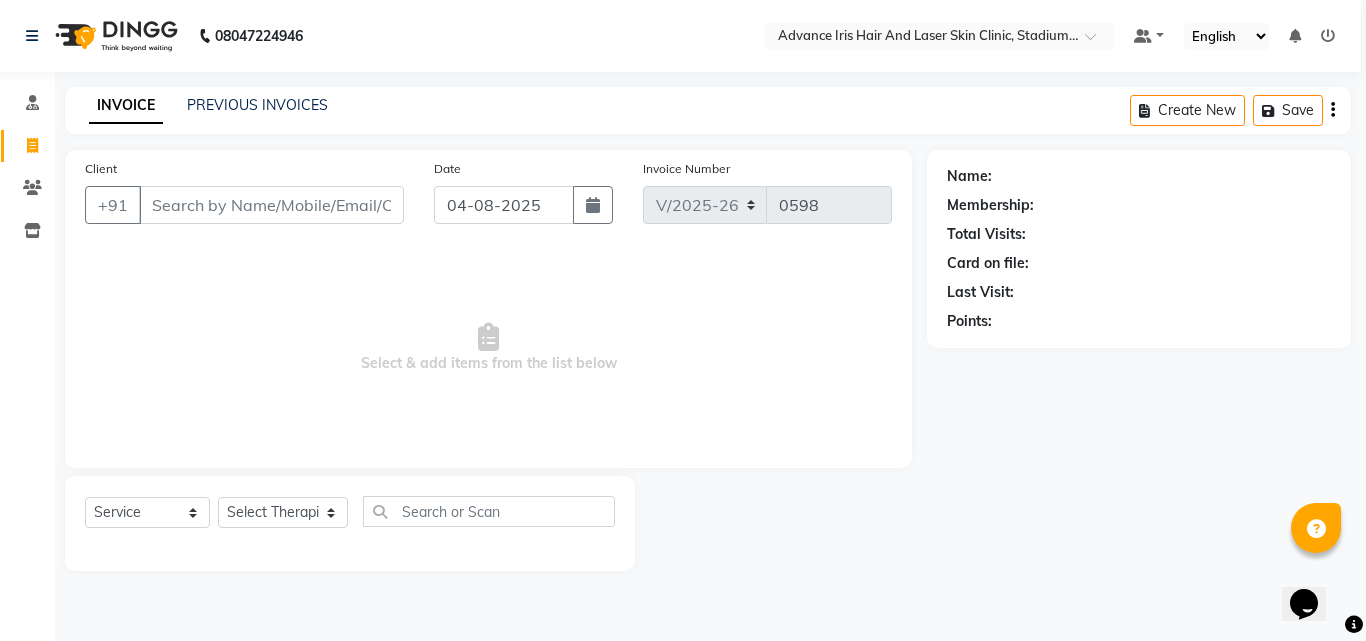 click on "Client" at bounding box center (271, 205) 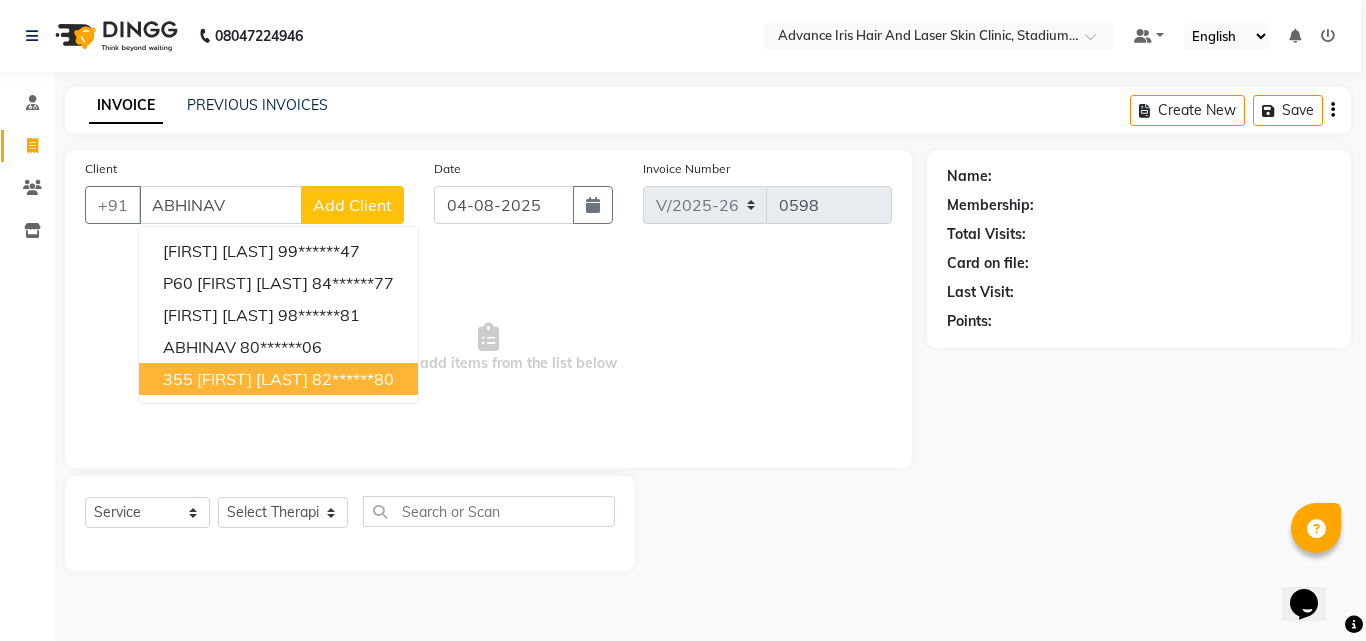 drag, startPoint x: 246, startPoint y: 390, endPoint x: 291, endPoint y: 421, distance: 54.644306 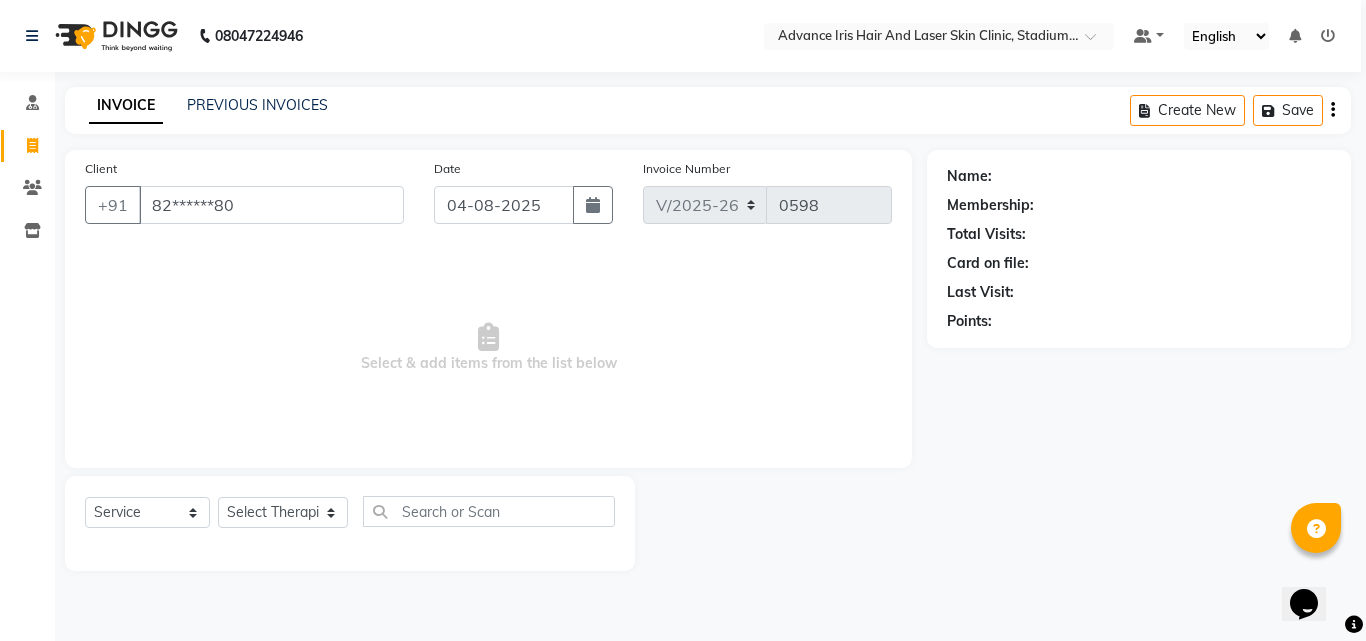 type on "82******80" 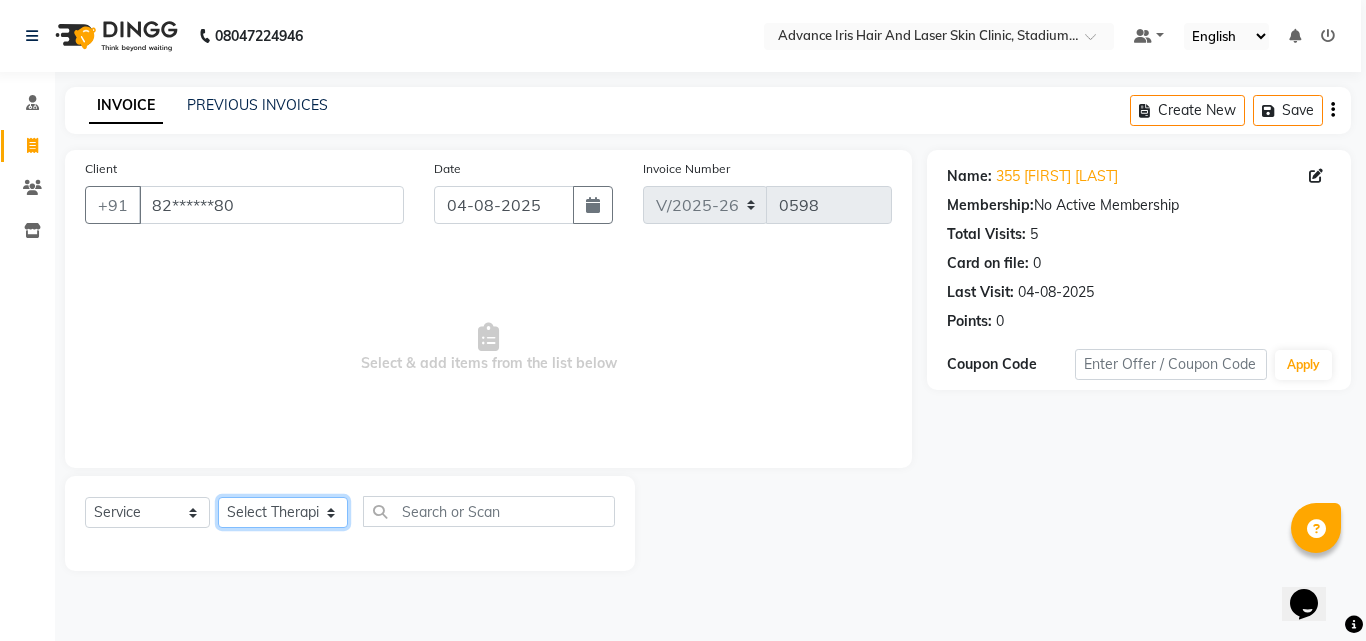 click on "Select Therapist Advance Iris Reception Anchal Chandani Dr Pratiksha Dwivedi(Cosmetologist) Imran Isra Somya Agarwal" 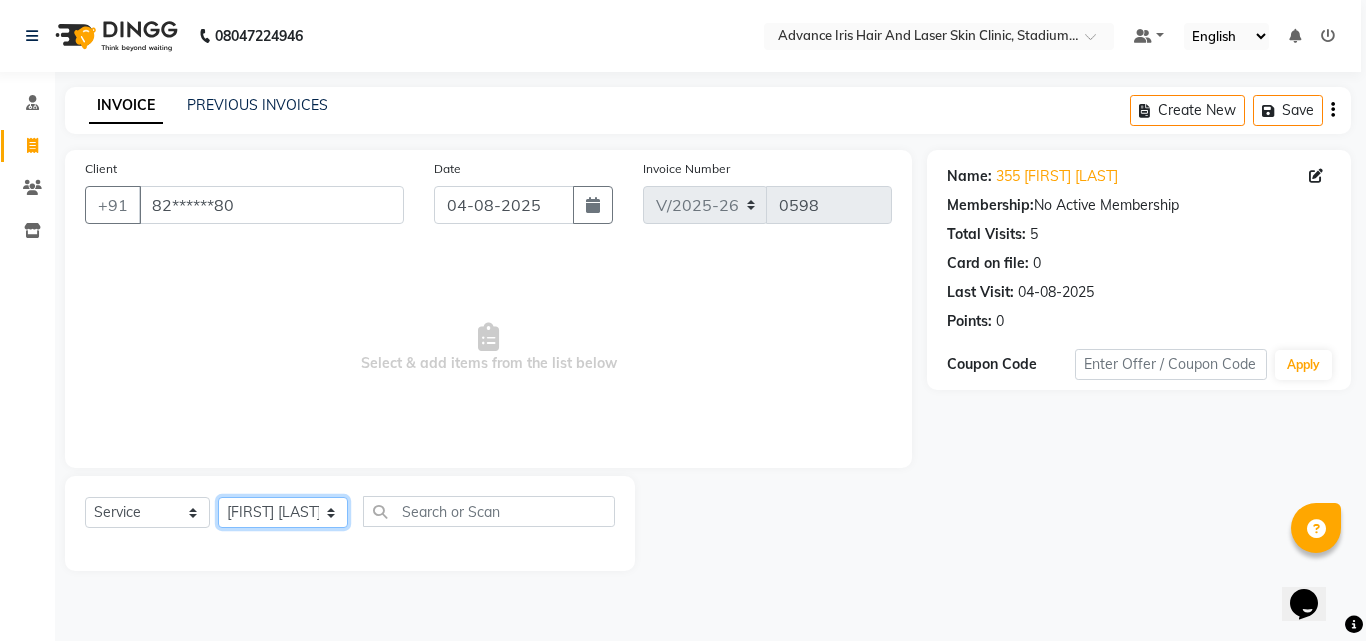 click on "Select Therapist Advance Iris Reception Anchal Chandani Dr Pratiksha Dwivedi(Cosmetologist) Imran Isra Somya Agarwal" 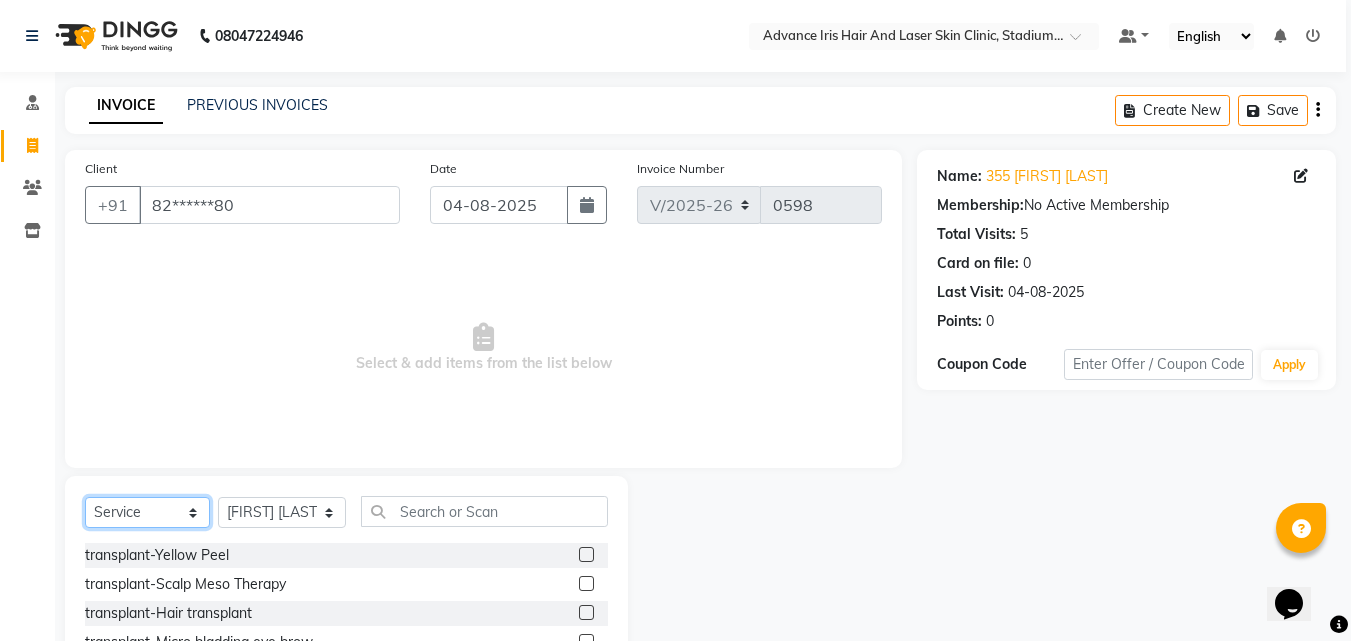 drag, startPoint x: 182, startPoint y: 511, endPoint x: 182, endPoint y: 497, distance: 14 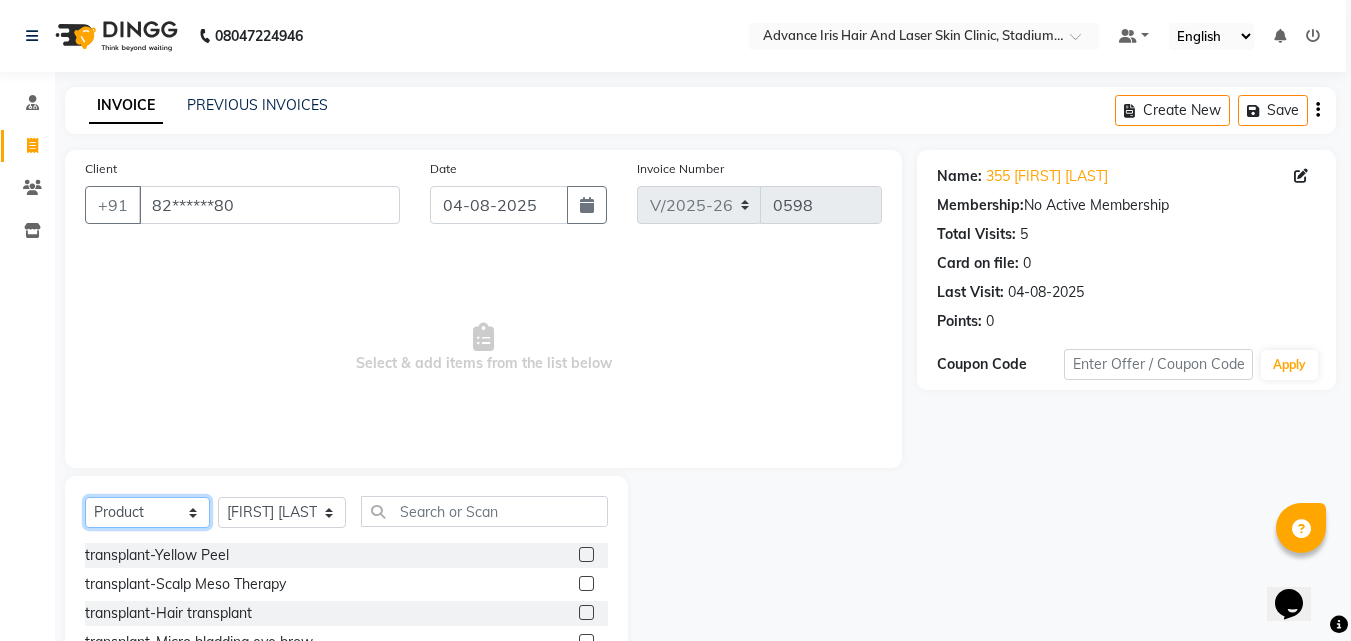 click on "Select  Service  Product  Membership  Package Voucher Prepaid Gift Card" 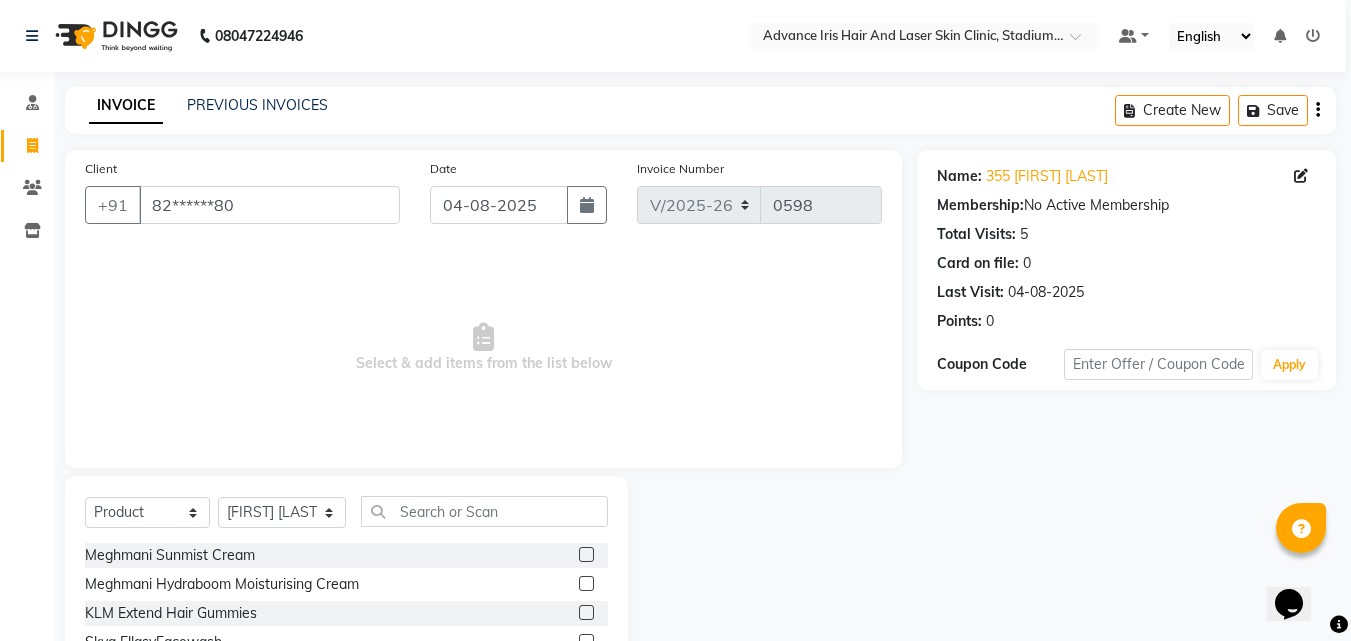 click on "Select Service Product Membership Package Voucher Prepaid Gift Card Select Therapist Advance Iris Reception Anchal Chandani Dr Pratiksha Dwivedi(Cosmetologist) Imran Isra Somya Agarwal" 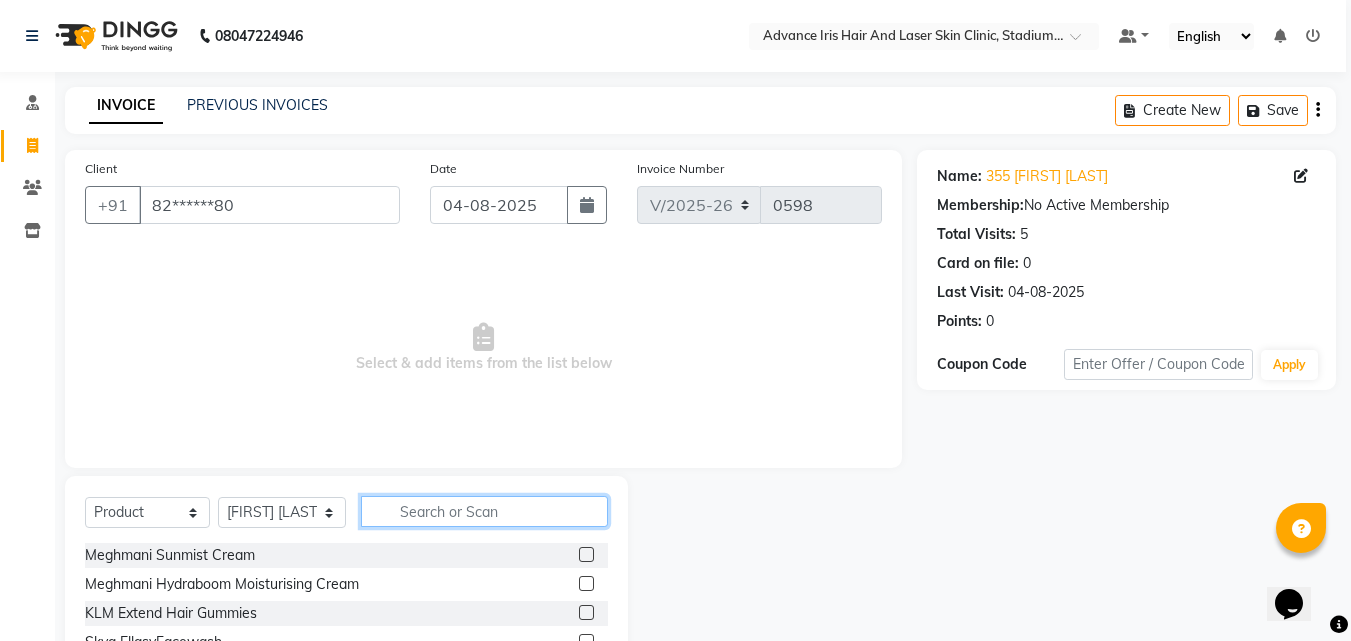 click 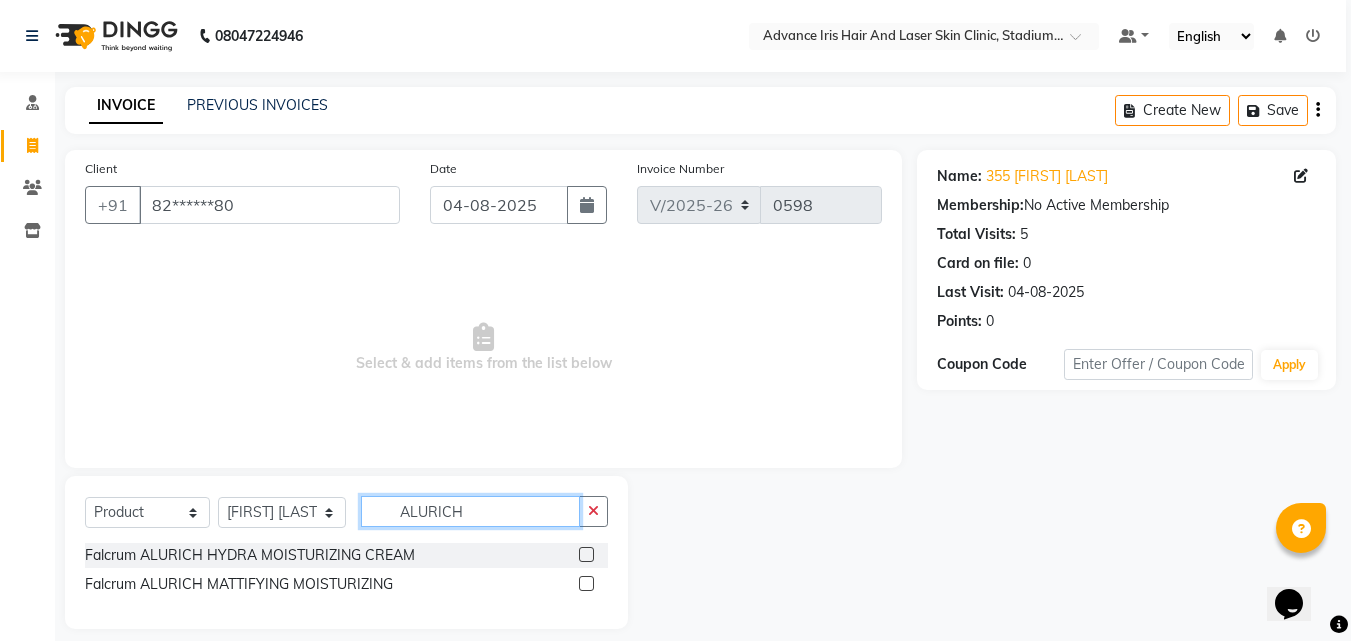 type on "ALURICH" 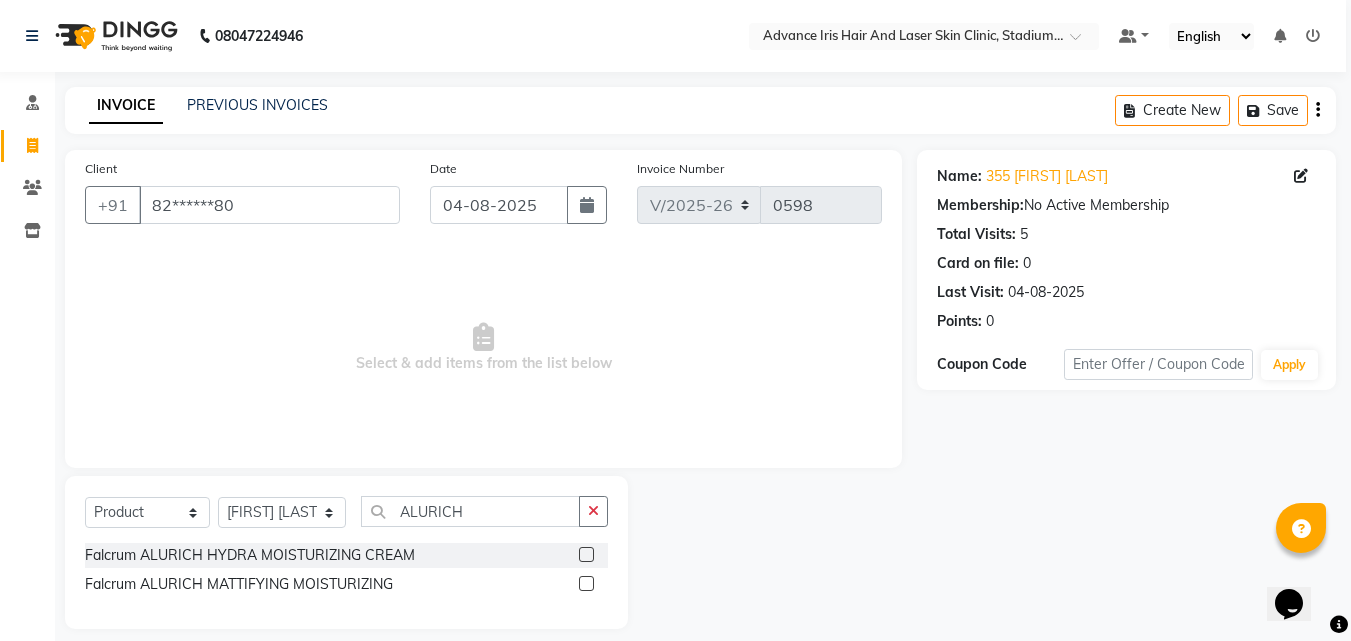 click 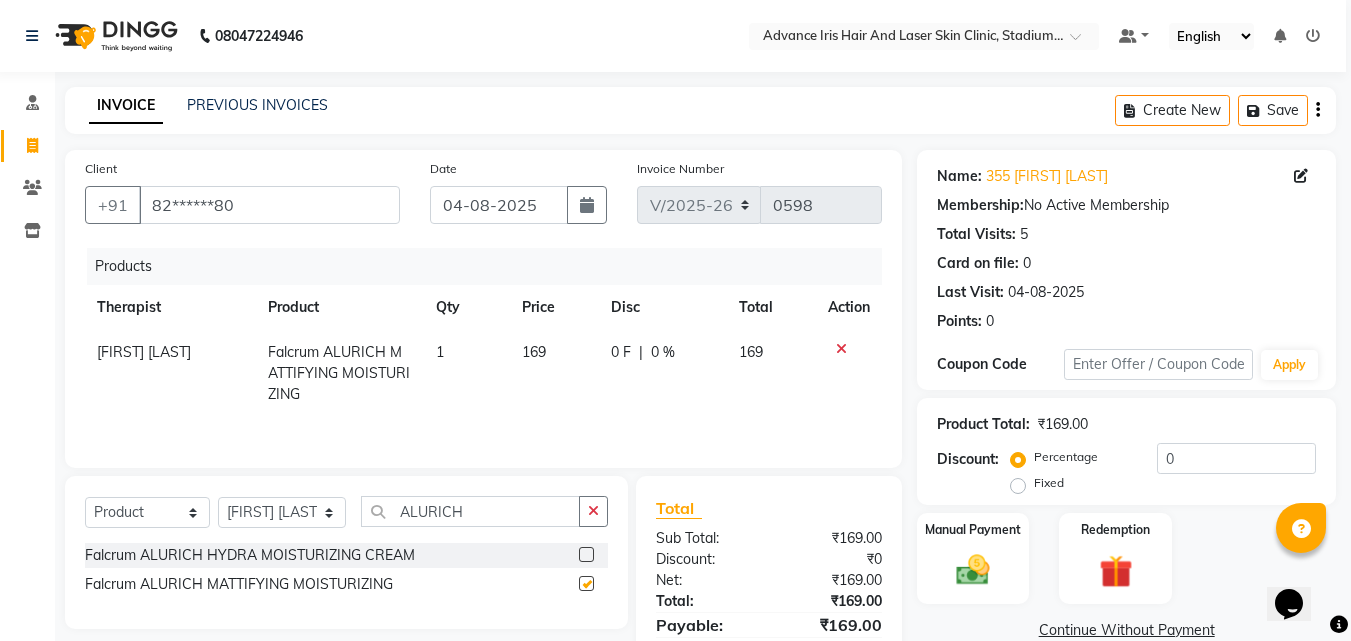 checkbox on "false" 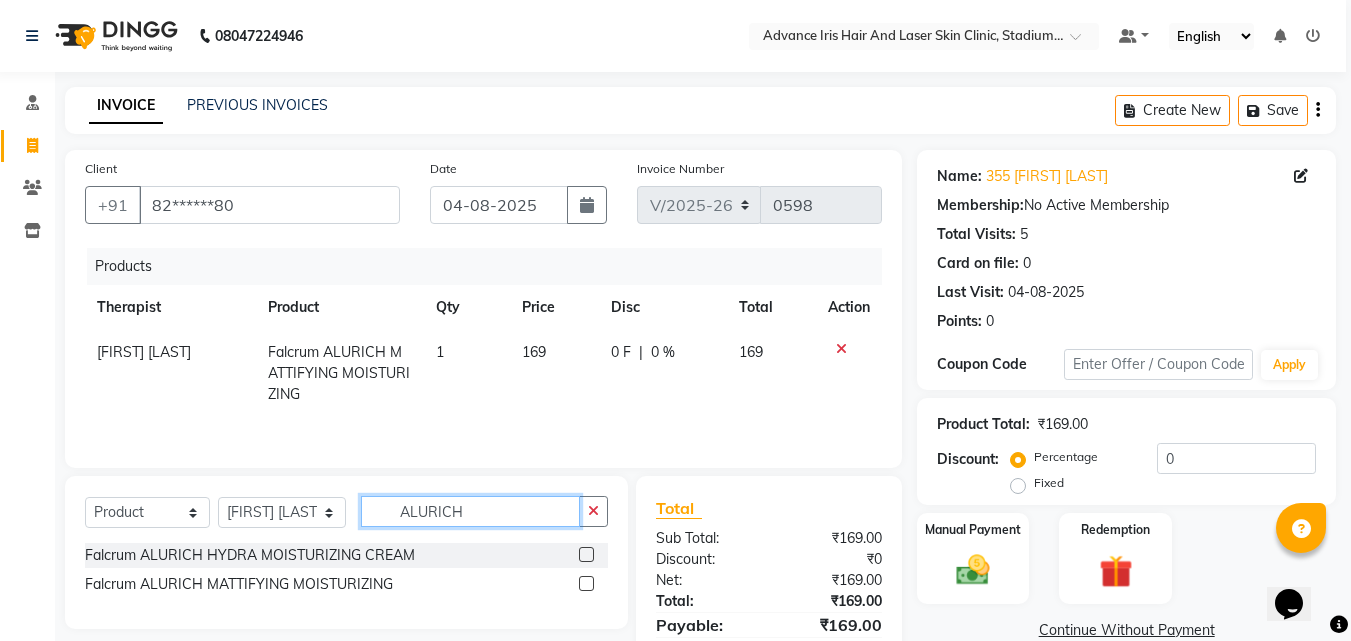click on "ALURICH" 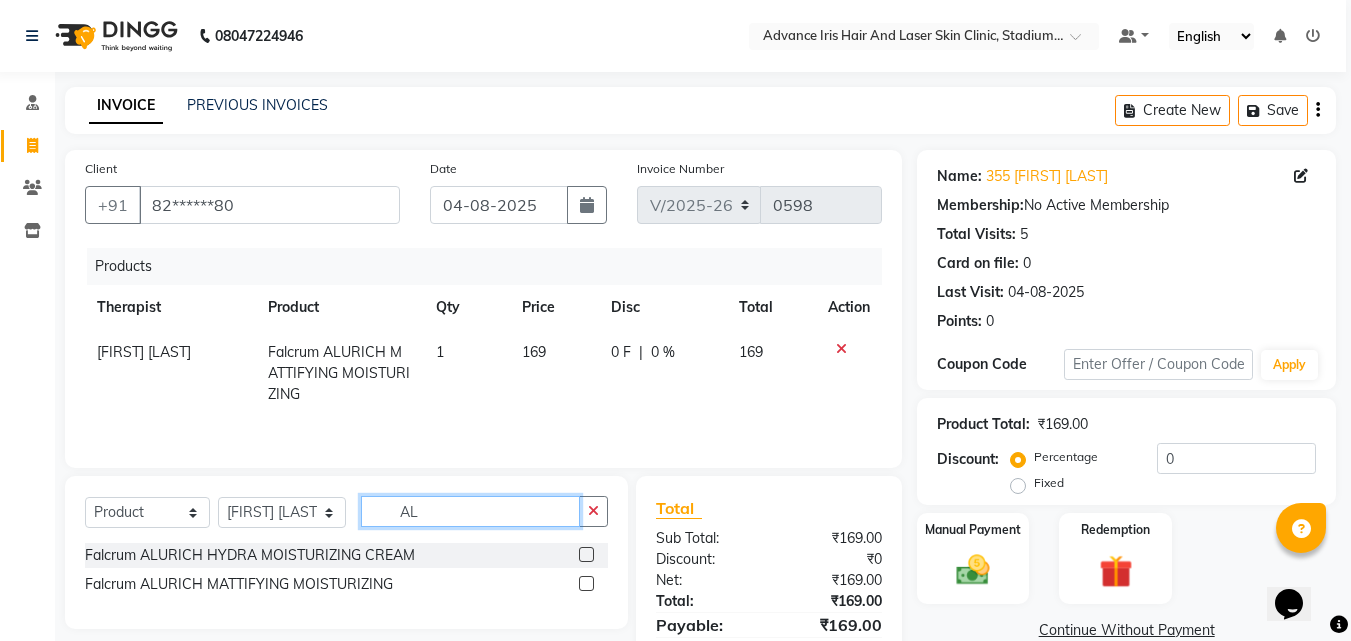 type on "A" 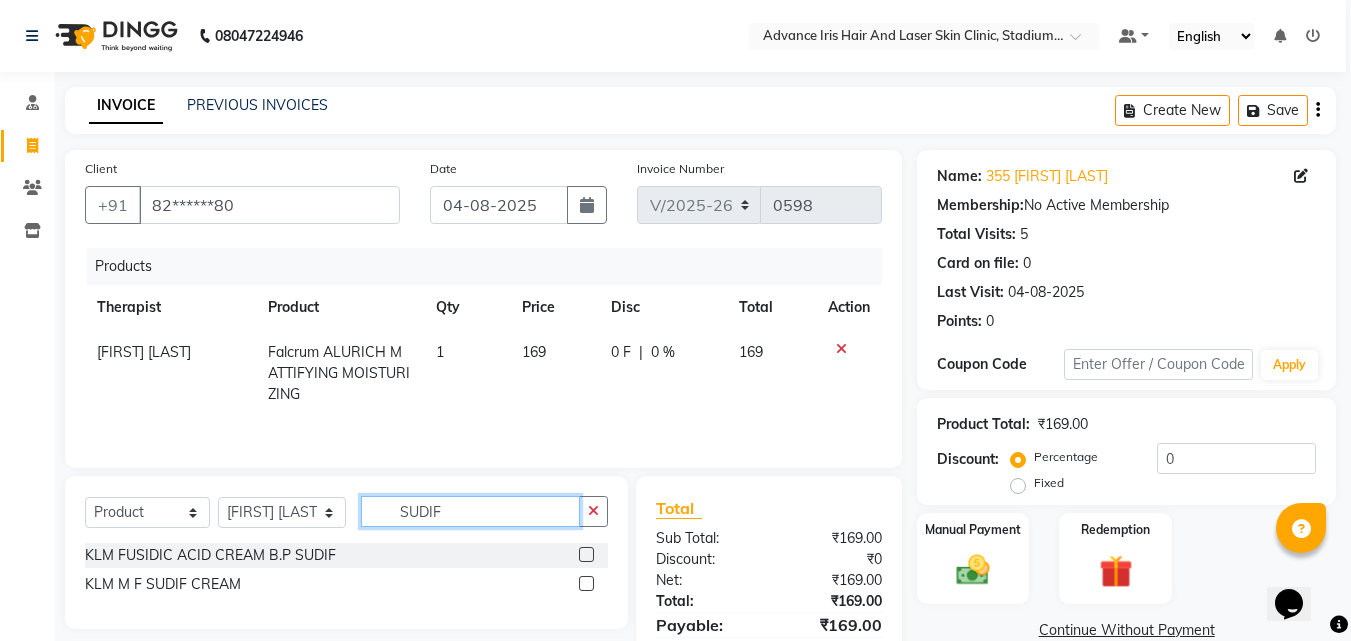 type on "SUDIF" 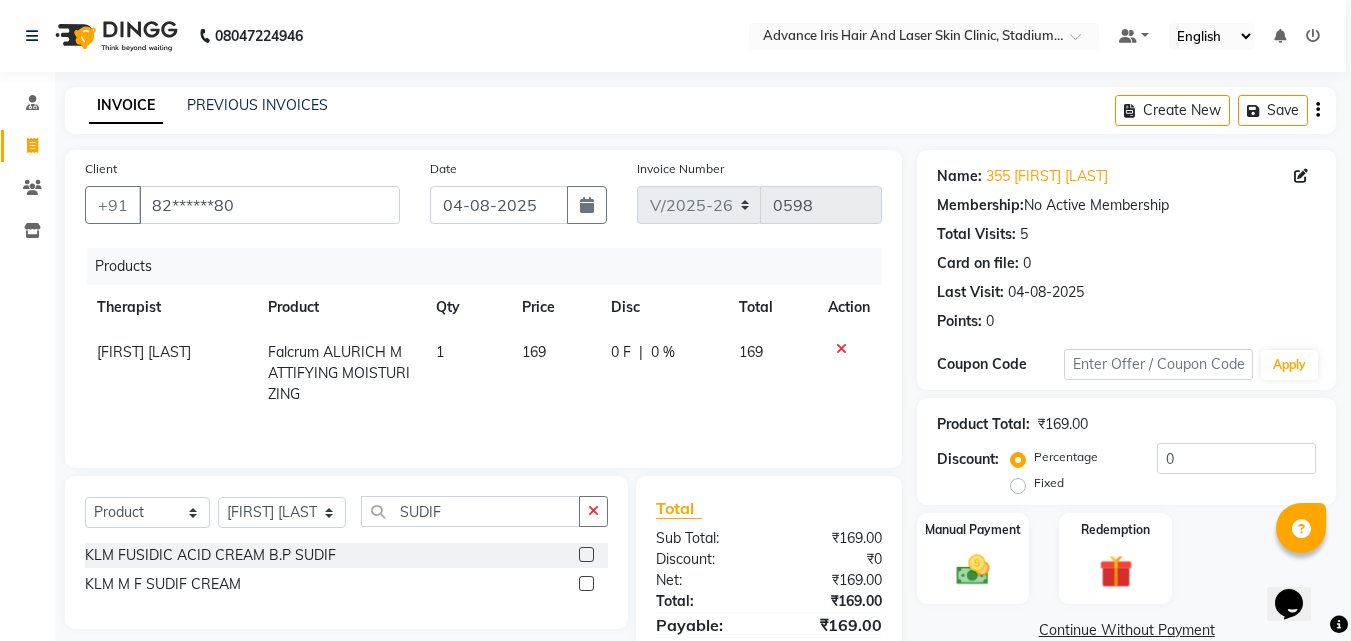 click 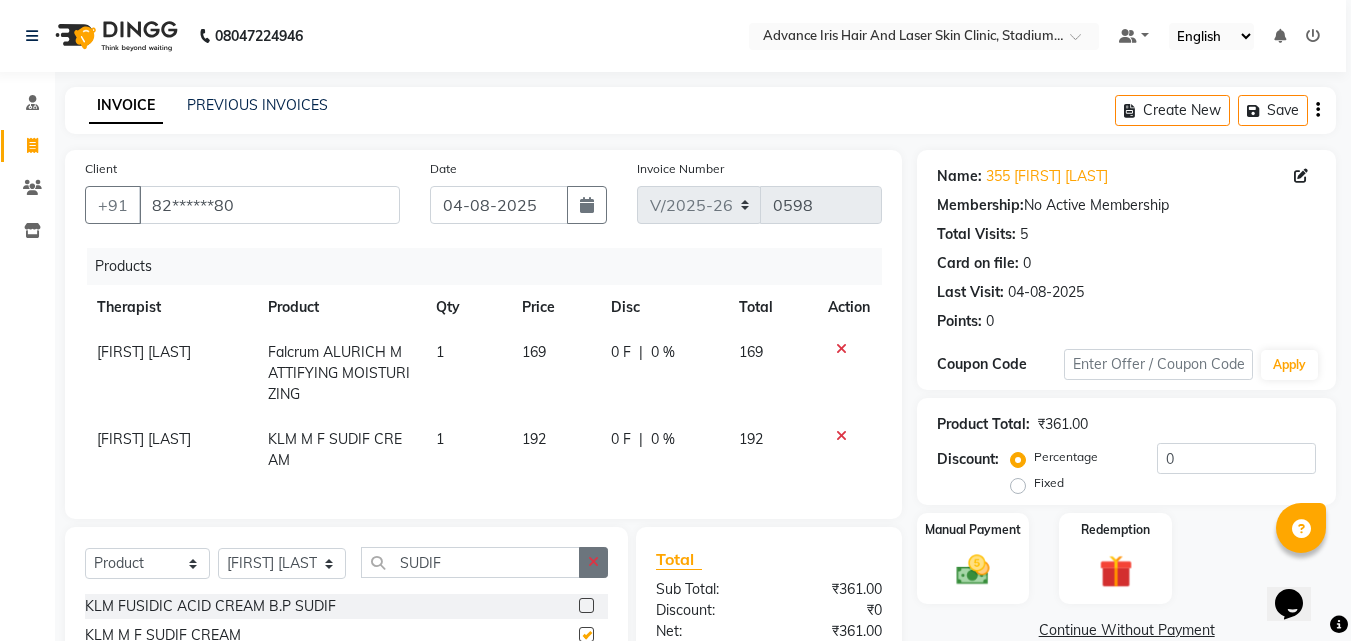 checkbox on "false" 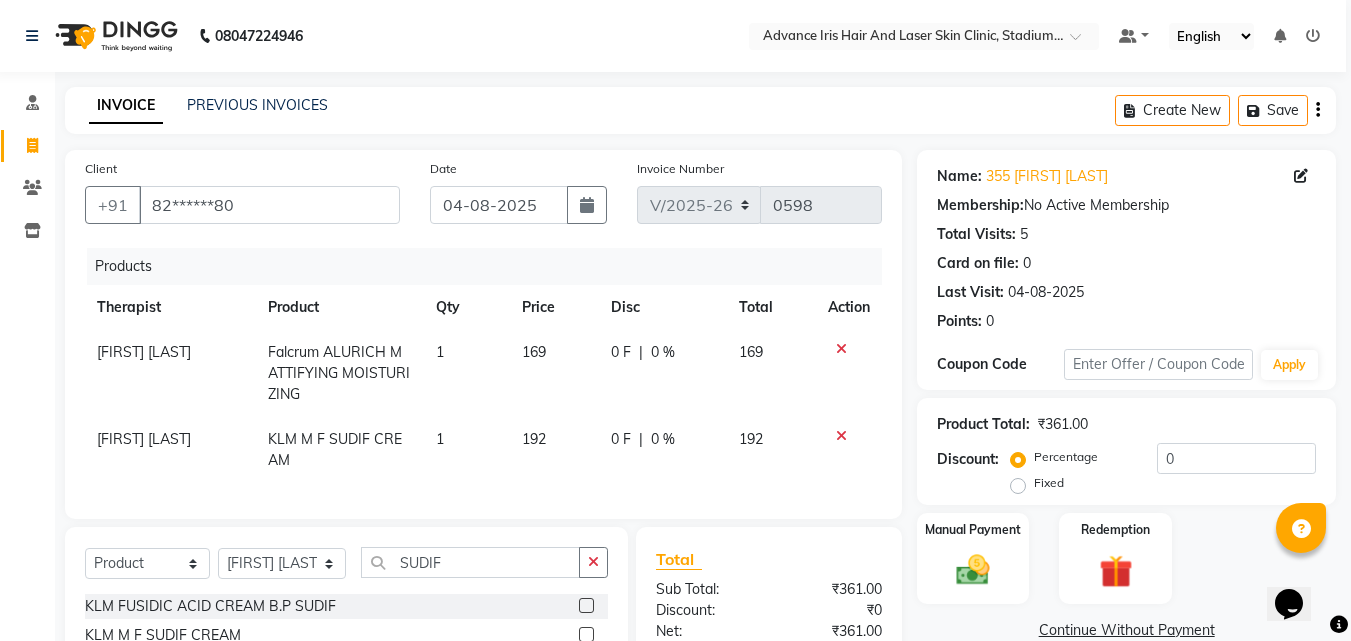 click on "169" 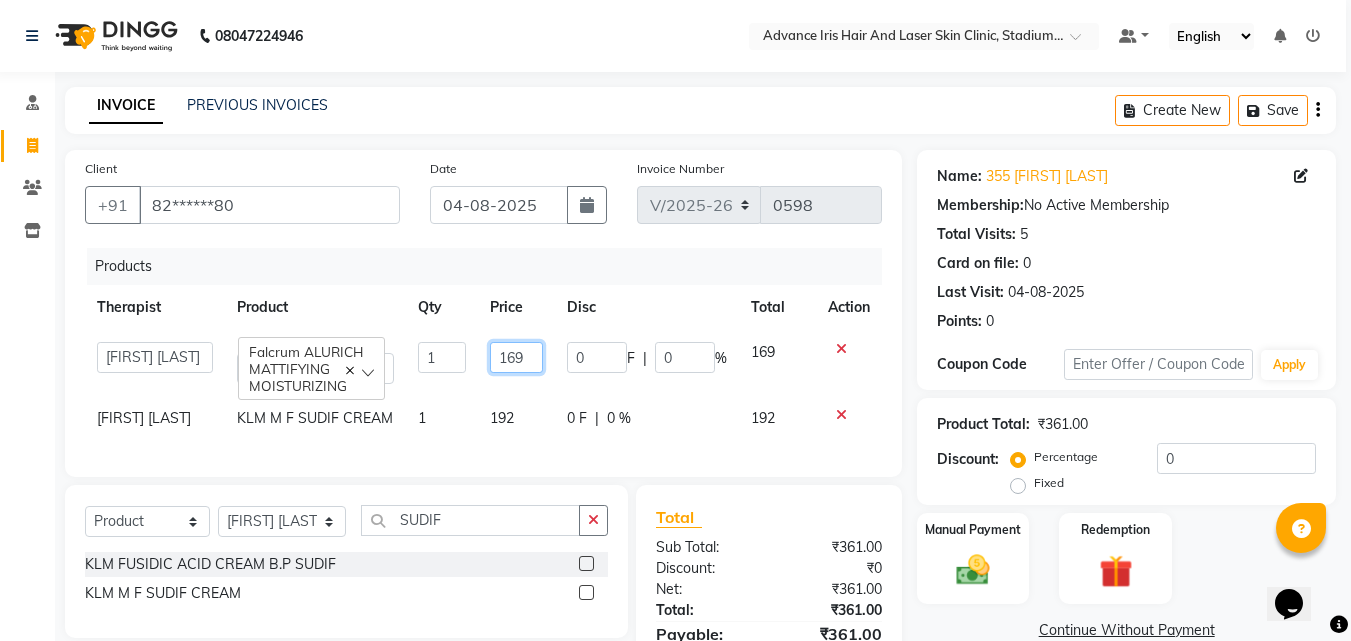drag, startPoint x: 538, startPoint y: 352, endPoint x: 528, endPoint y: 356, distance: 10.770329 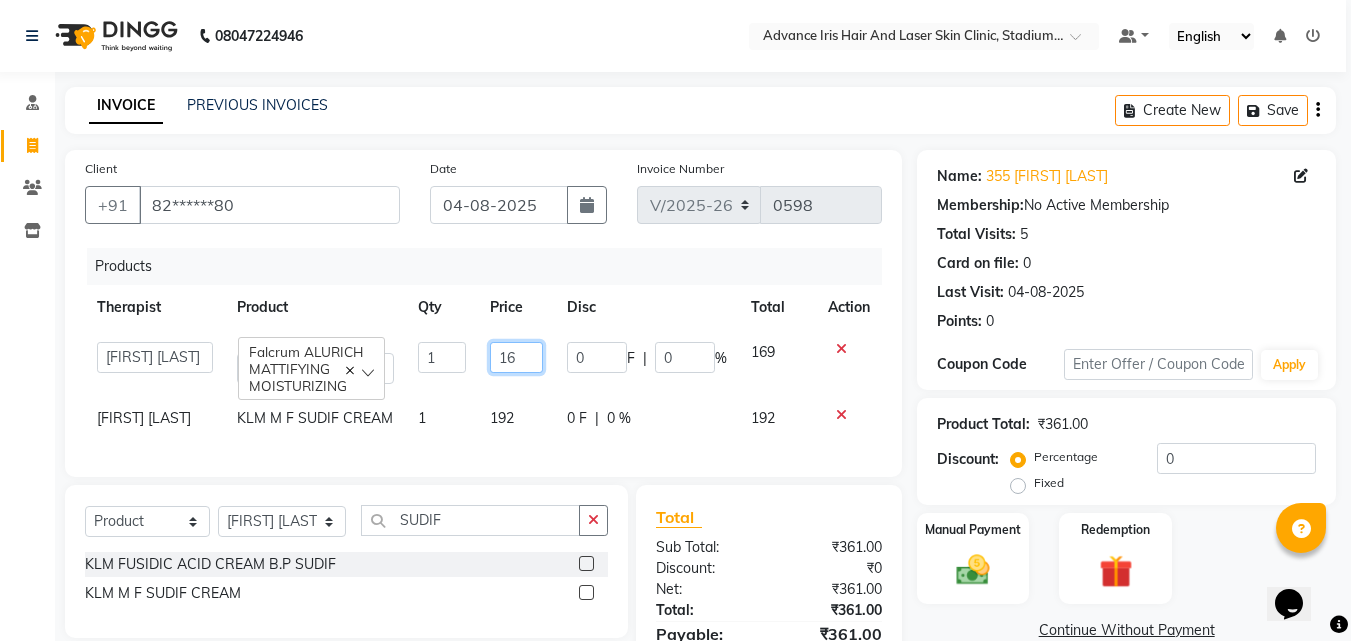 type on "1" 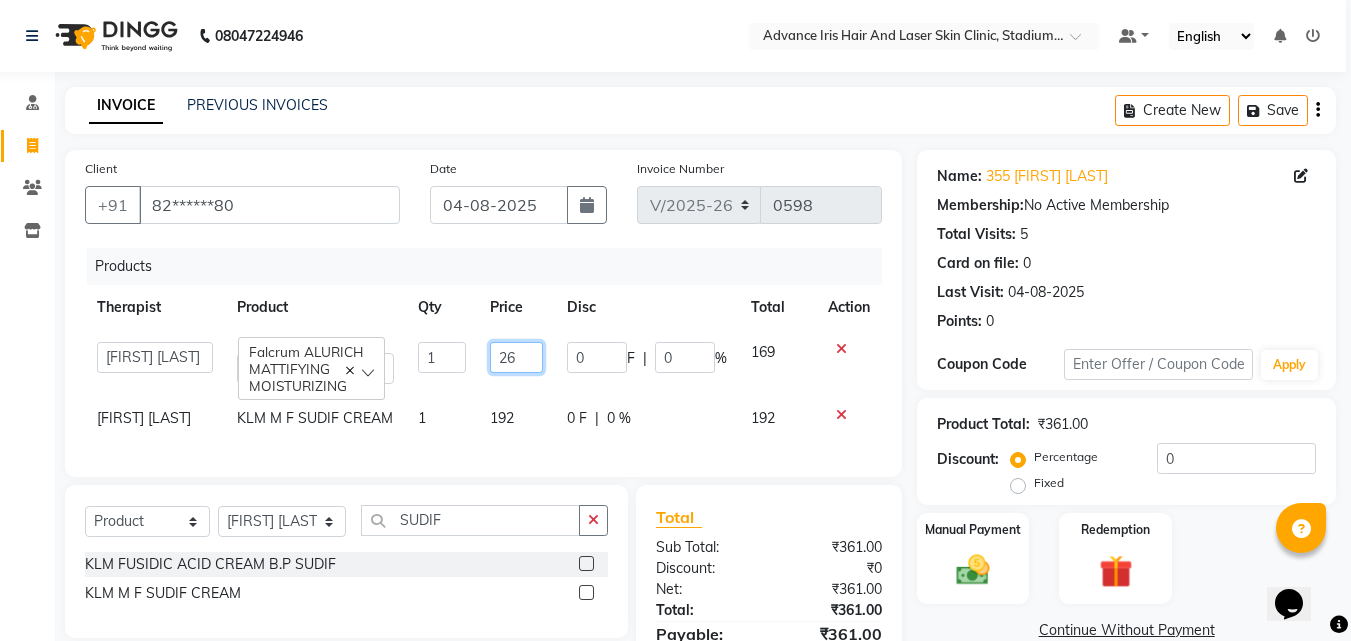 type on "260" 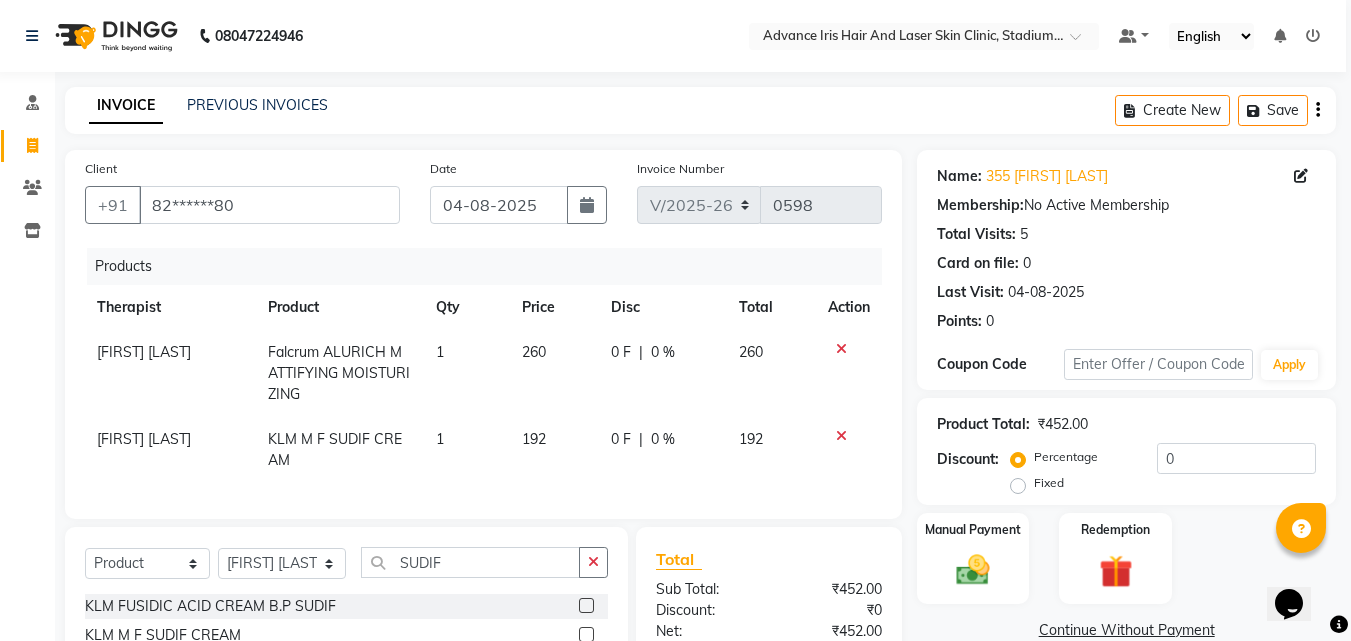 click on "192" 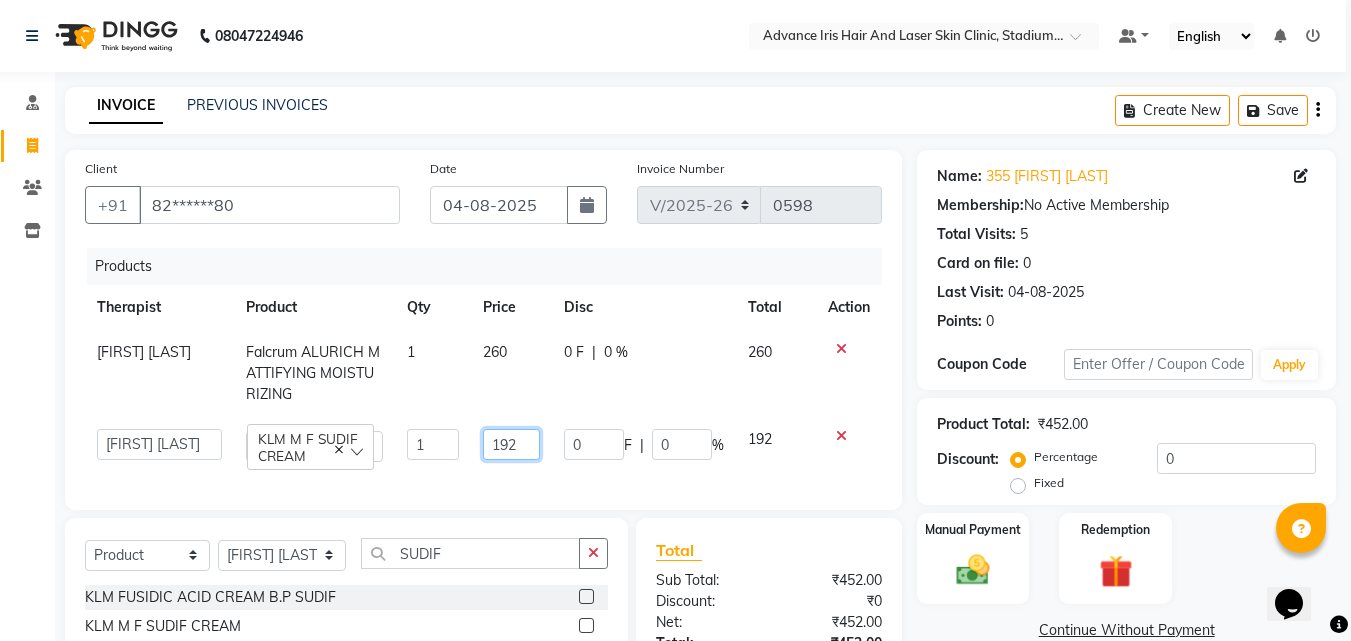 click on "192" 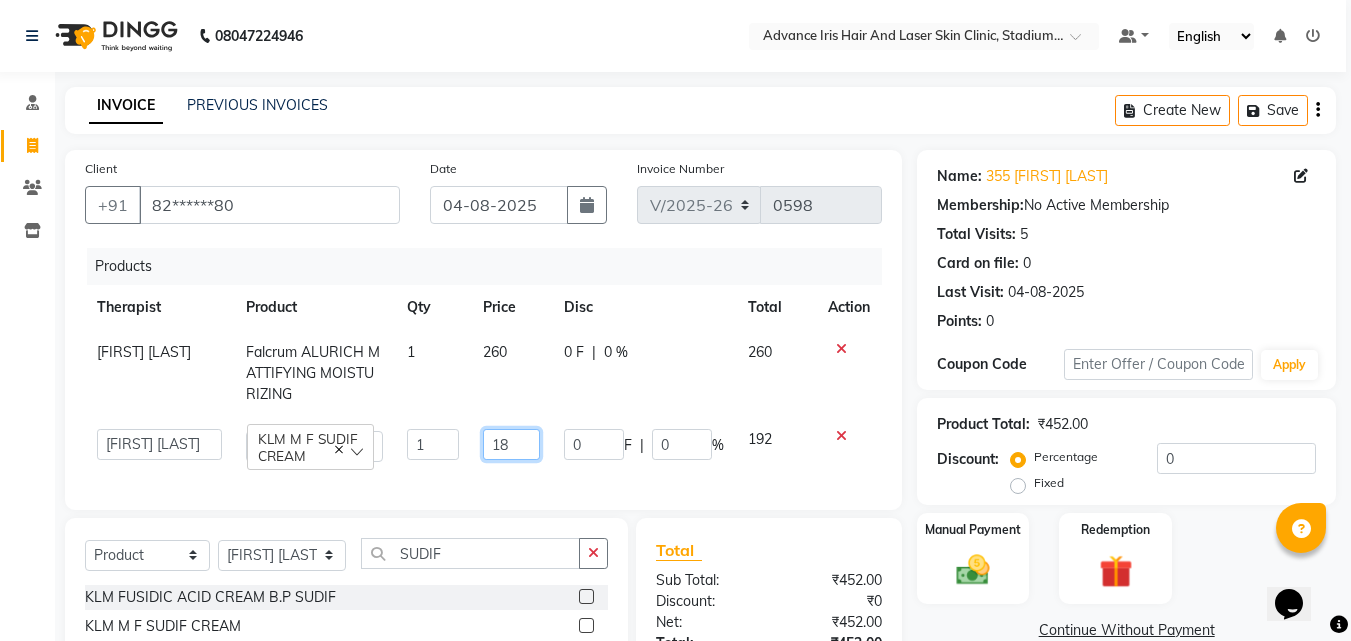 type on "184" 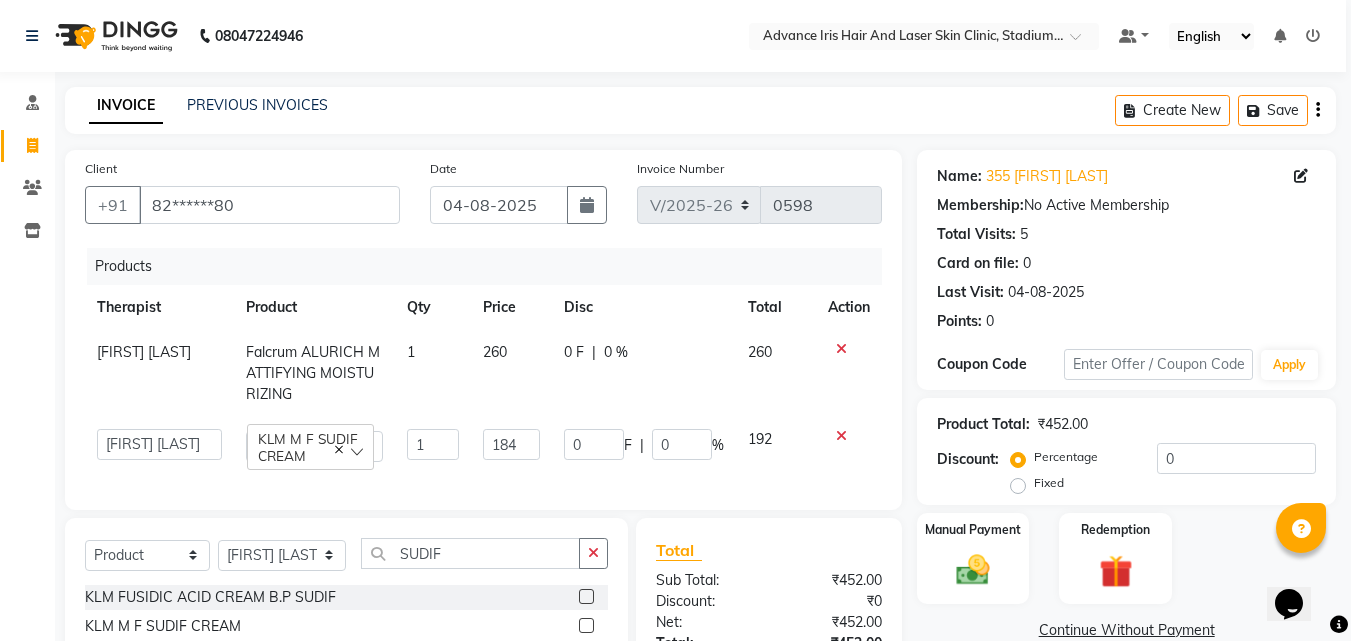 click on "Products Therapist Product Qty Price Disc Total Action Somya Agarwal Falcrum ALURICH MATTIFYING MOISTURIZING 1 260 0 F | 0 % 260 Advance Iris Reception Anchal Chandani Dr Pratiksha Dwivedi(Cosmetologist) Imran Isra Somya Agarwal KLM M F SUDIF CREAM 1 184 0 F | 0 % 192" 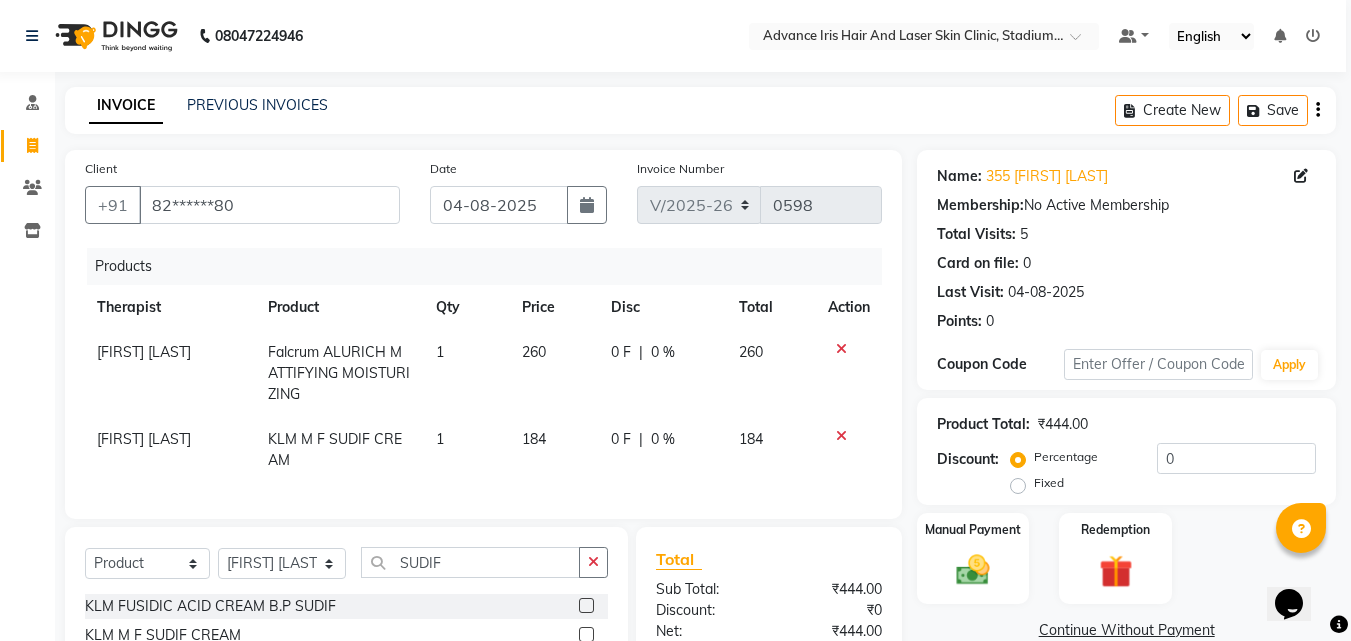 click on "Fixed" 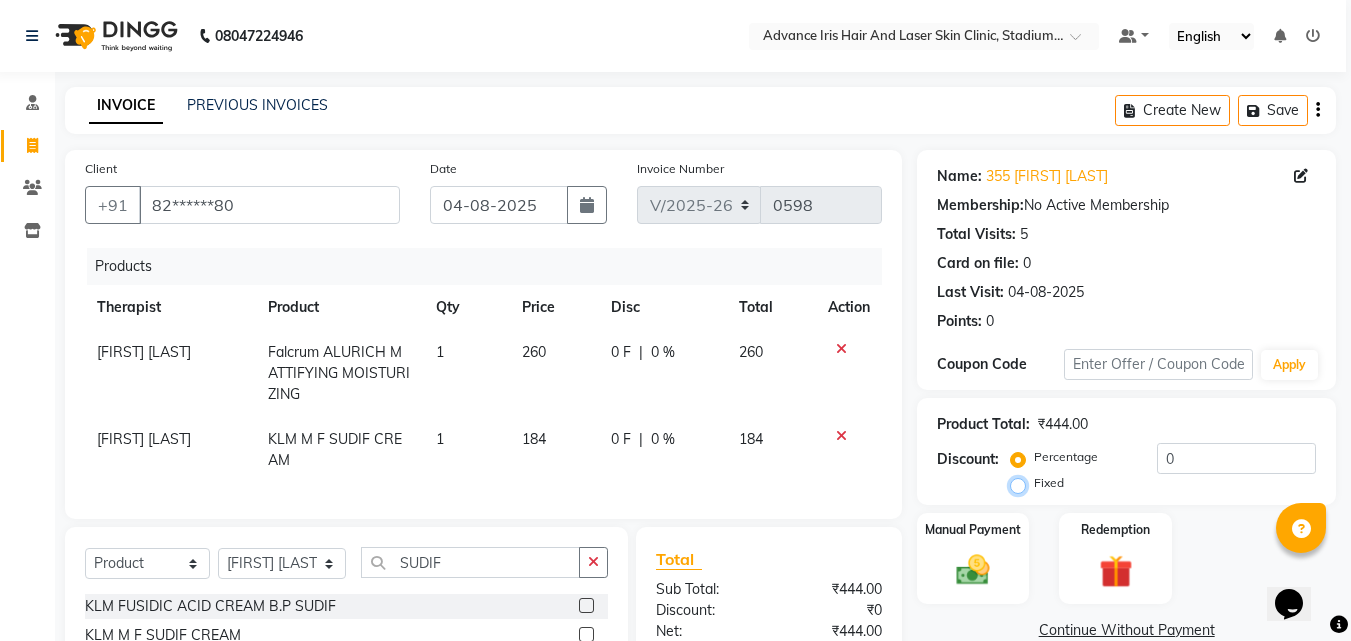 click on "Fixed" at bounding box center [1022, 483] 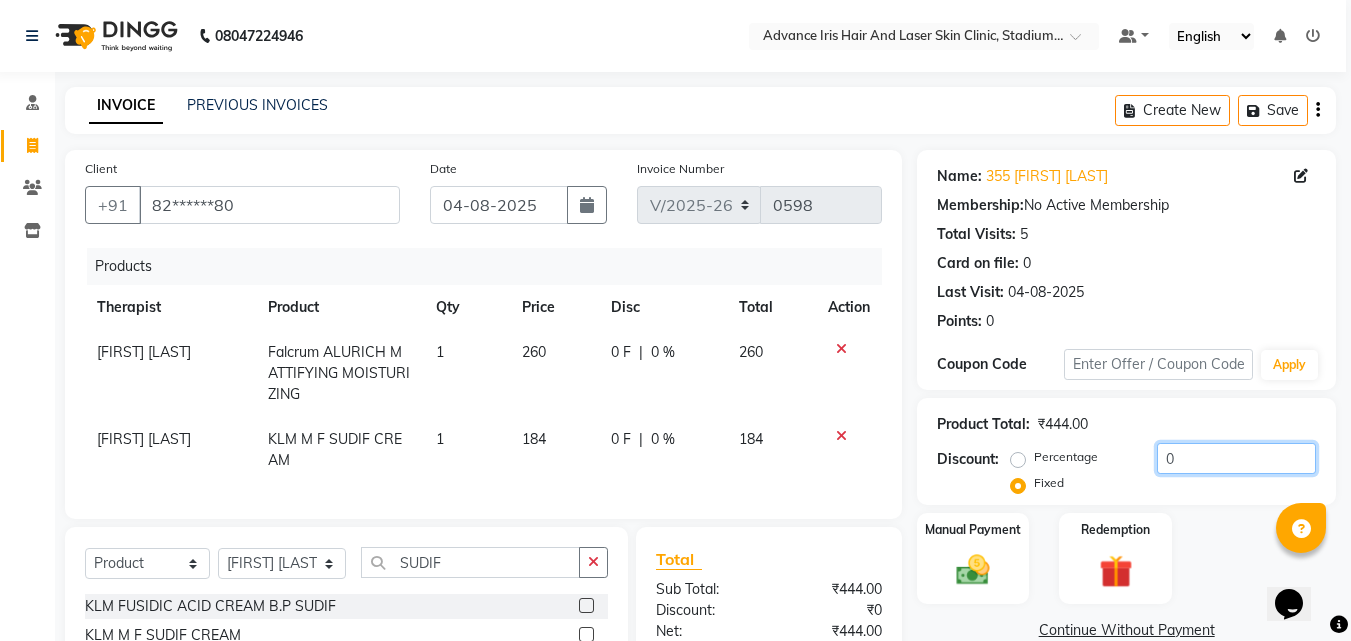 click on "0" 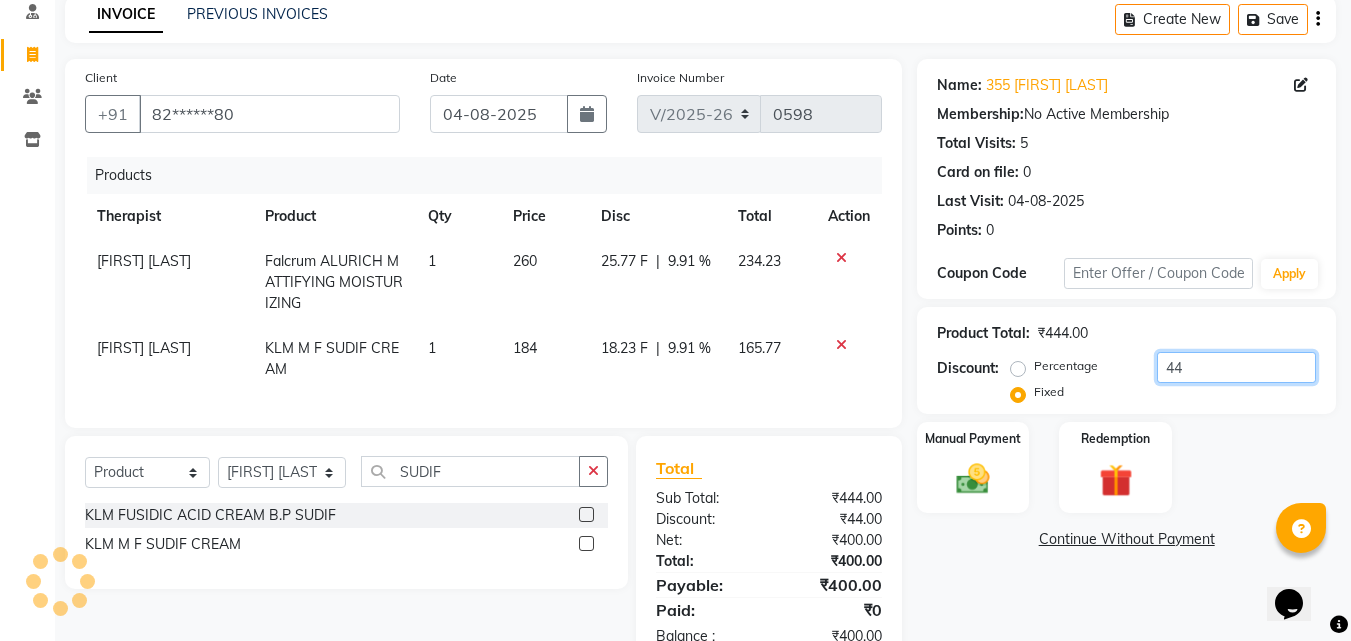 scroll, scrollTop: 162, scrollLeft: 0, axis: vertical 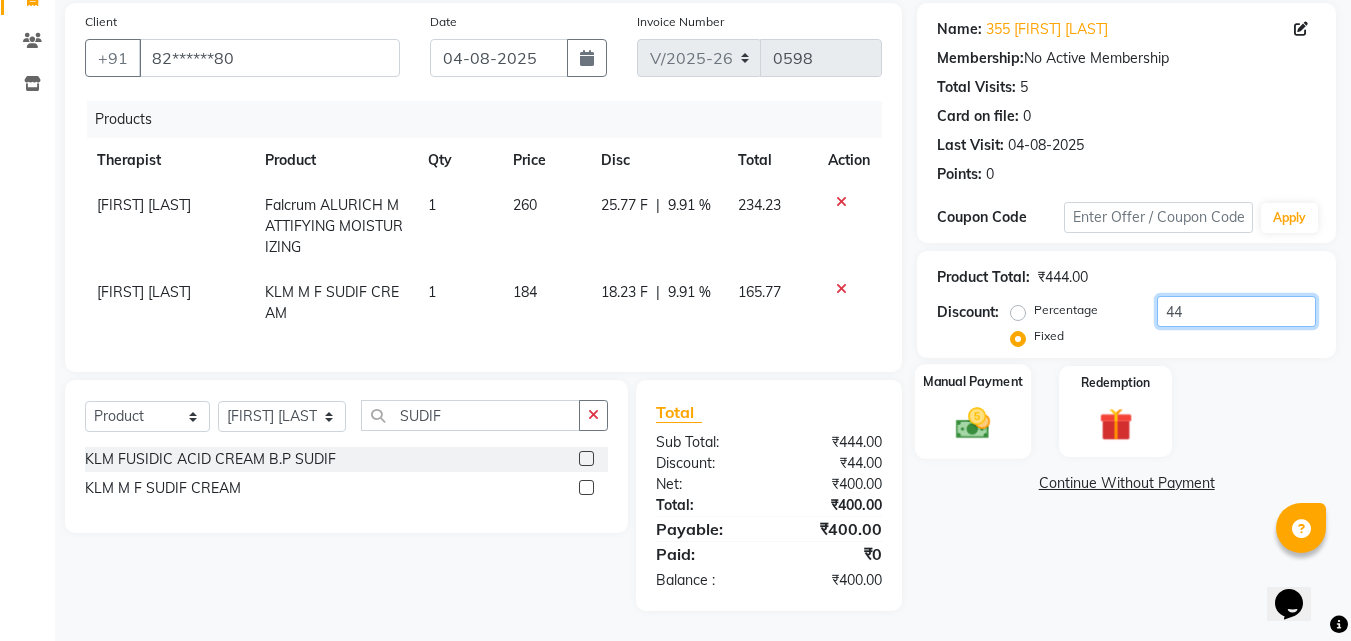 type on "44" 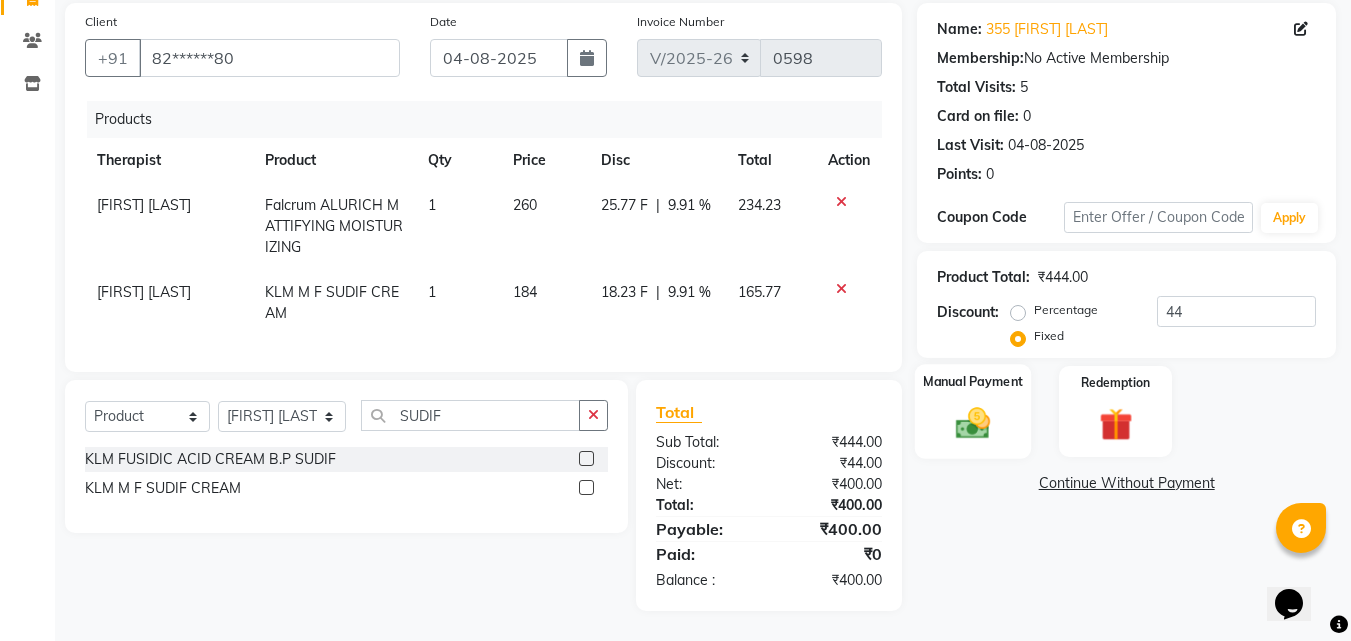 click 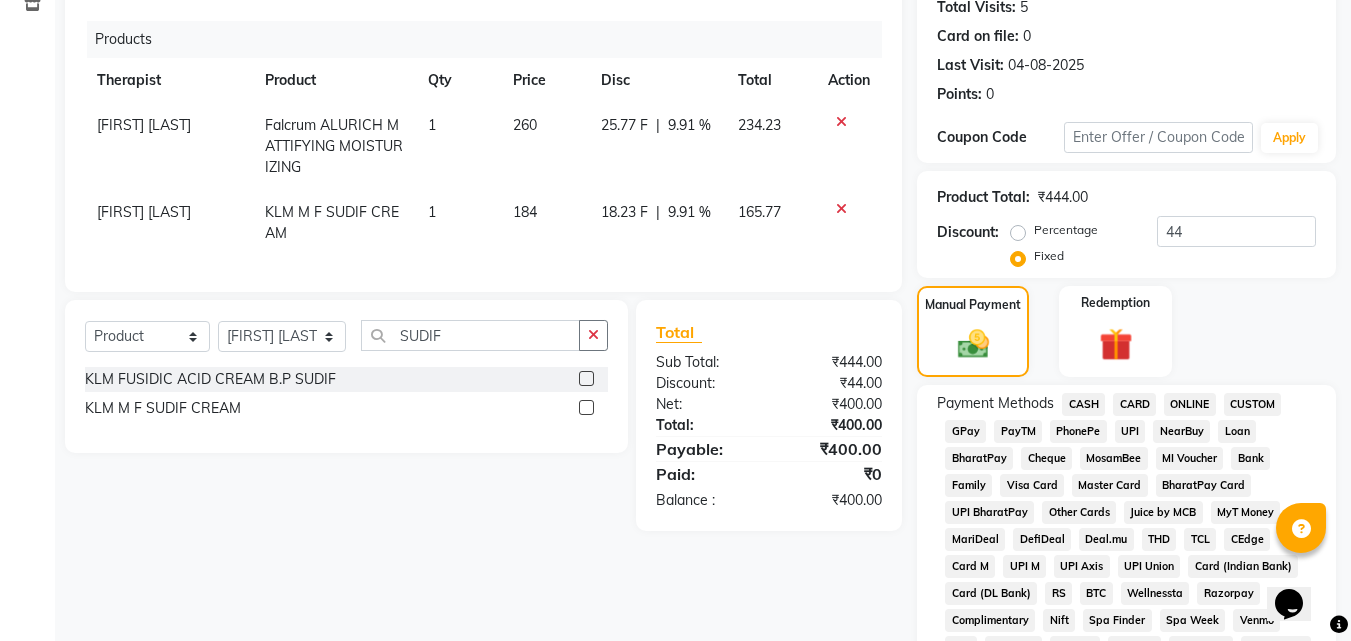 scroll, scrollTop: 262, scrollLeft: 0, axis: vertical 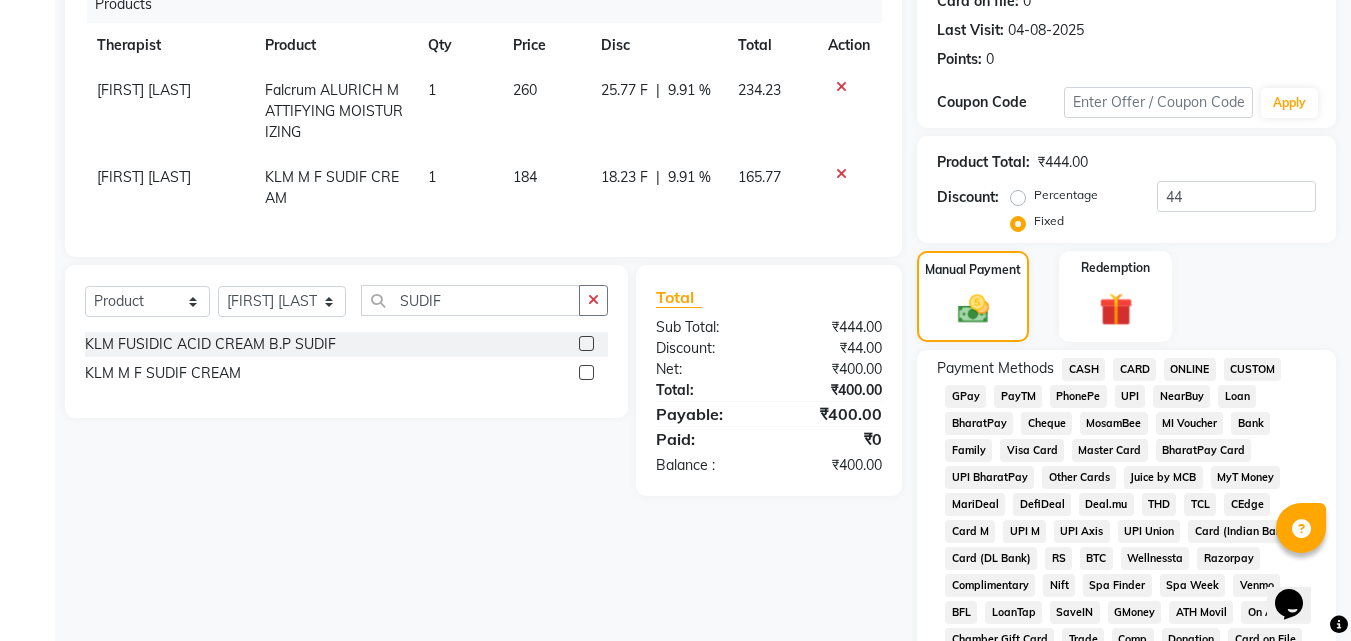 click on "CASH" 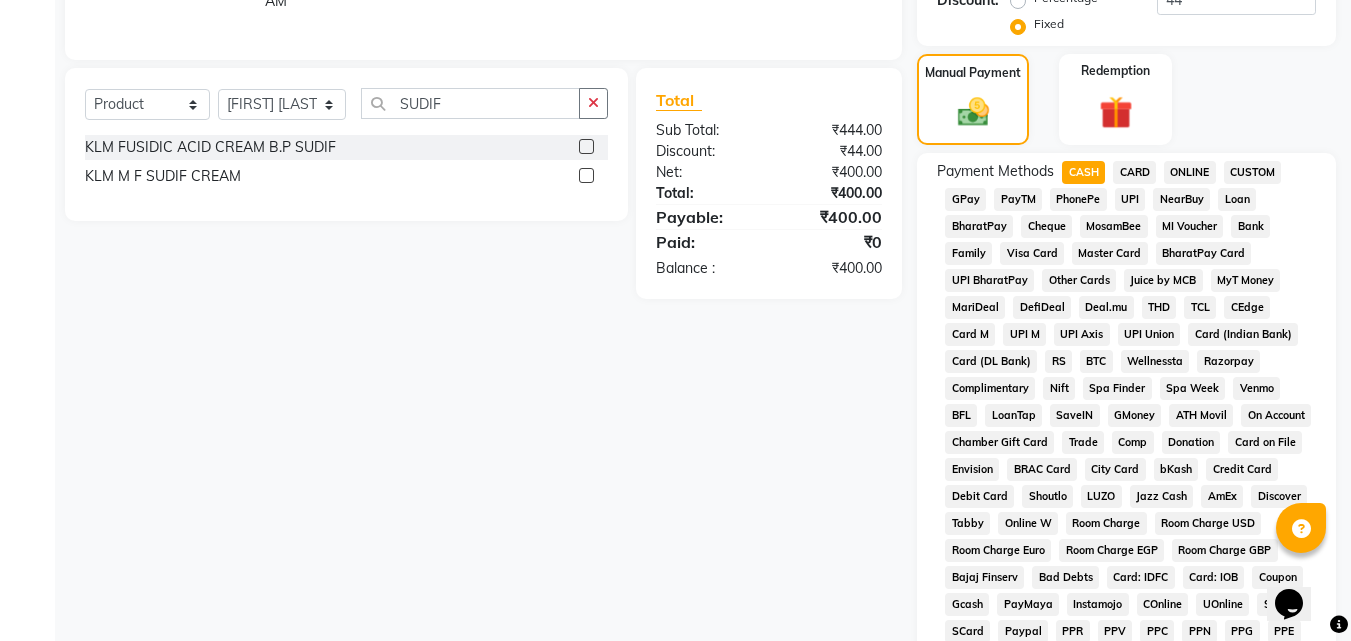 scroll, scrollTop: 785, scrollLeft: 0, axis: vertical 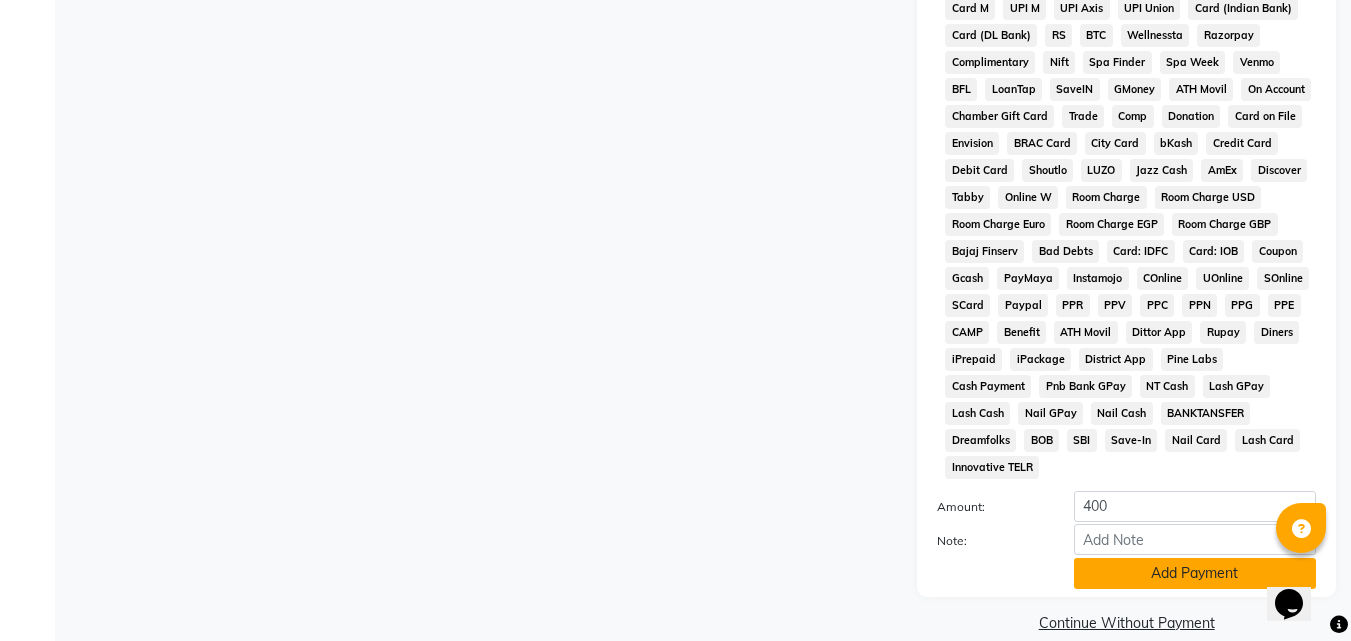 click on "Add Payment" 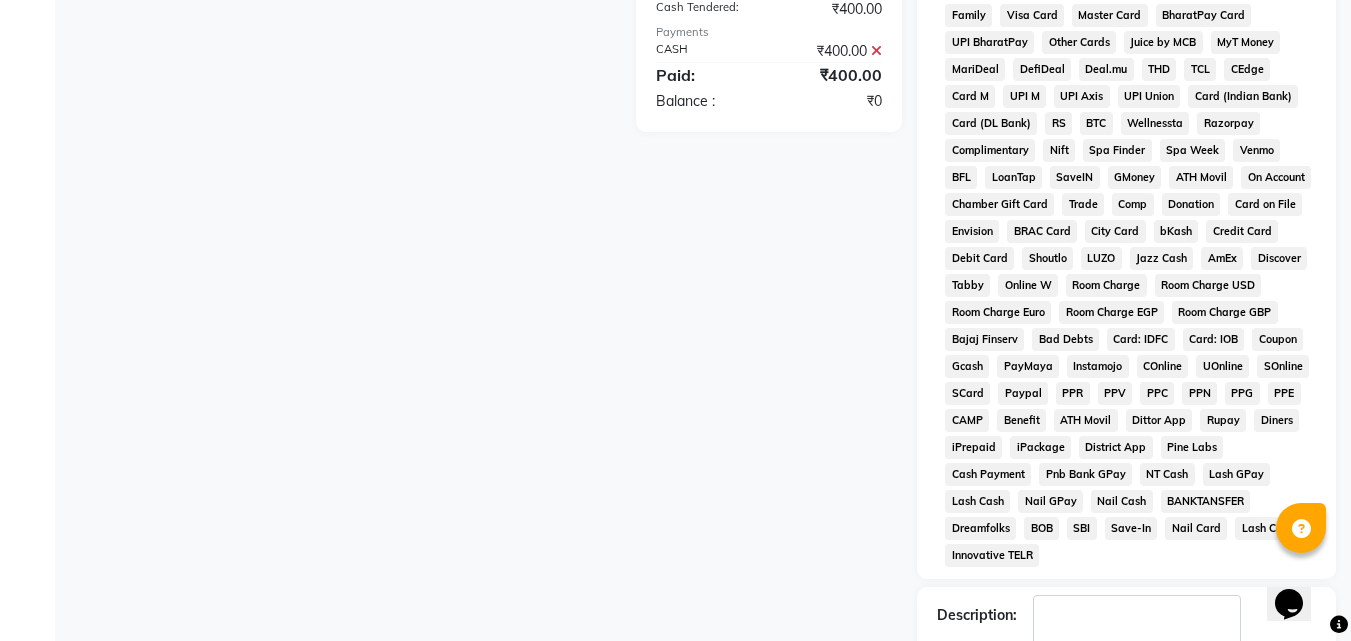 scroll, scrollTop: 792, scrollLeft: 0, axis: vertical 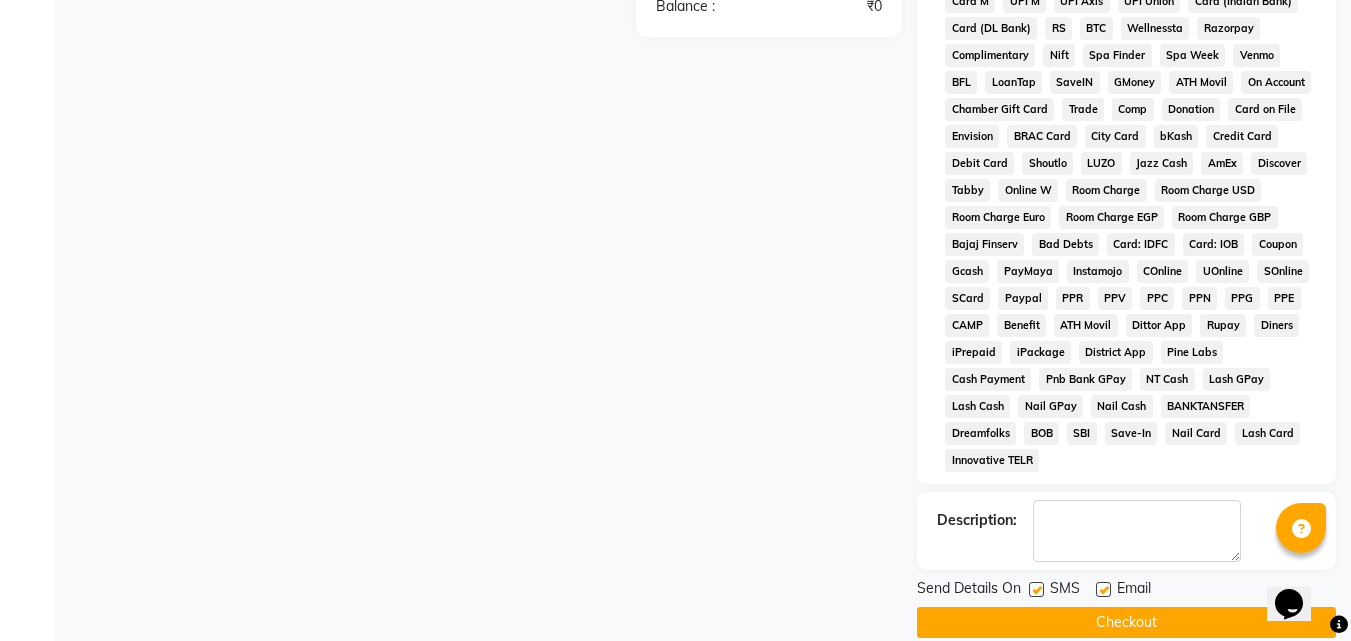 click on "Checkout" 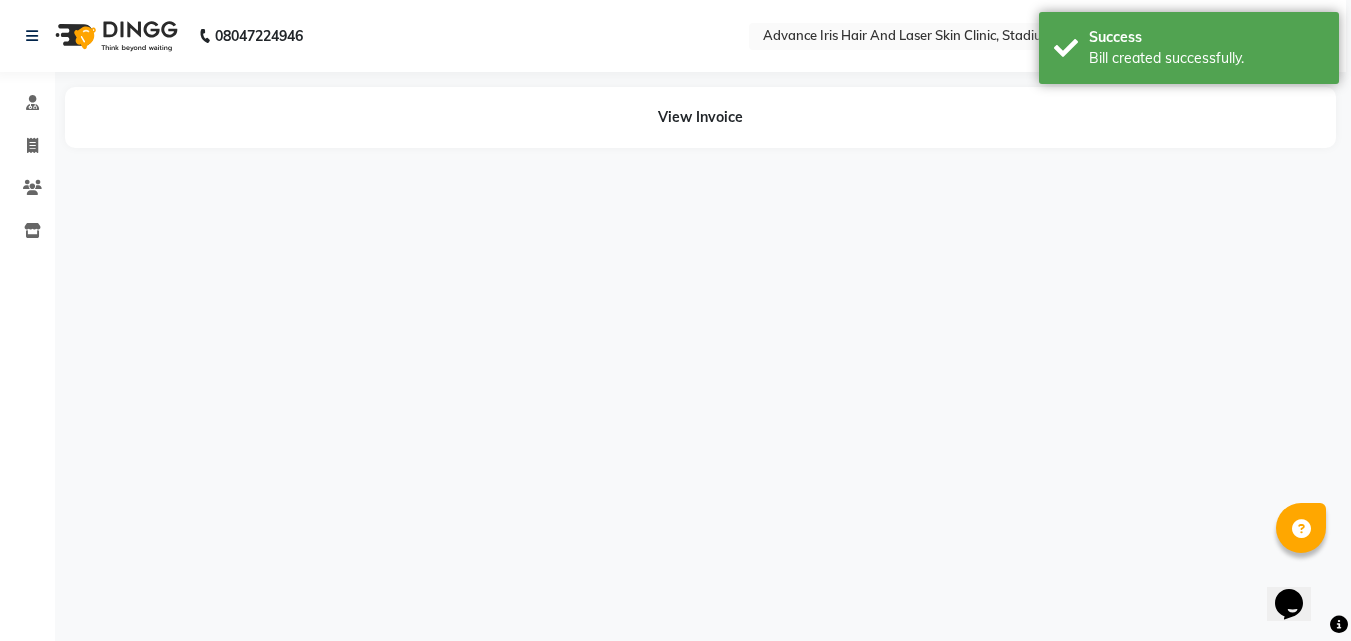 scroll, scrollTop: 0, scrollLeft: 0, axis: both 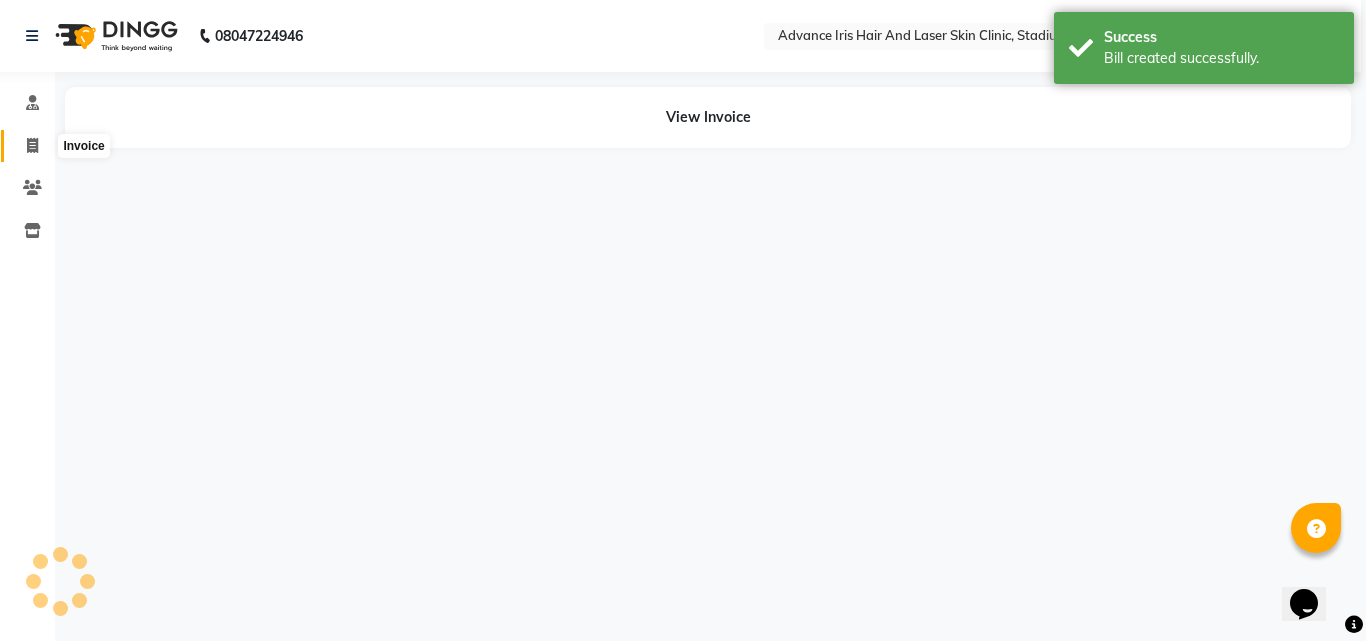 click 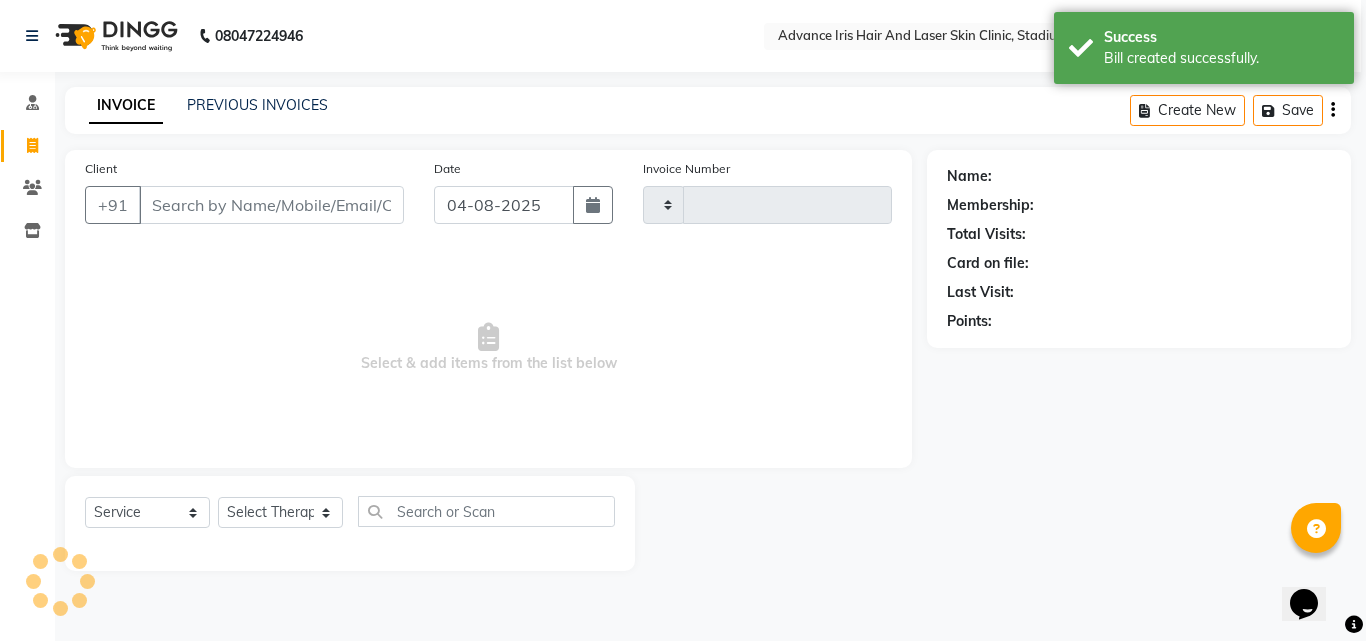 type on "0599" 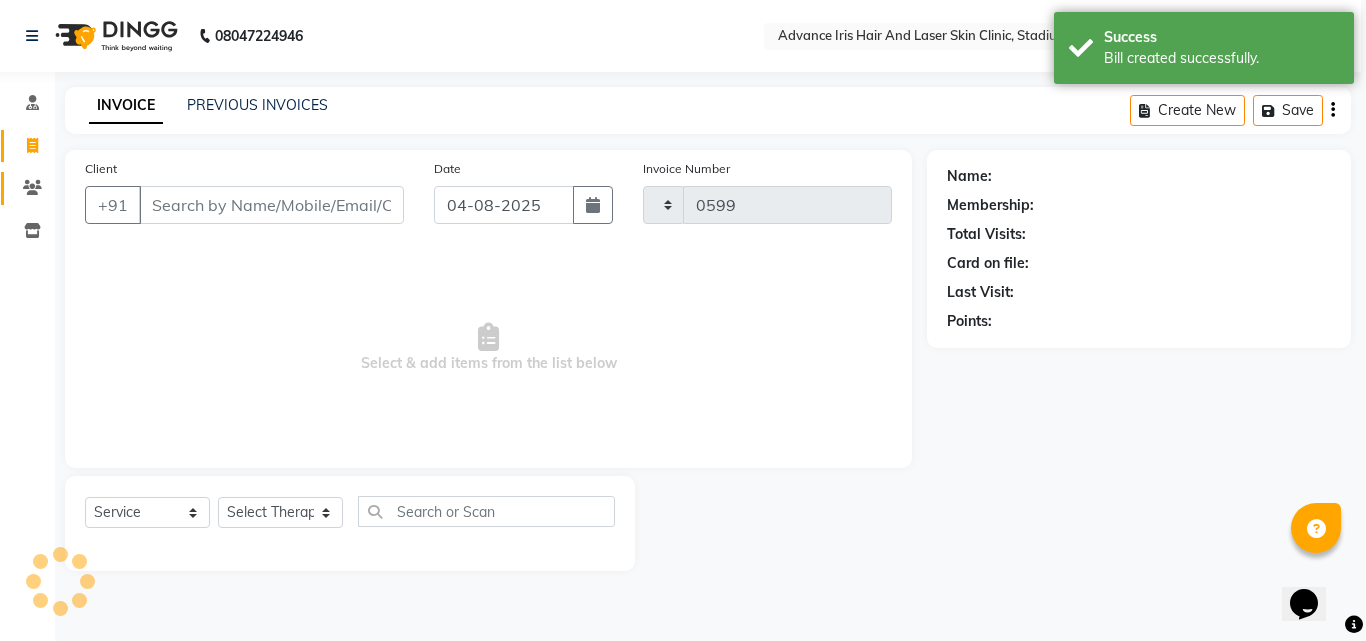 select on "5825" 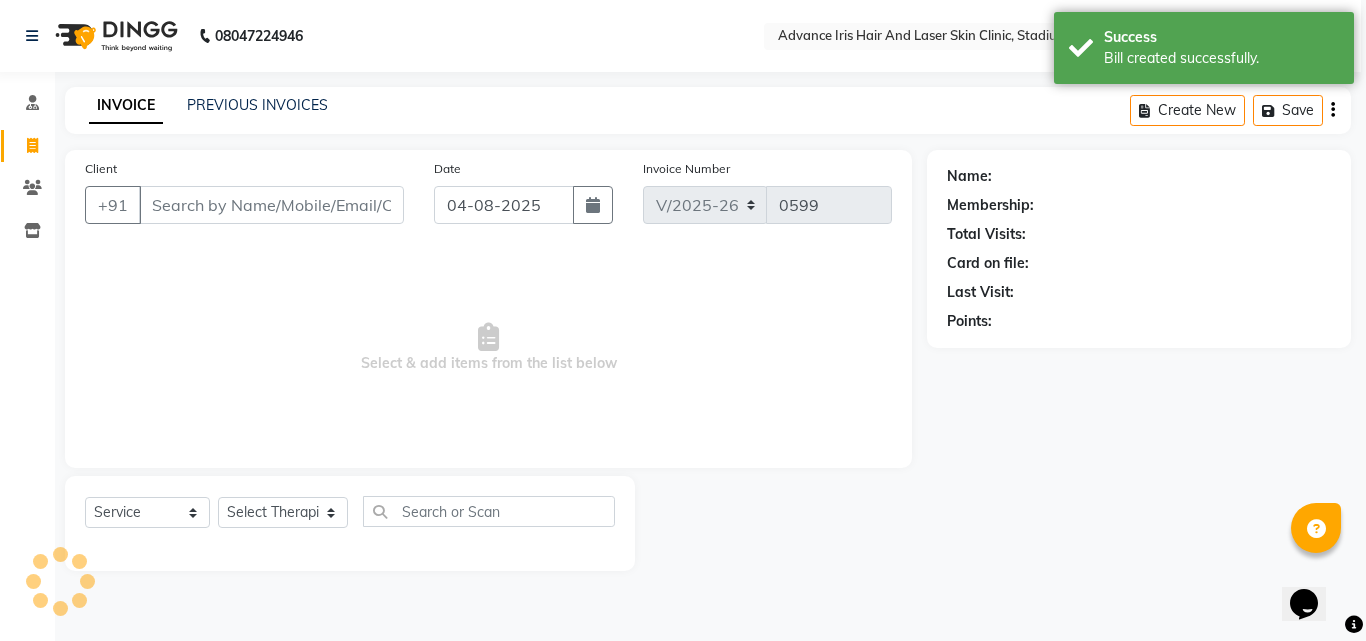 click on "Client" at bounding box center (271, 205) 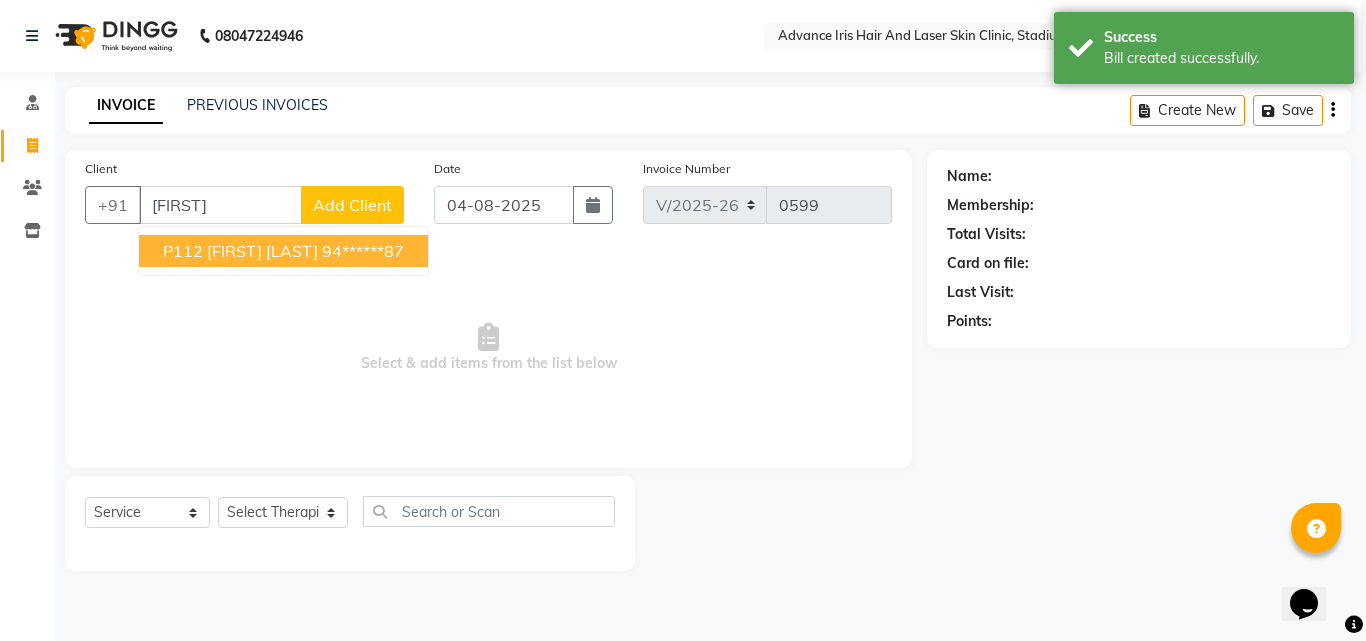 click on "P112 [FIRST] [LAST] [PHONE]" at bounding box center (283, 251) 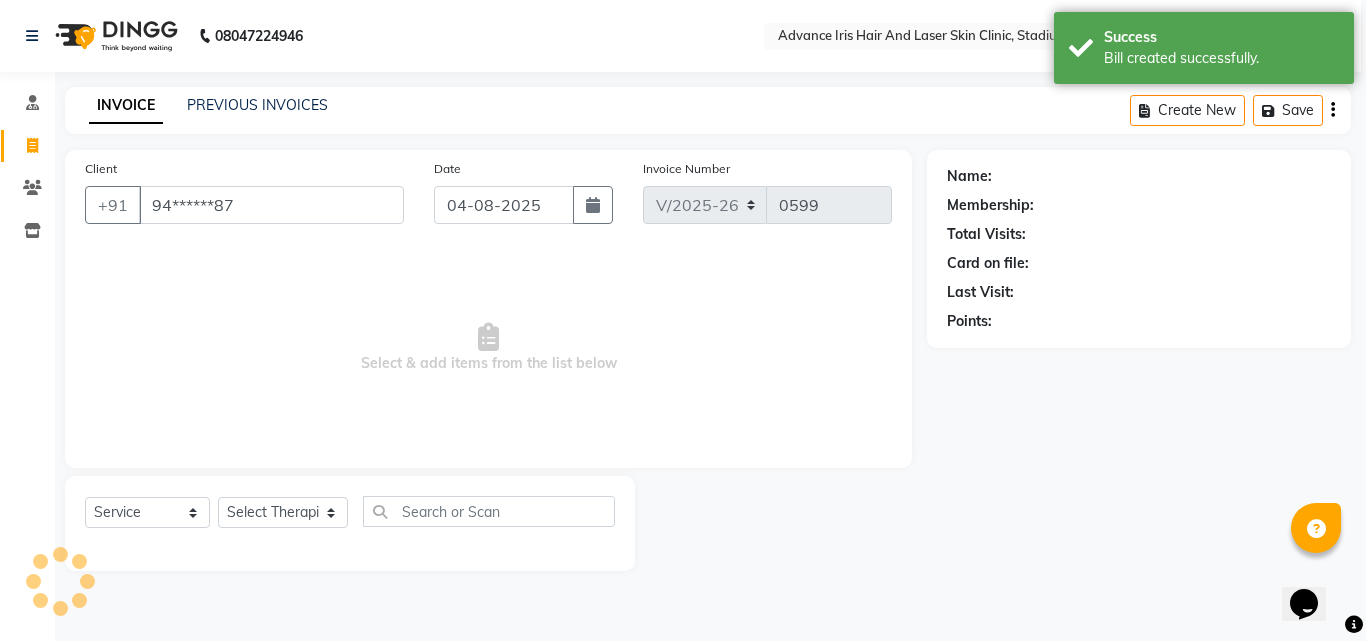 type on "94******87" 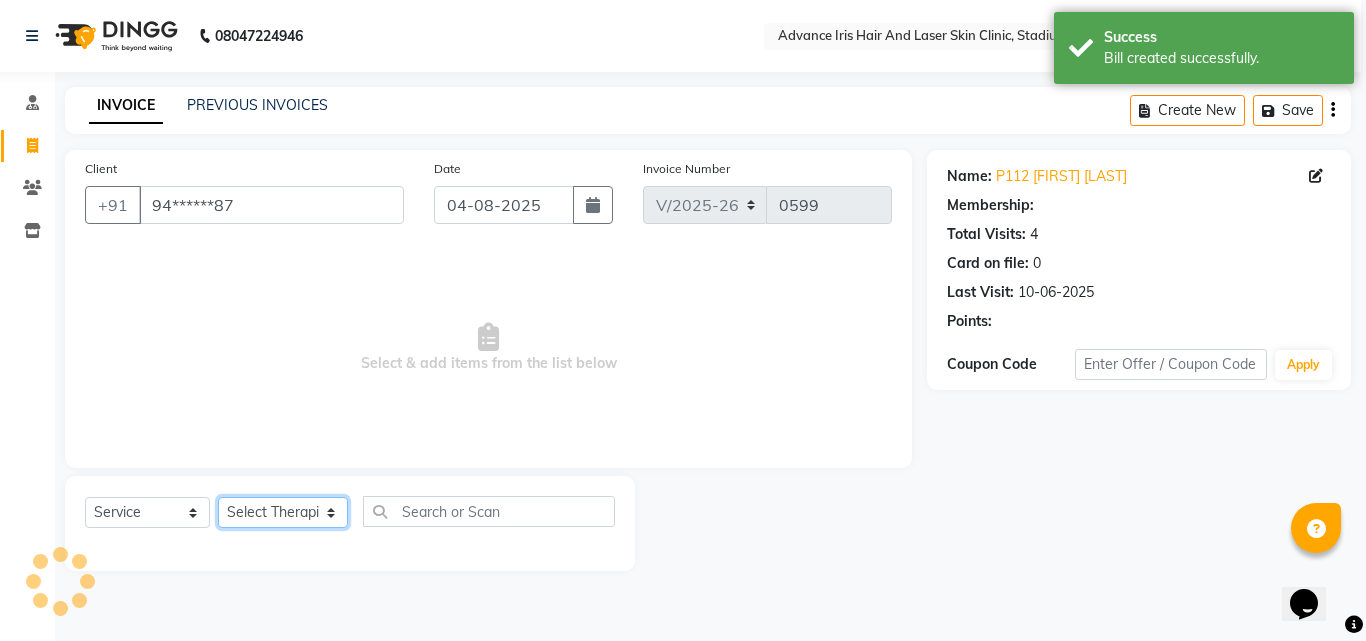 drag, startPoint x: 329, startPoint y: 512, endPoint x: 335, endPoint y: 503, distance: 10.816654 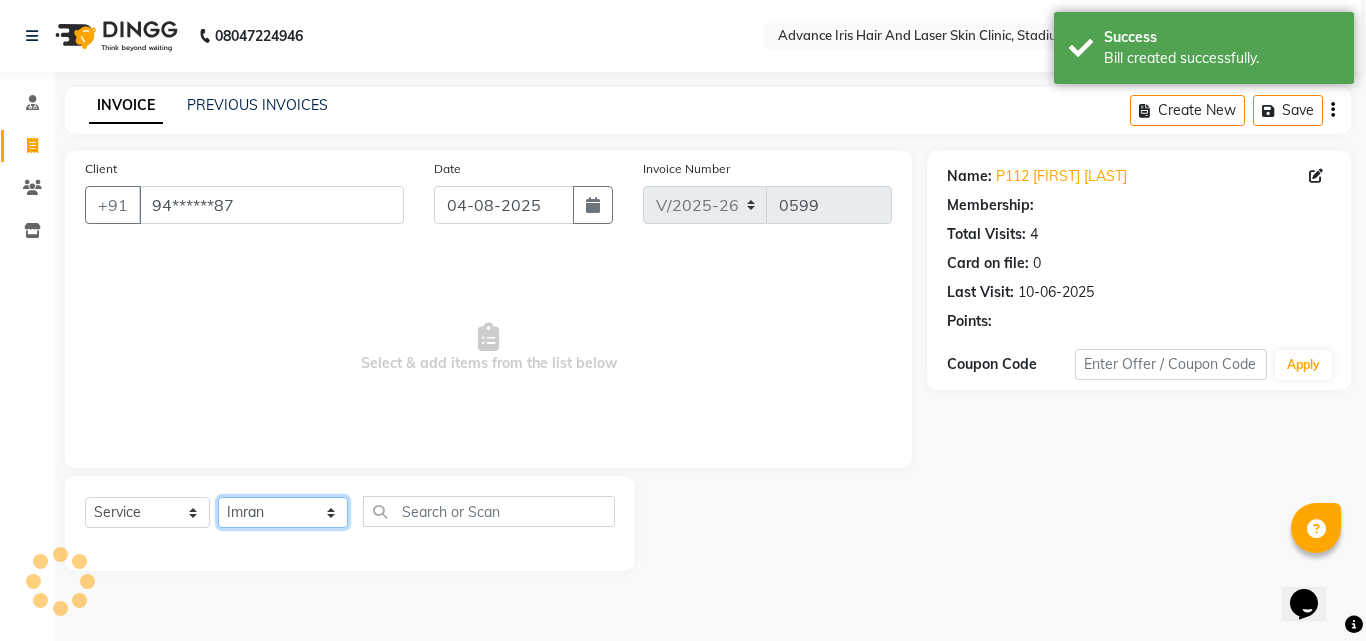 click on "Select Therapist Advance Iris Reception Anchal Chandani Dr Pratiksha Dwivedi(Cosmetologist) Imran Isra Somya Agarwal" 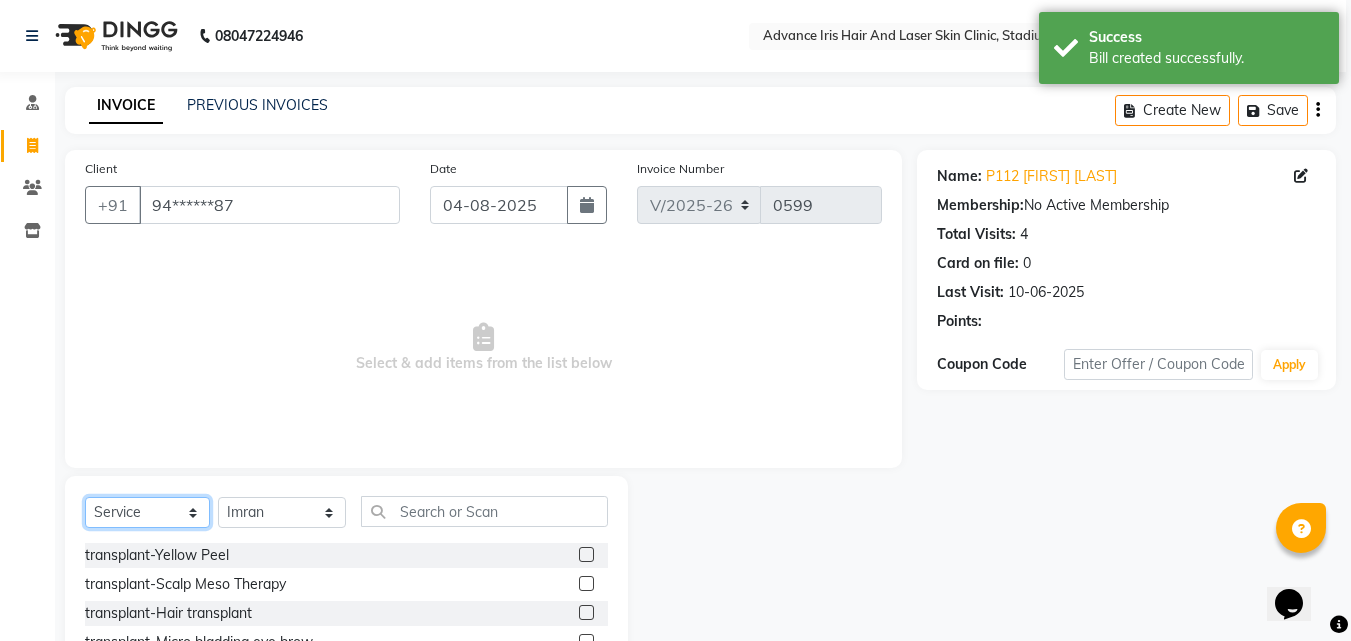 drag, startPoint x: 177, startPoint y: 513, endPoint x: 185, endPoint y: 501, distance: 14.422205 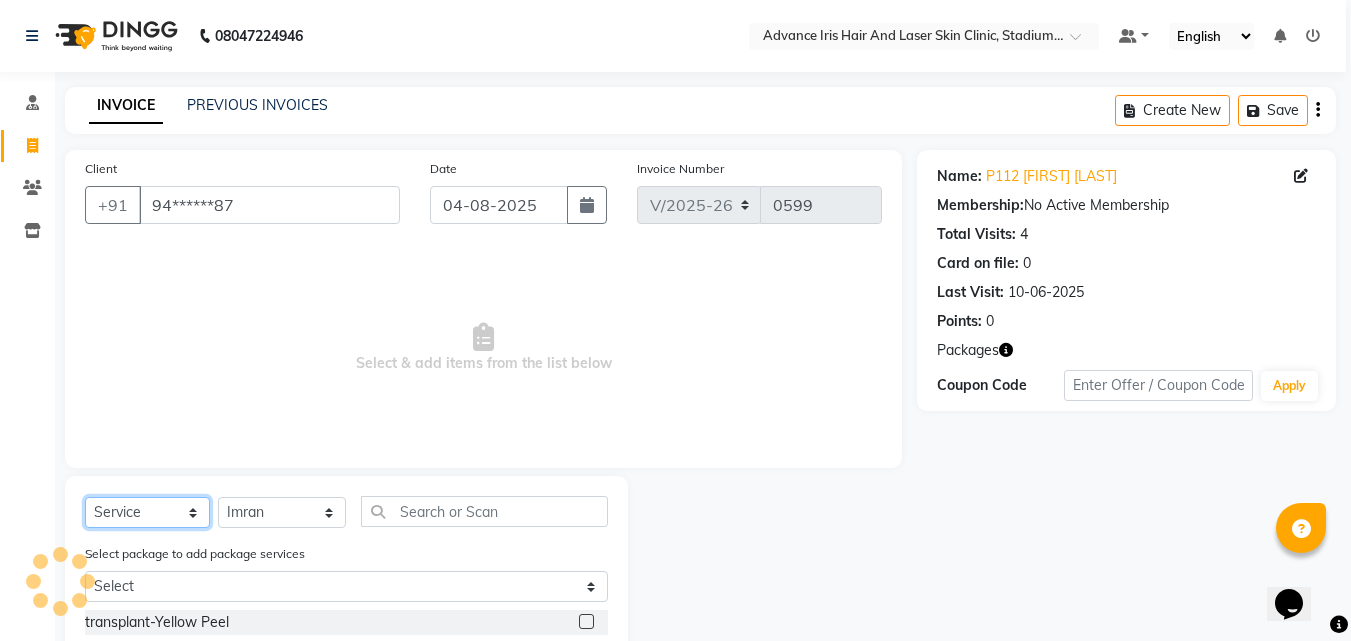 click on "Select  Service  Product  Membership  Package Voucher Prepaid Gift Card" 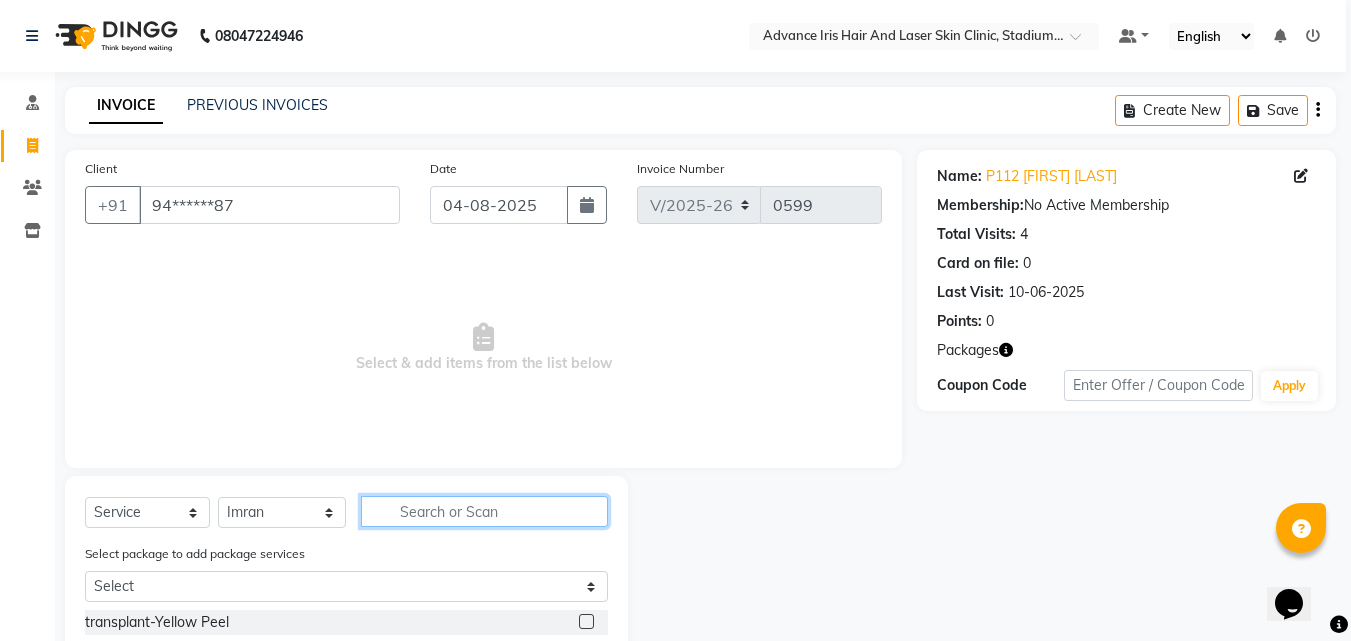 click 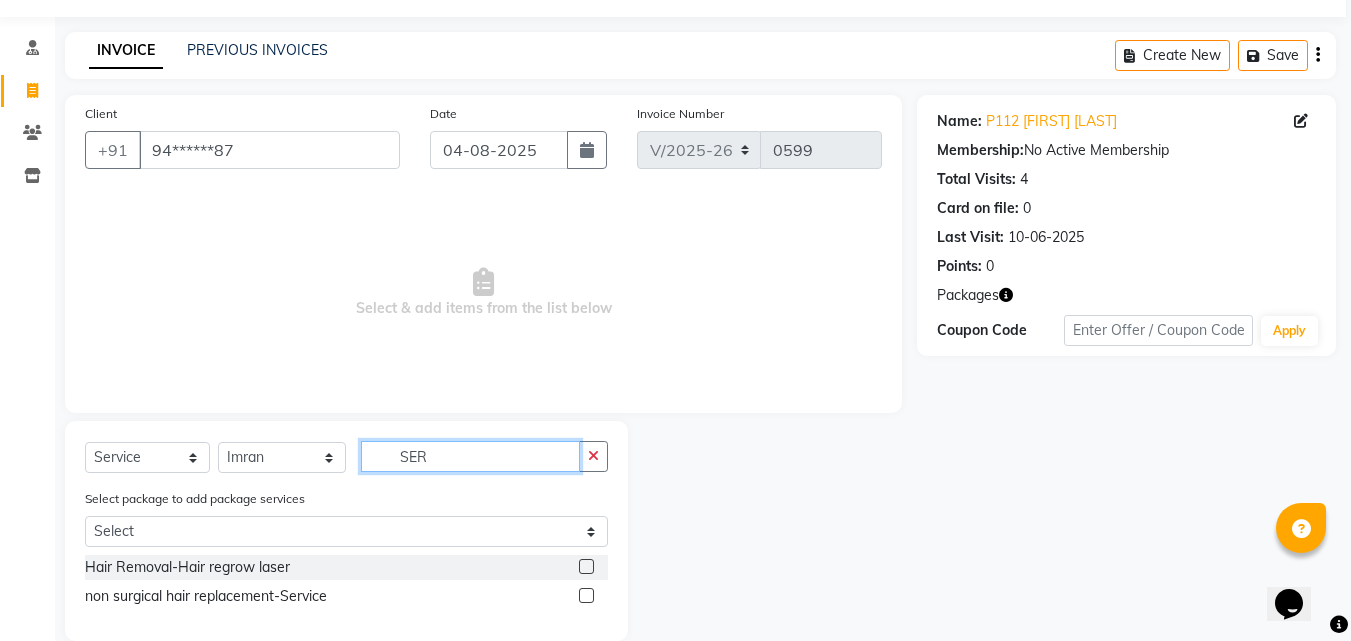 scroll, scrollTop: 85, scrollLeft: 0, axis: vertical 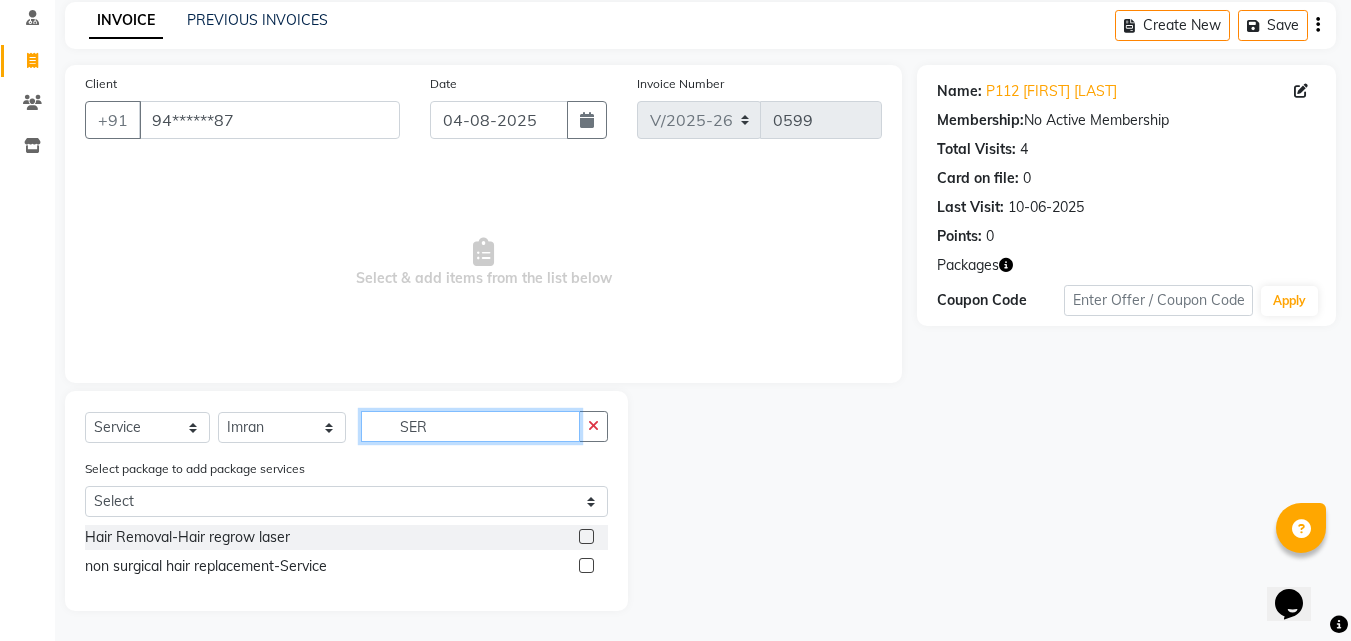 type on "SER" 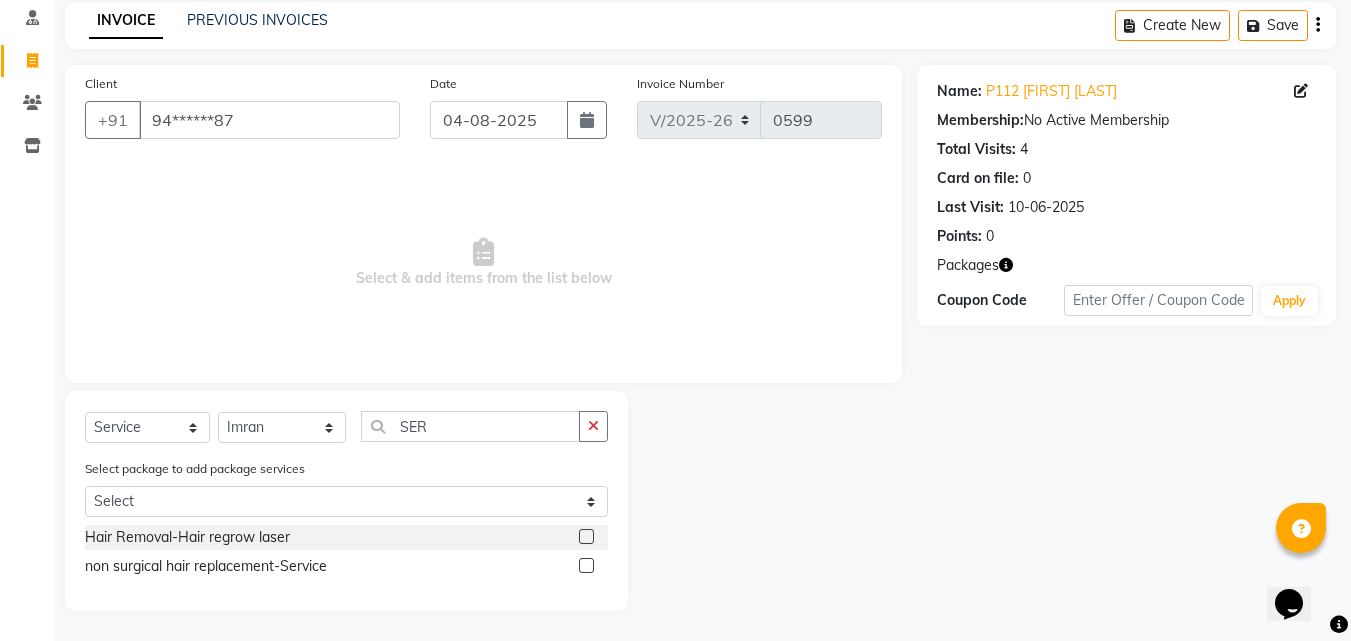 click 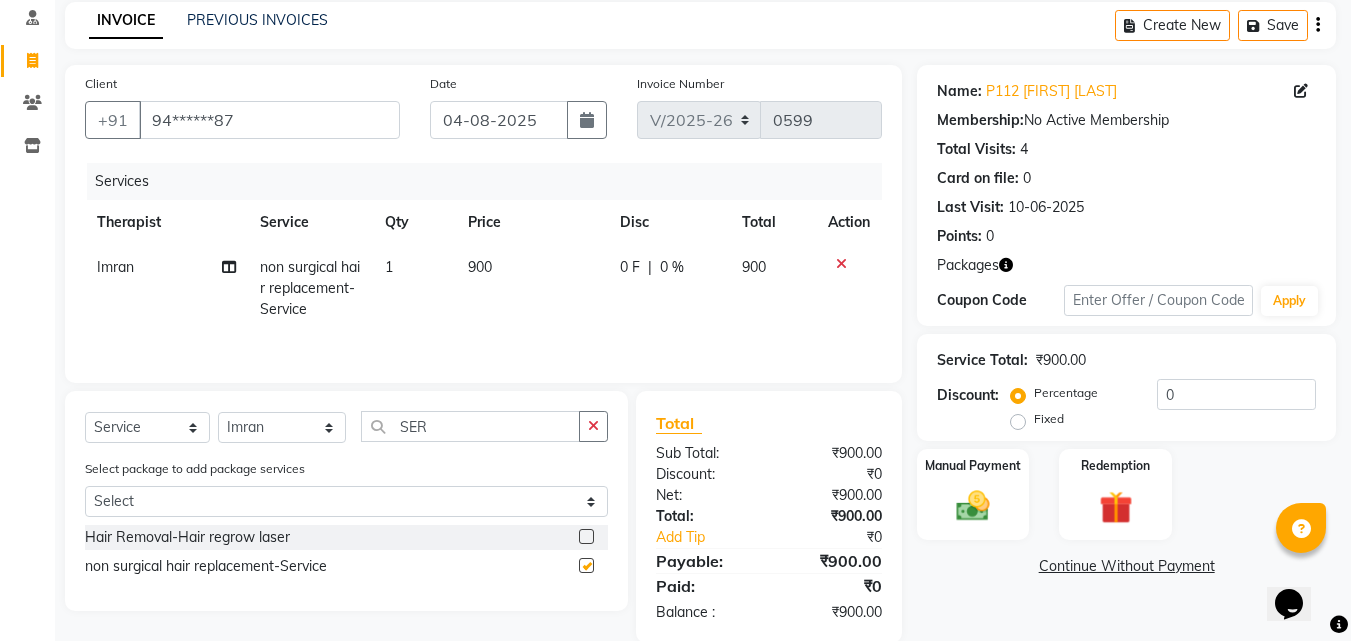 checkbox on "false" 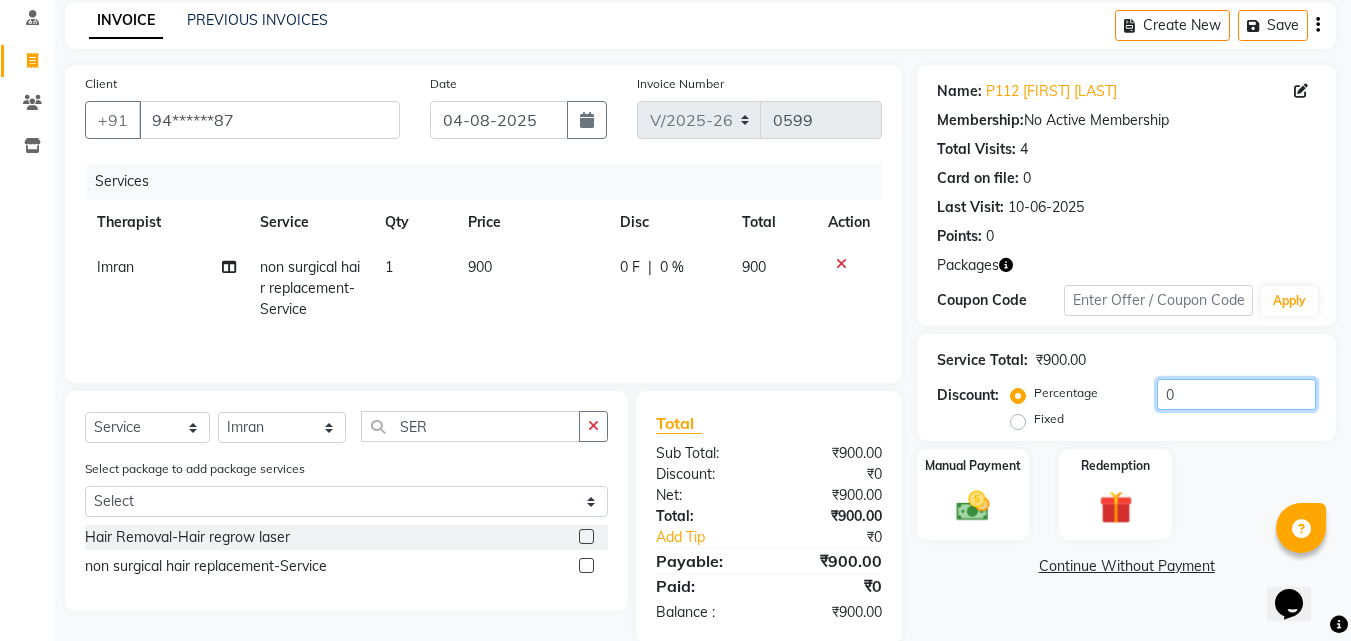 click on "0" 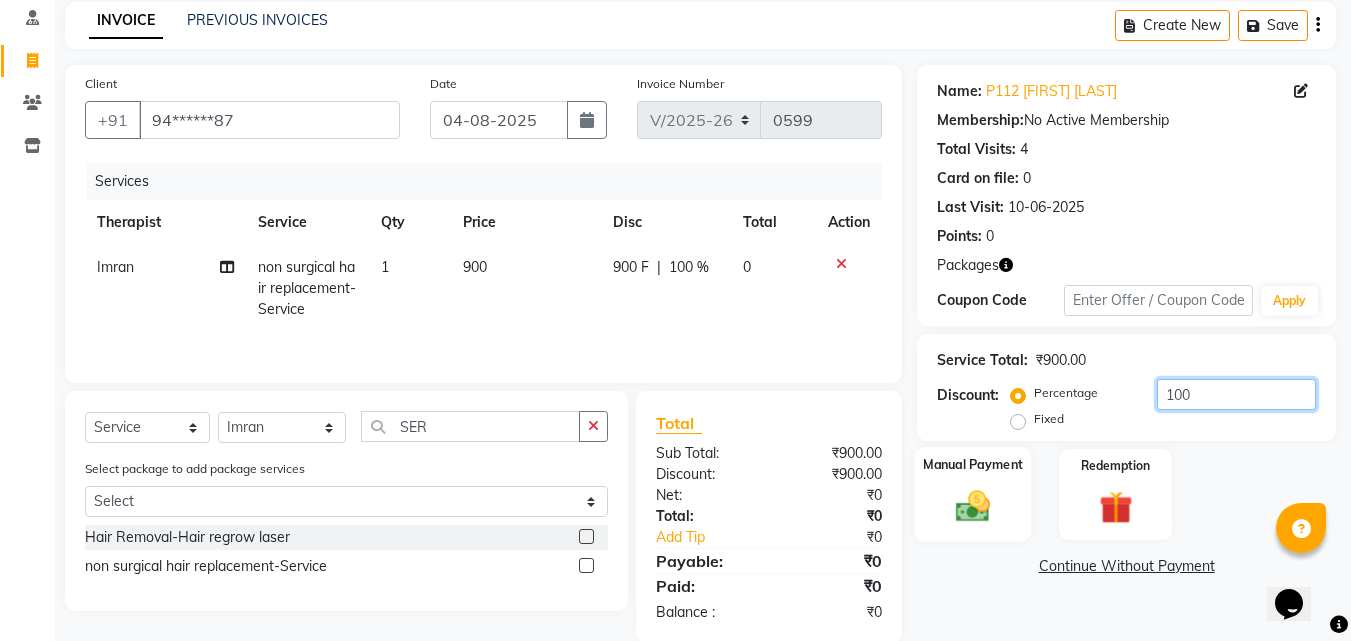 type on "100" 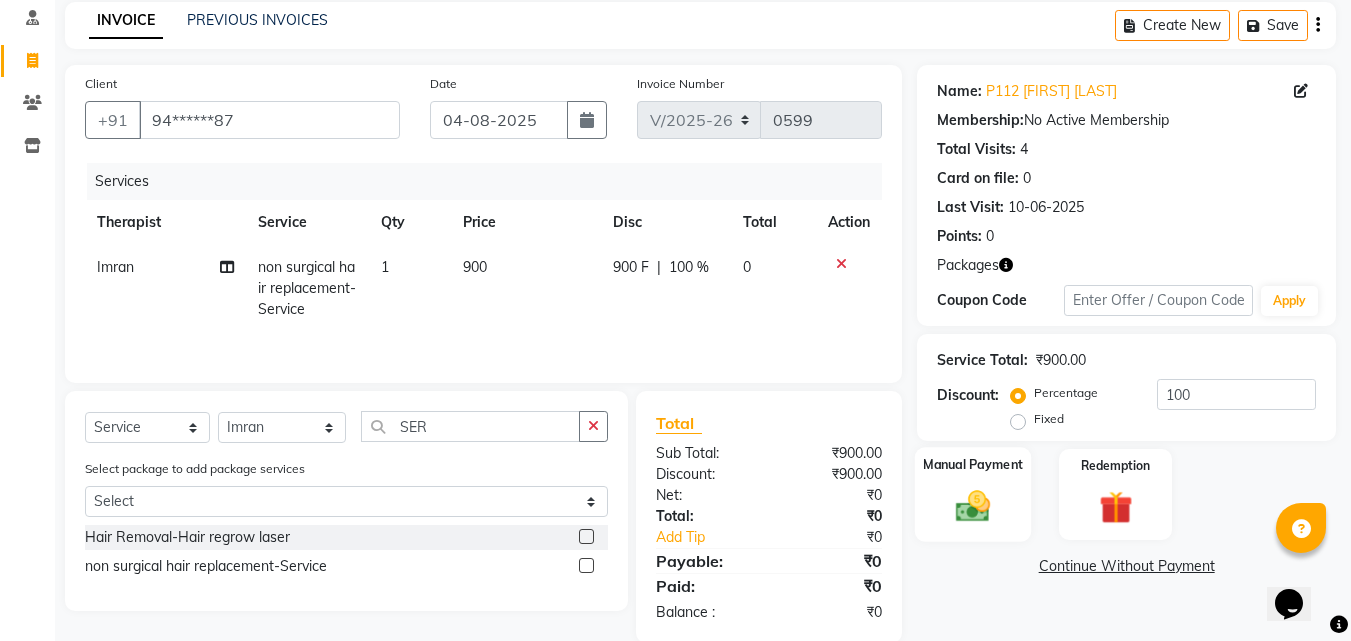 click 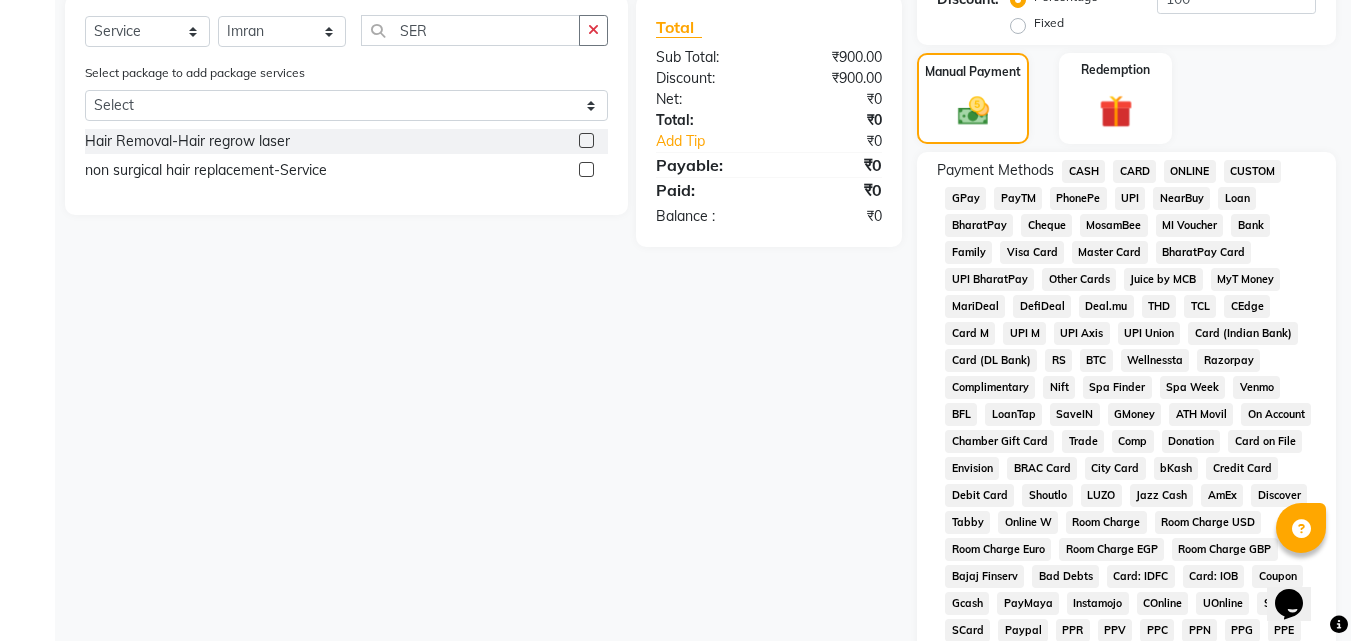 scroll, scrollTop: 700, scrollLeft: 0, axis: vertical 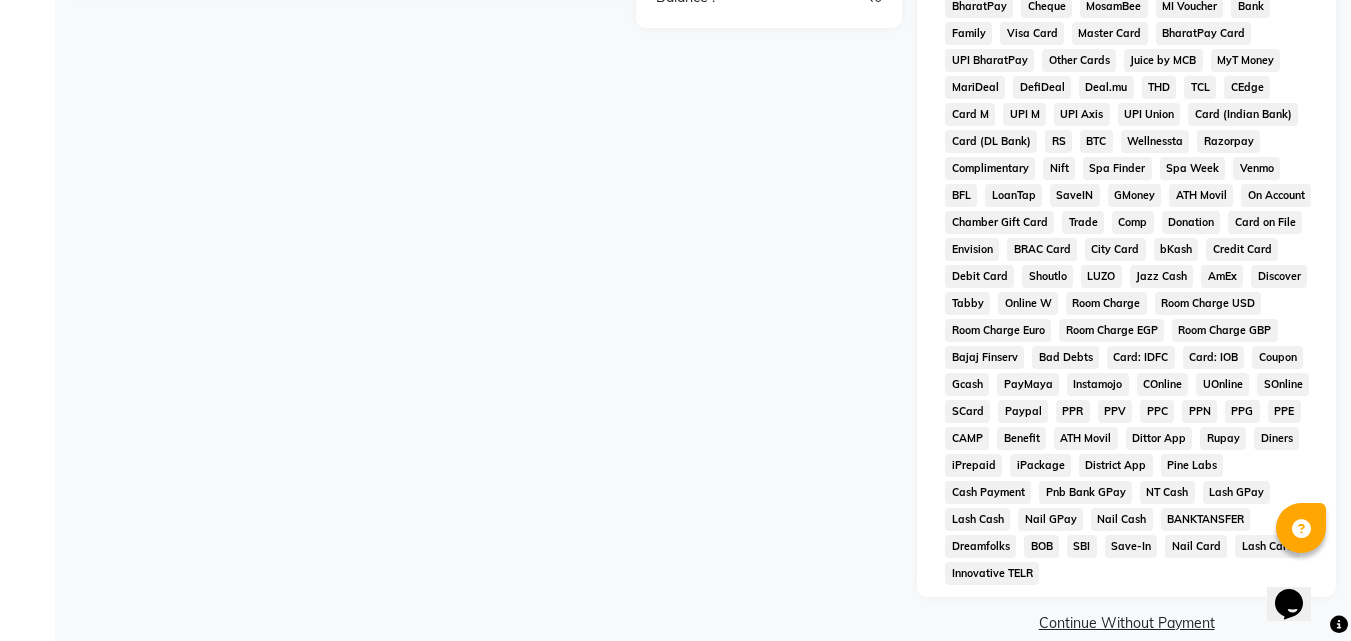 click on "Continue Without Payment" 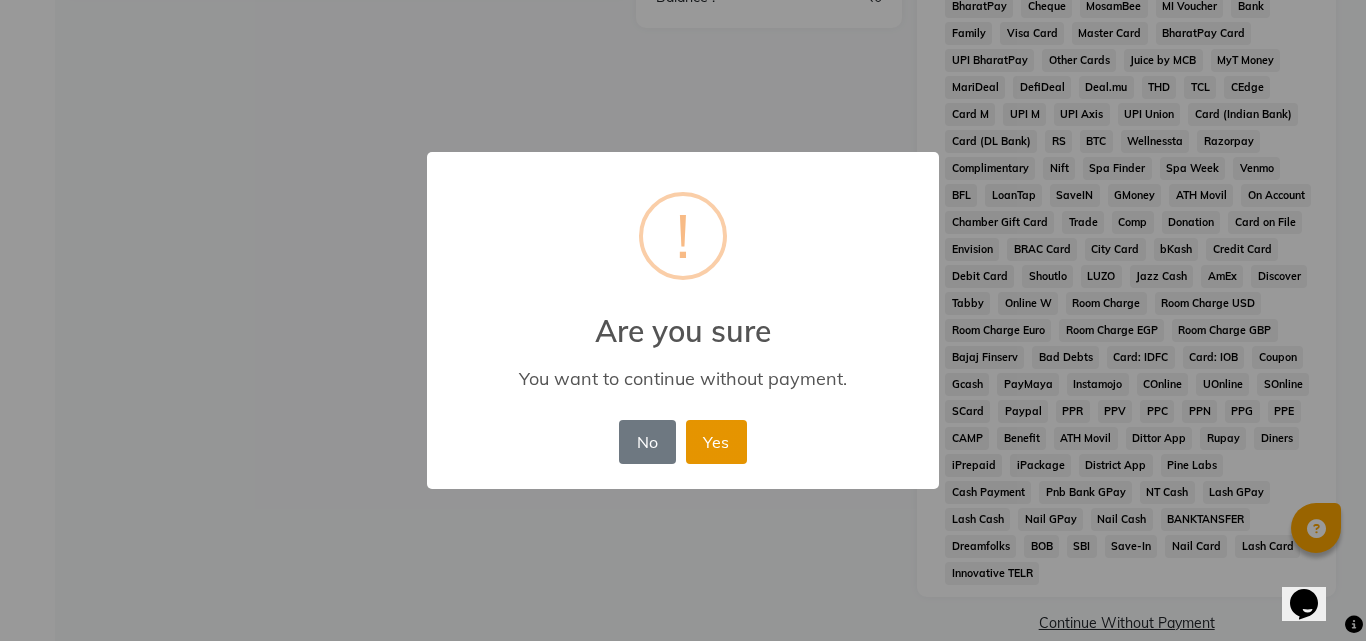 click on "Yes" at bounding box center [716, 442] 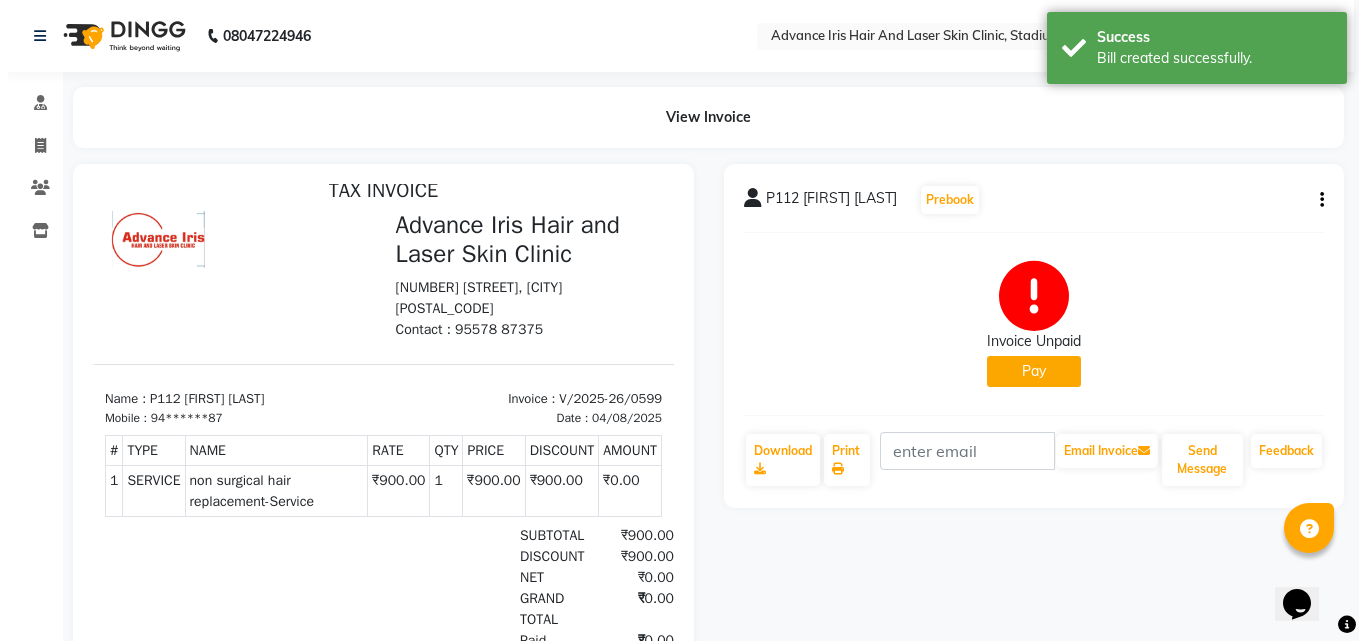scroll, scrollTop: 16, scrollLeft: 0, axis: vertical 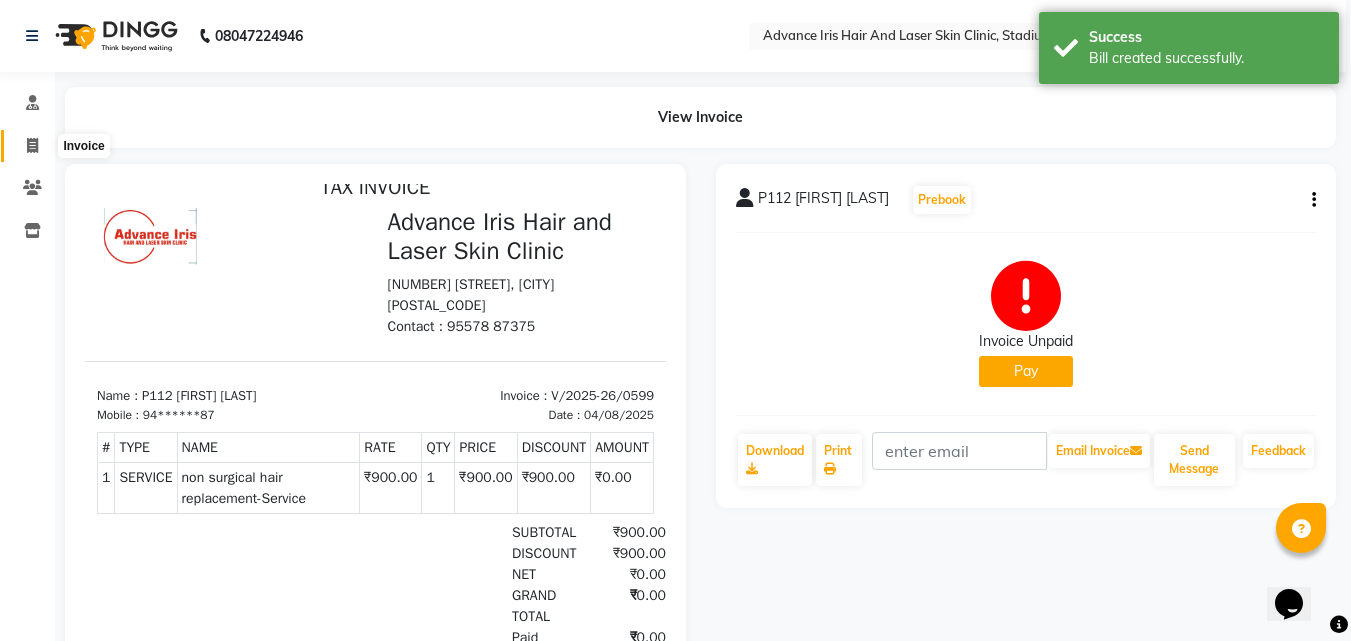 click 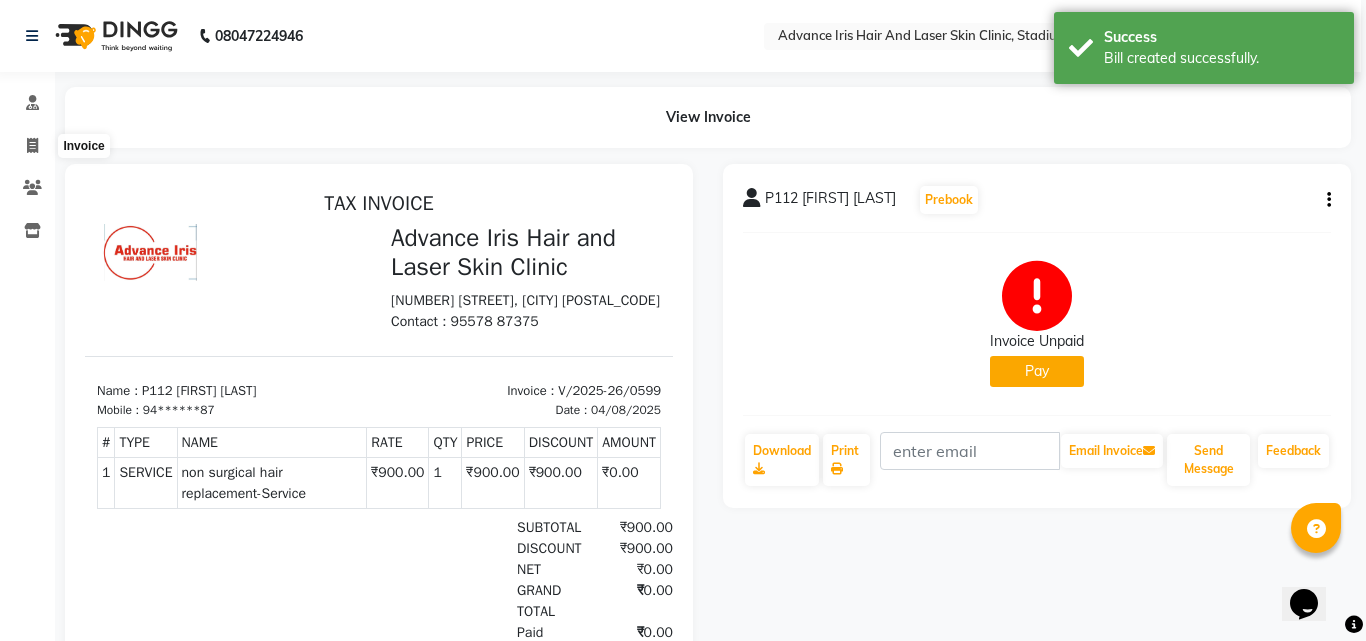 select on "service" 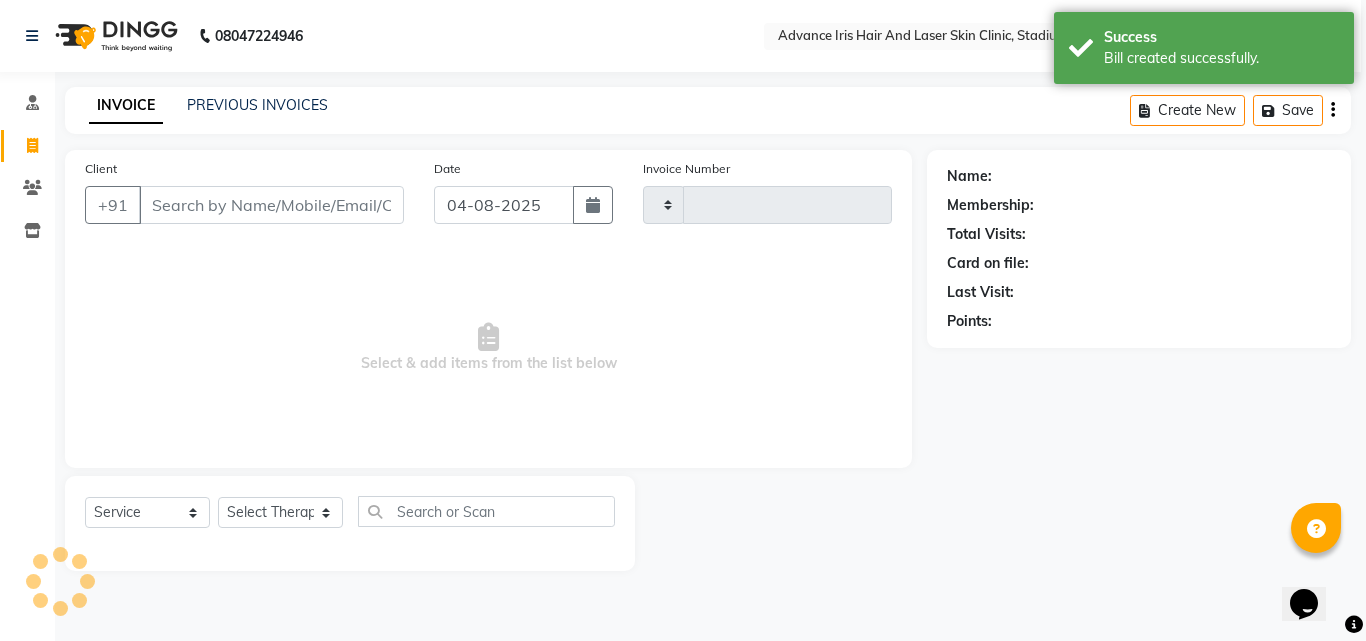 type on "0600" 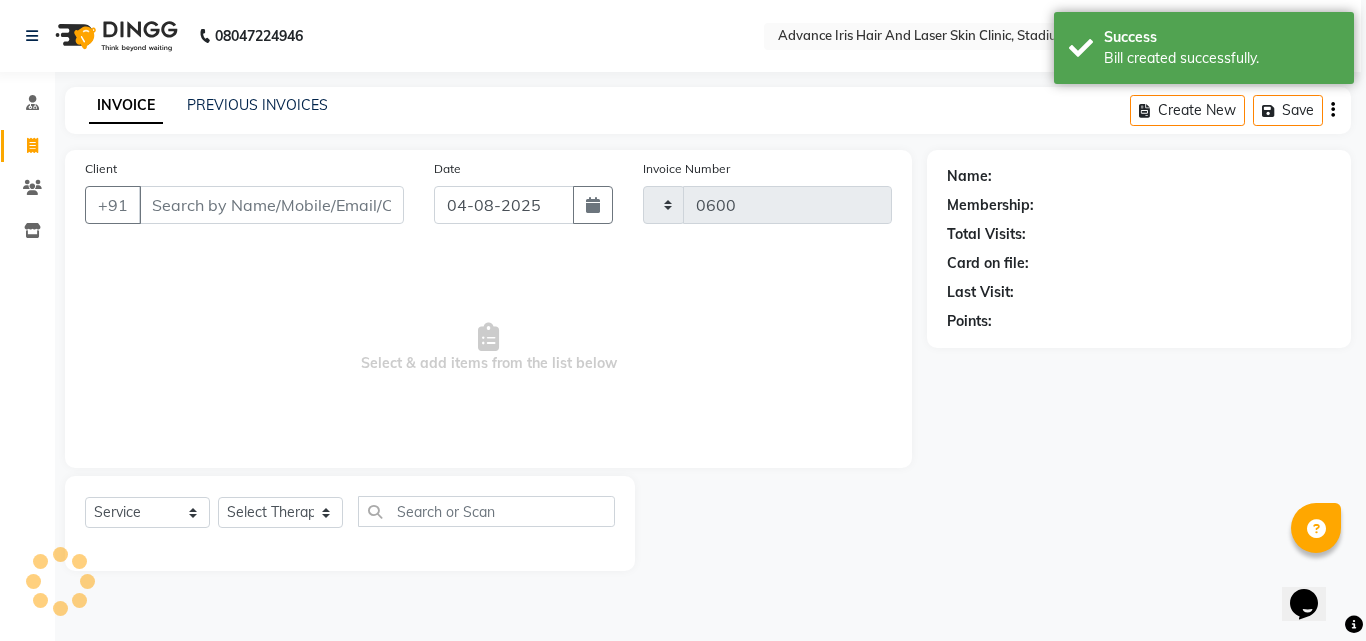 select on "5825" 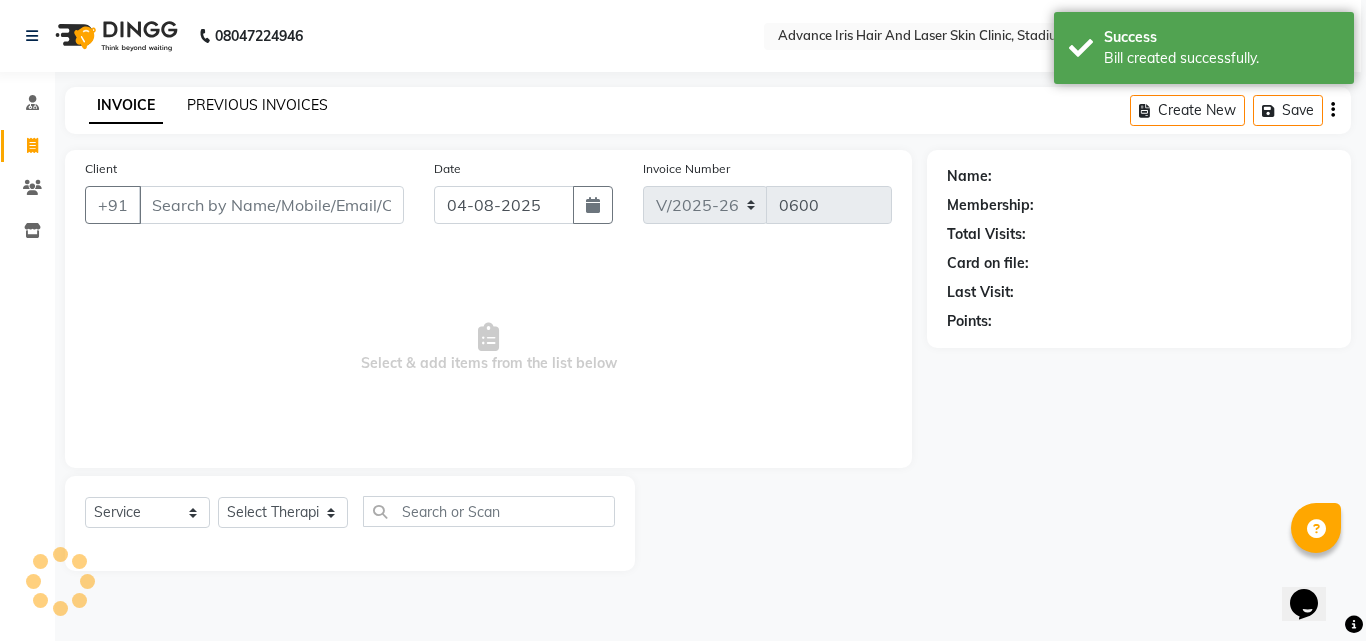 click on "PREVIOUS INVOICES" 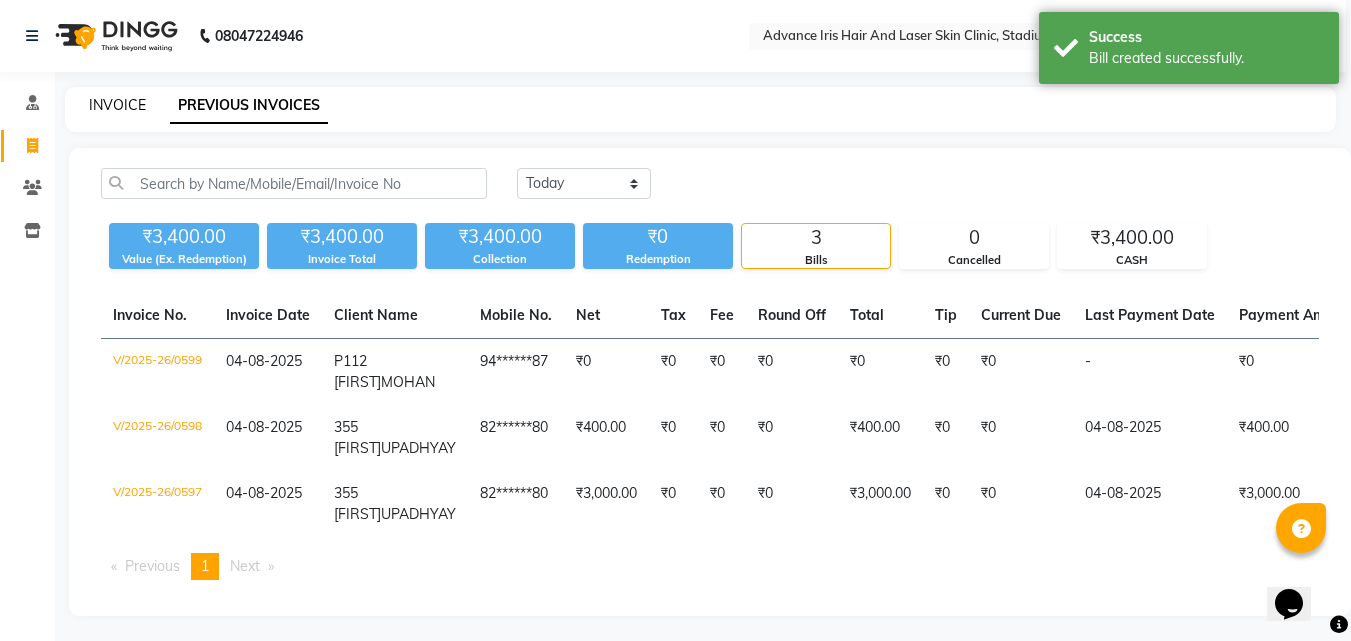 click on "INVOICE" 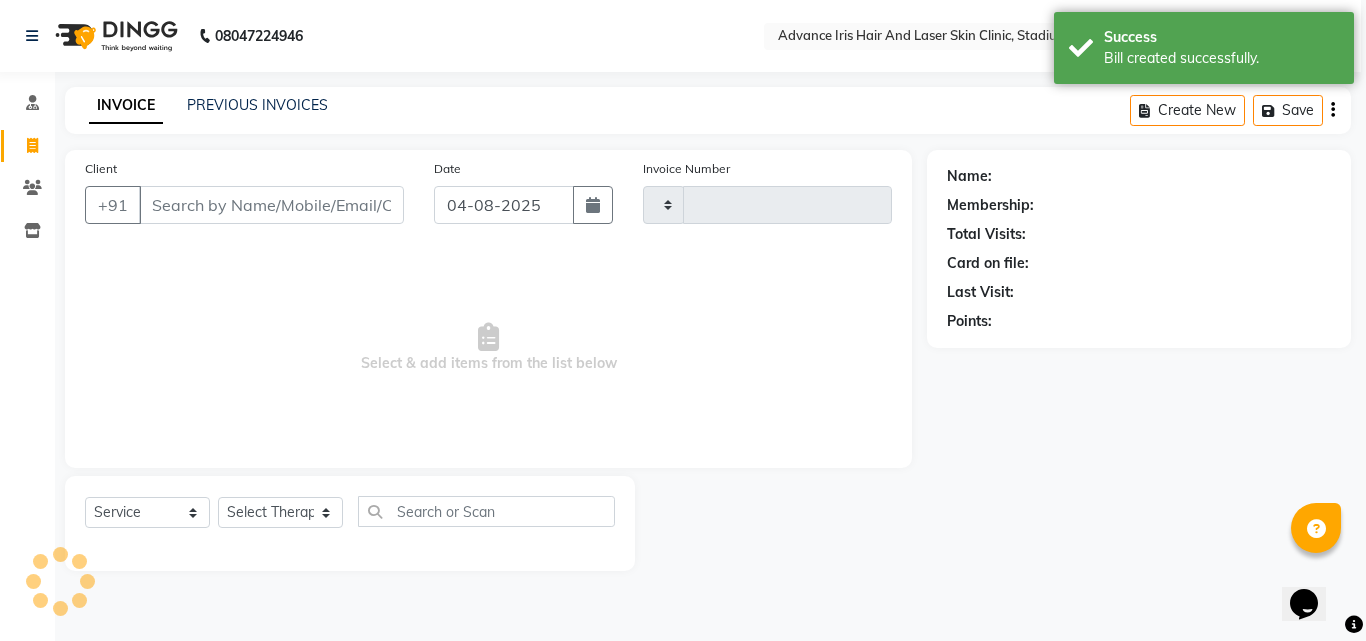 type on "0600" 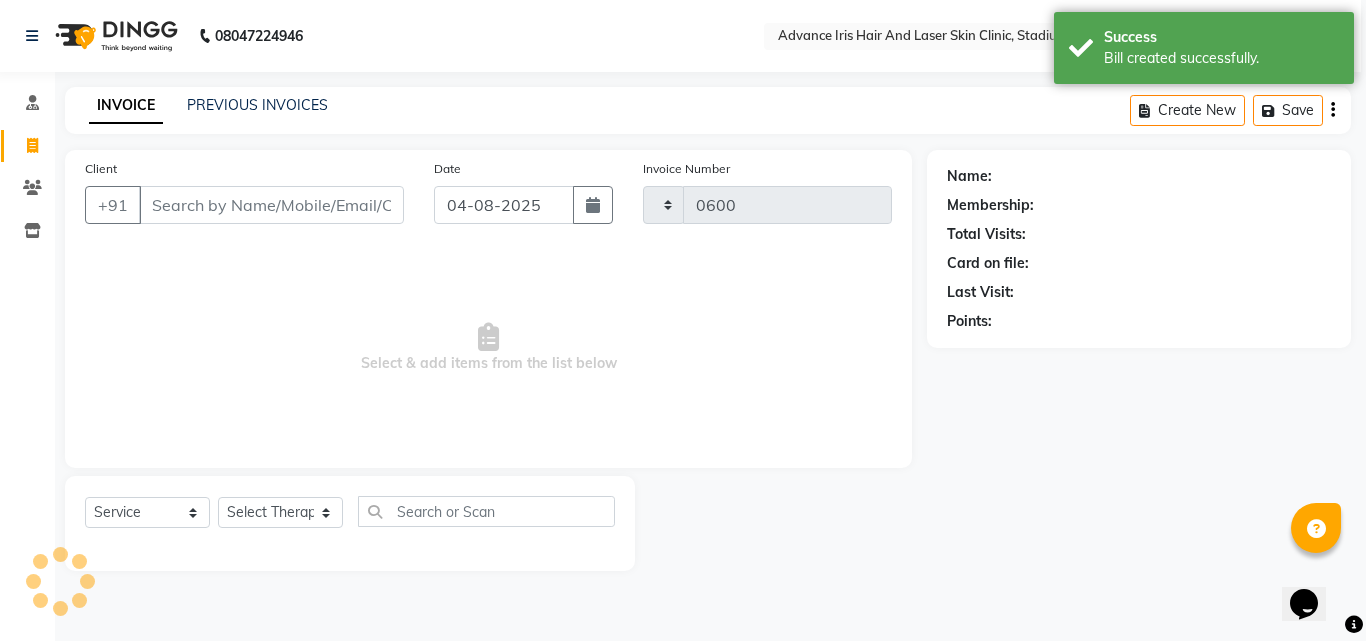 select on "5825" 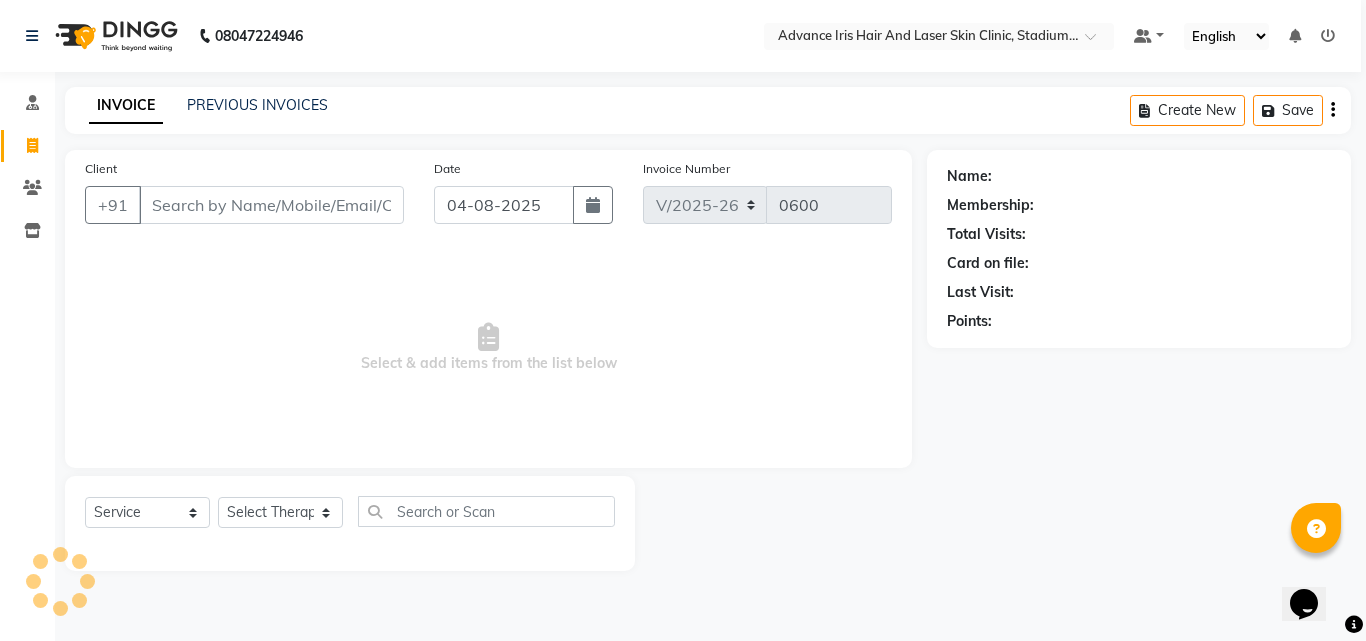 drag, startPoint x: 185, startPoint y: 210, endPoint x: 186, endPoint y: 200, distance: 10.049875 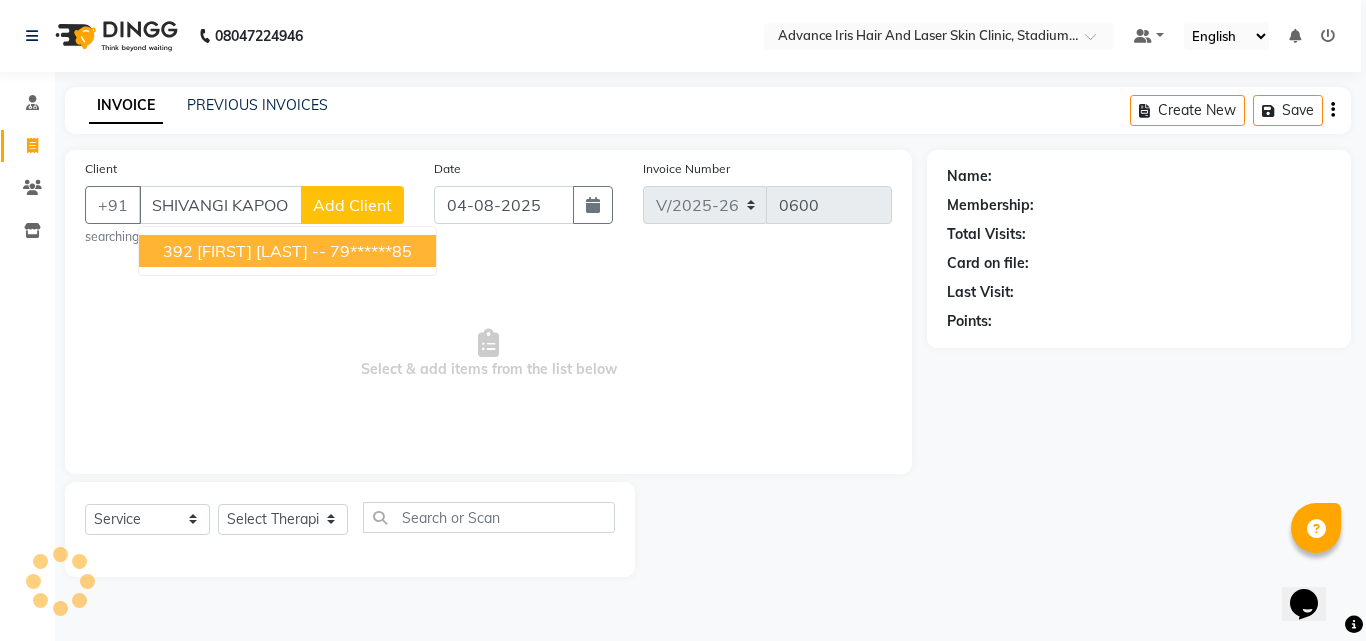 scroll, scrollTop: 0, scrollLeft: 7, axis: horizontal 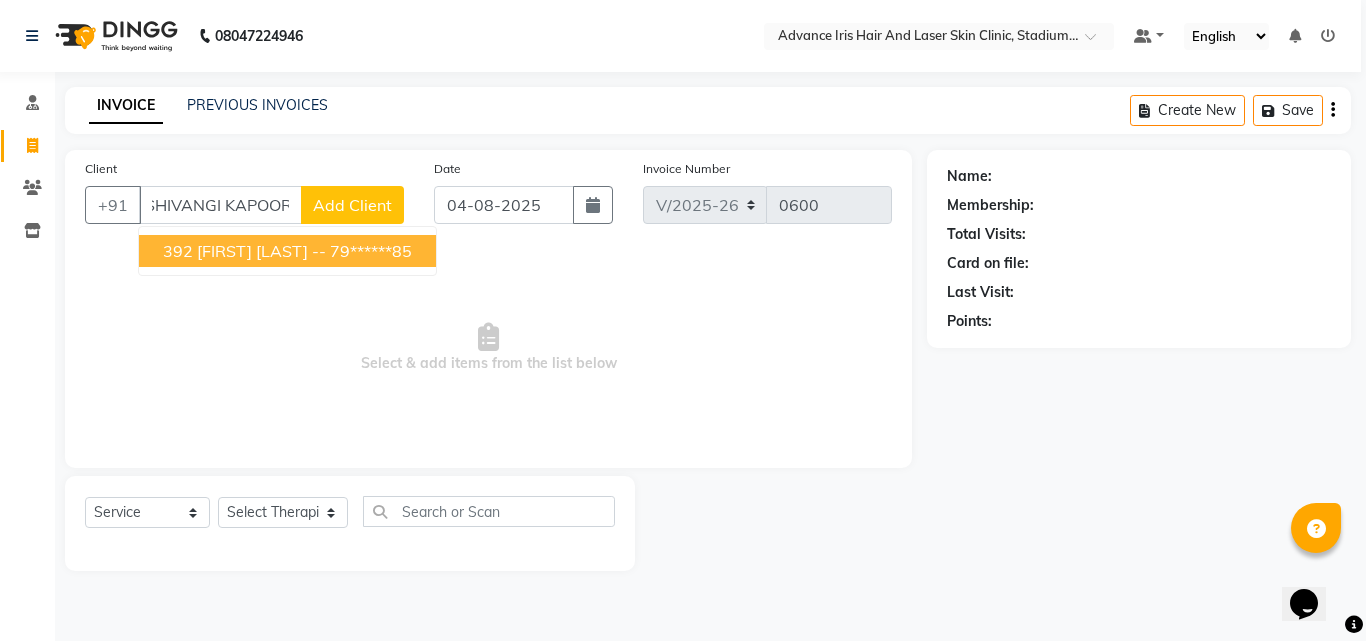click on "392 [FIRST] [LAST] --" at bounding box center [244, 251] 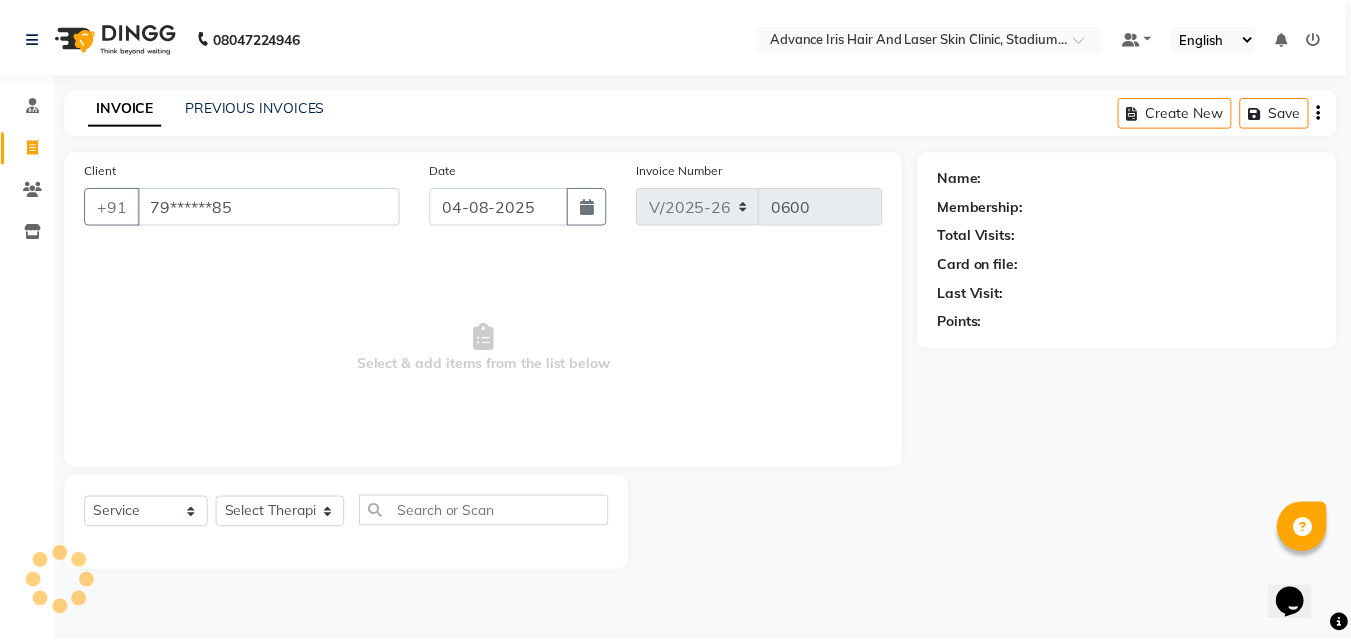 scroll, scrollTop: 0, scrollLeft: 0, axis: both 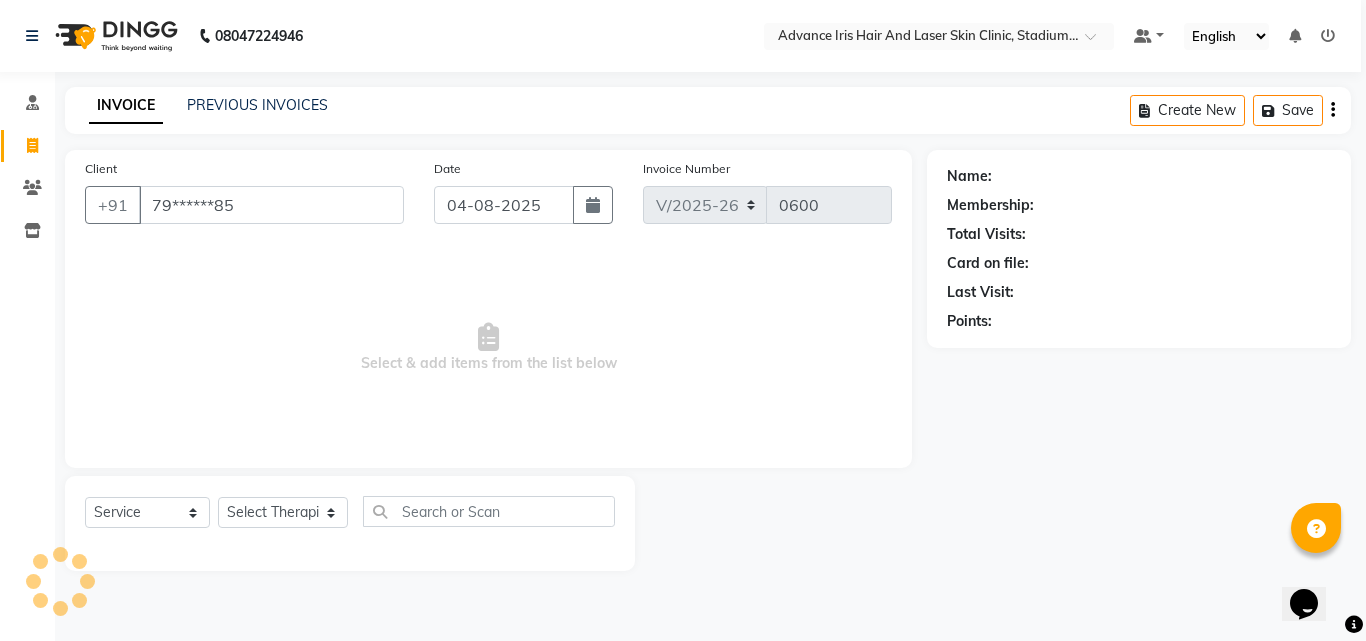 type on "79******85" 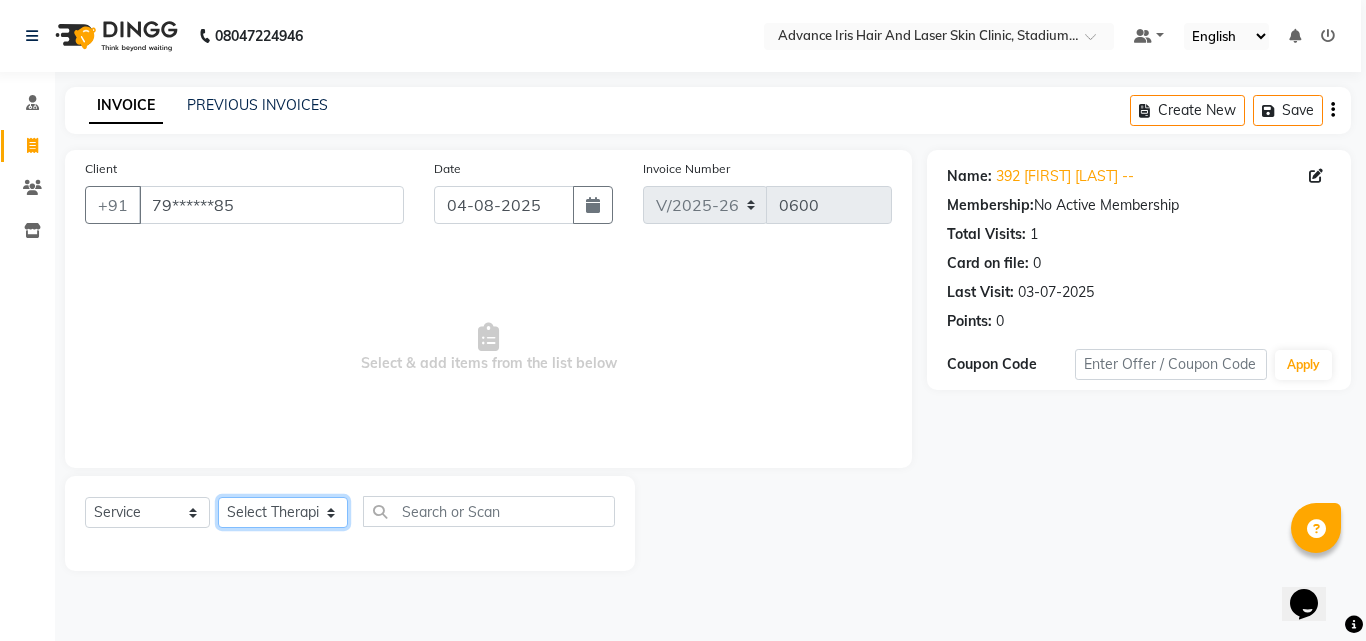 click on "Select Therapist Advance Iris Reception Anchal Chandani Dr Pratiksha Dwivedi(Cosmetologist) Imran Isra Somya Agarwal" 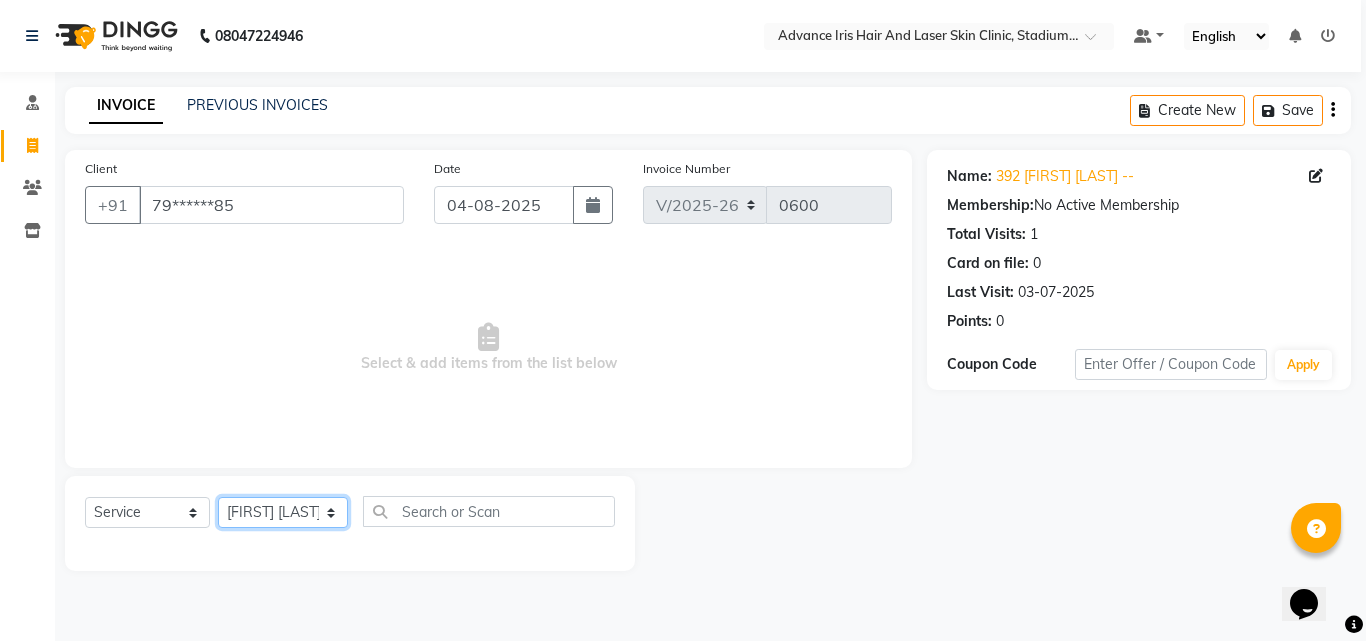 click on "Select Therapist Advance Iris Reception Anchal Chandani Dr Pratiksha Dwivedi(Cosmetologist) Imran Isra Somya Agarwal" 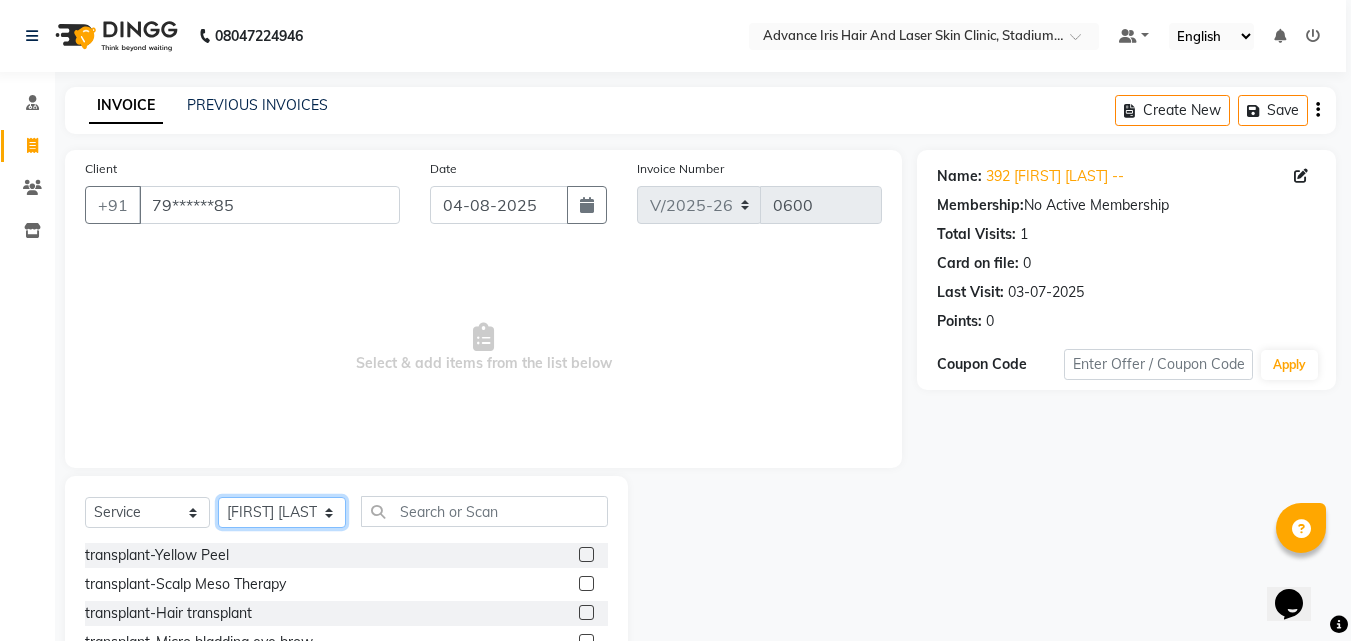 click on "Select Therapist Advance Iris Reception Anchal Chandani Dr Pratiksha Dwivedi(Cosmetologist) Imran Isra Somya Agarwal" 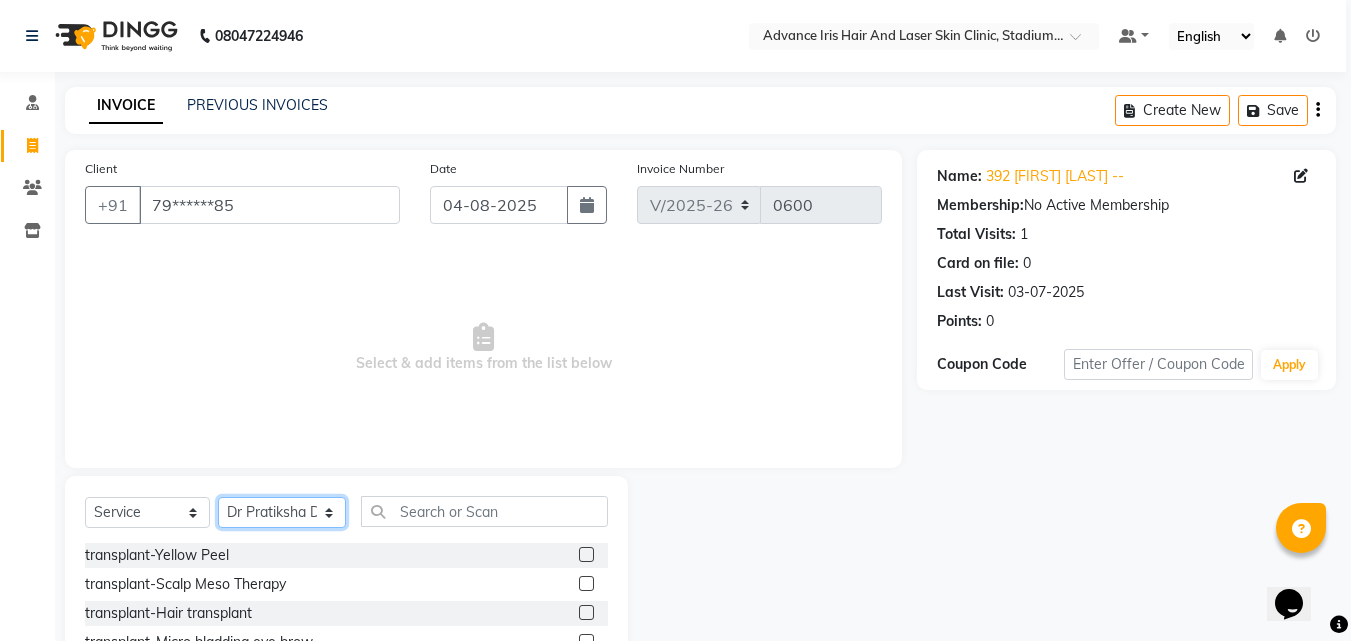 click on "Select Therapist Advance Iris Reception Anchal Chandani Dr Pratiksha Dwivedi(Cosmetologist) Imran Isra Somya Agarwal" 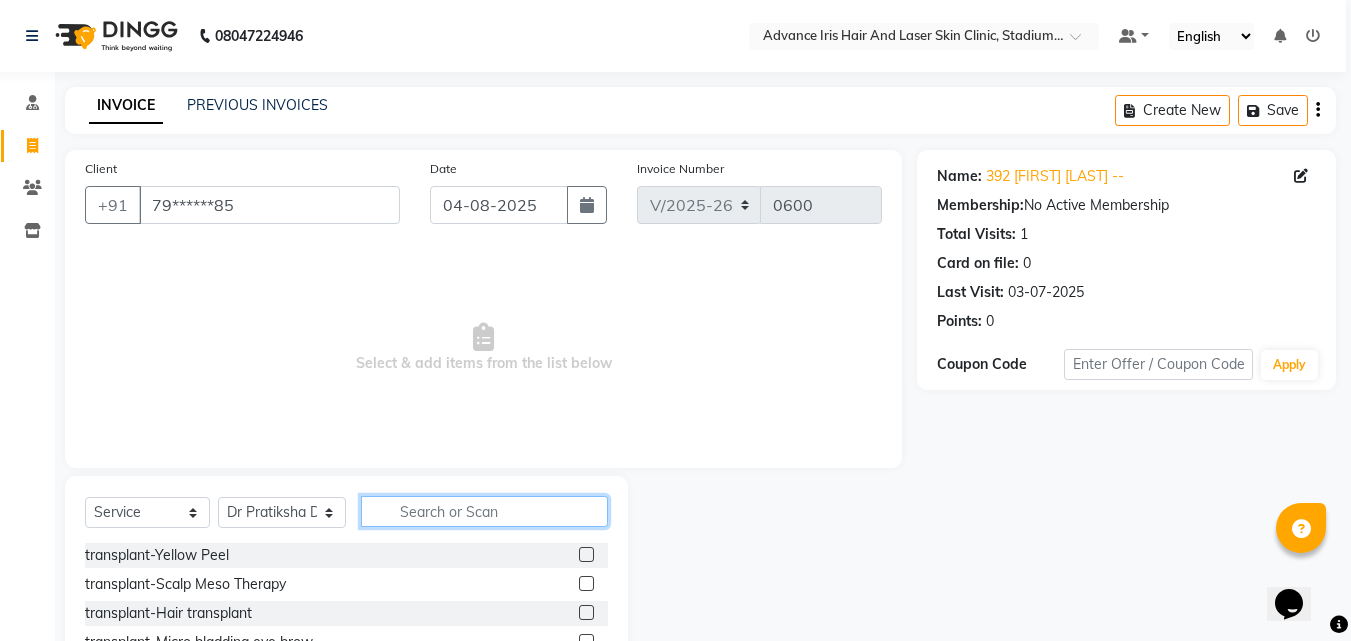 click 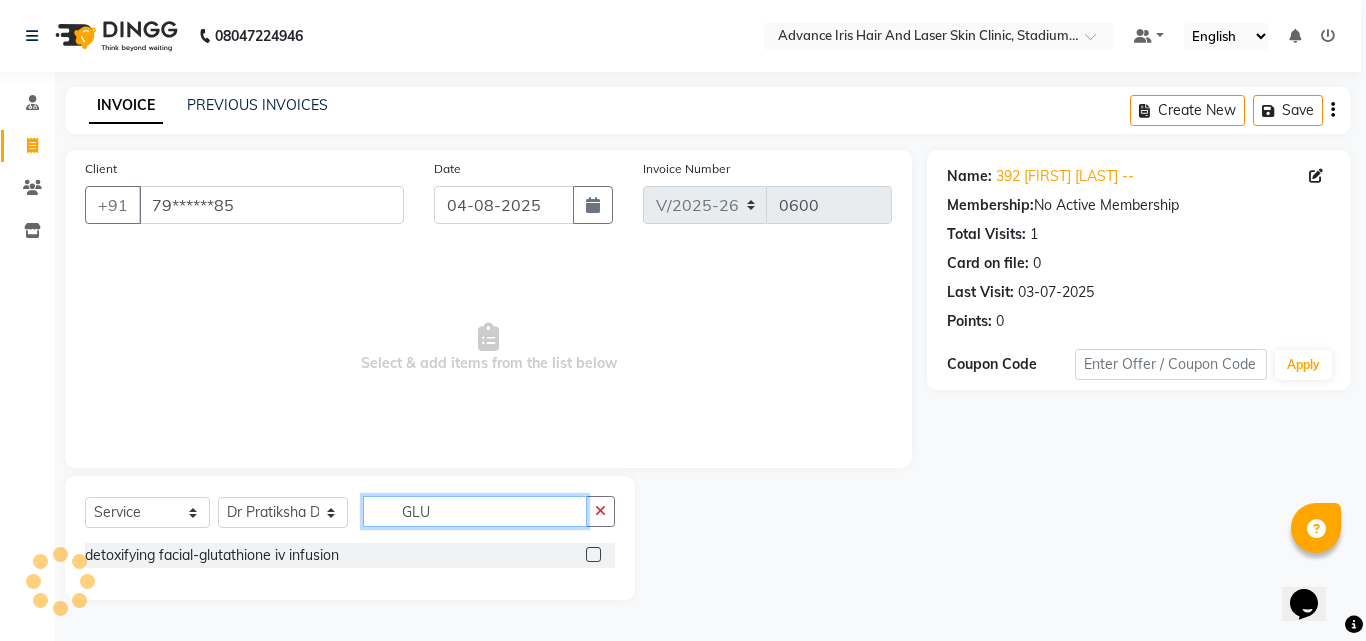 type on "GLU" 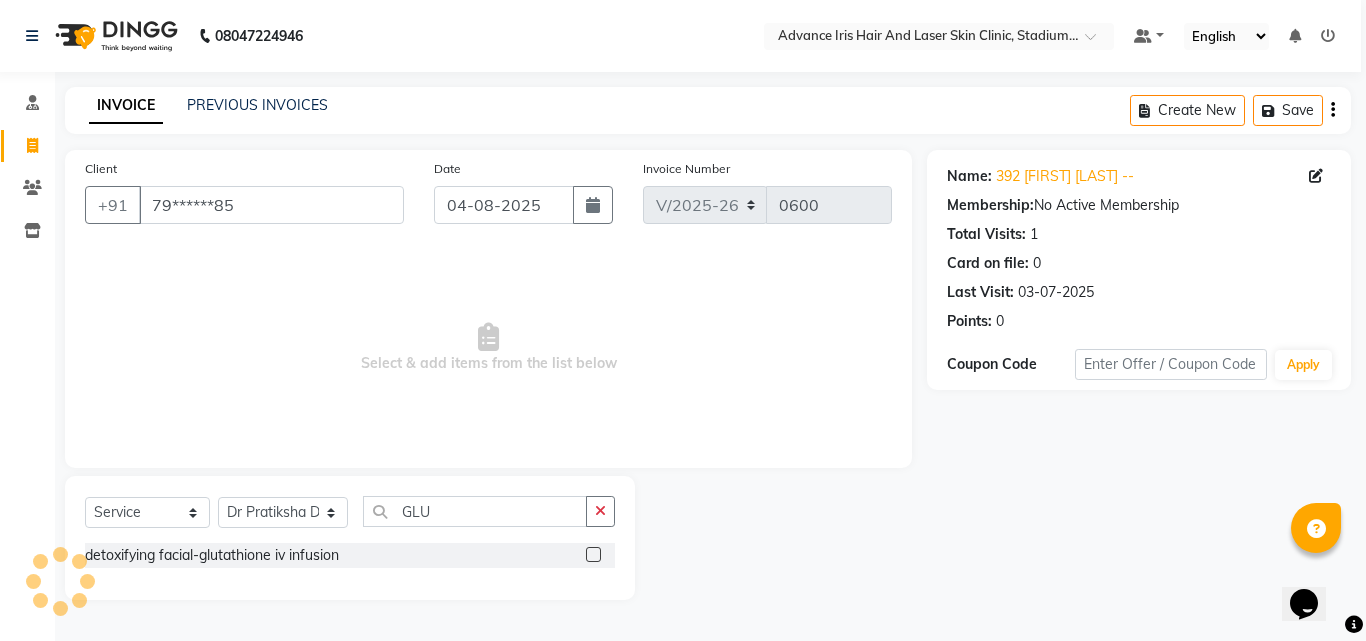 click 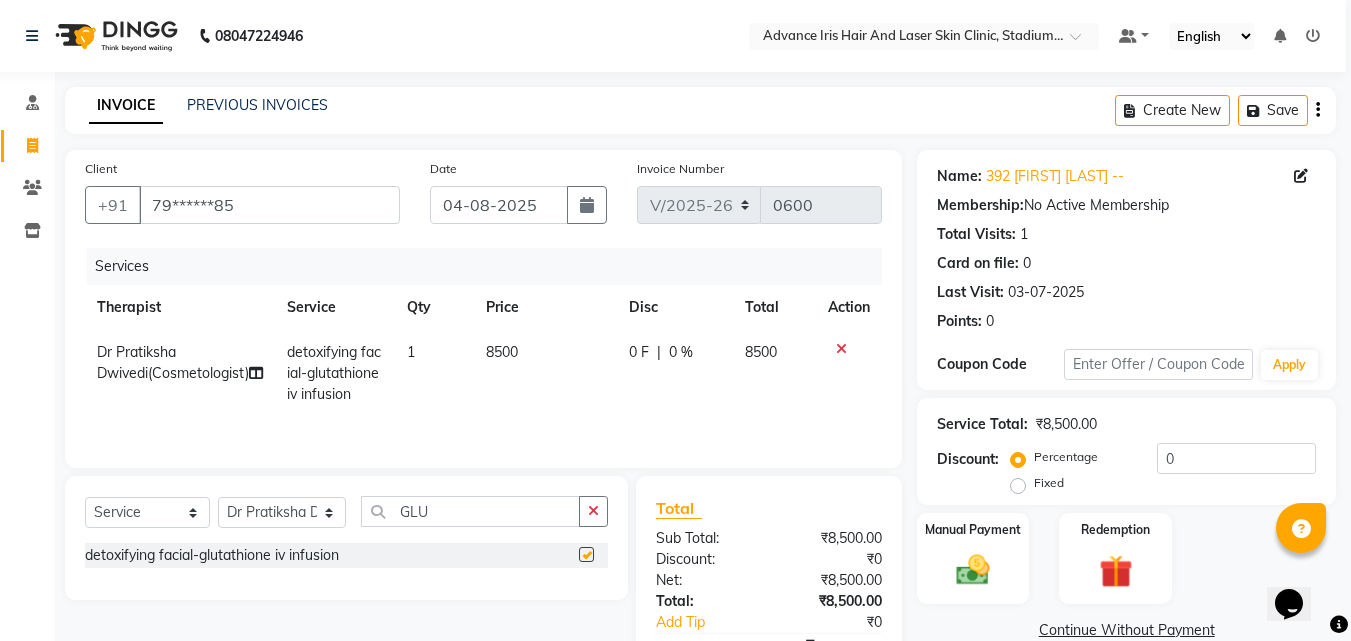 checkbox on "false" 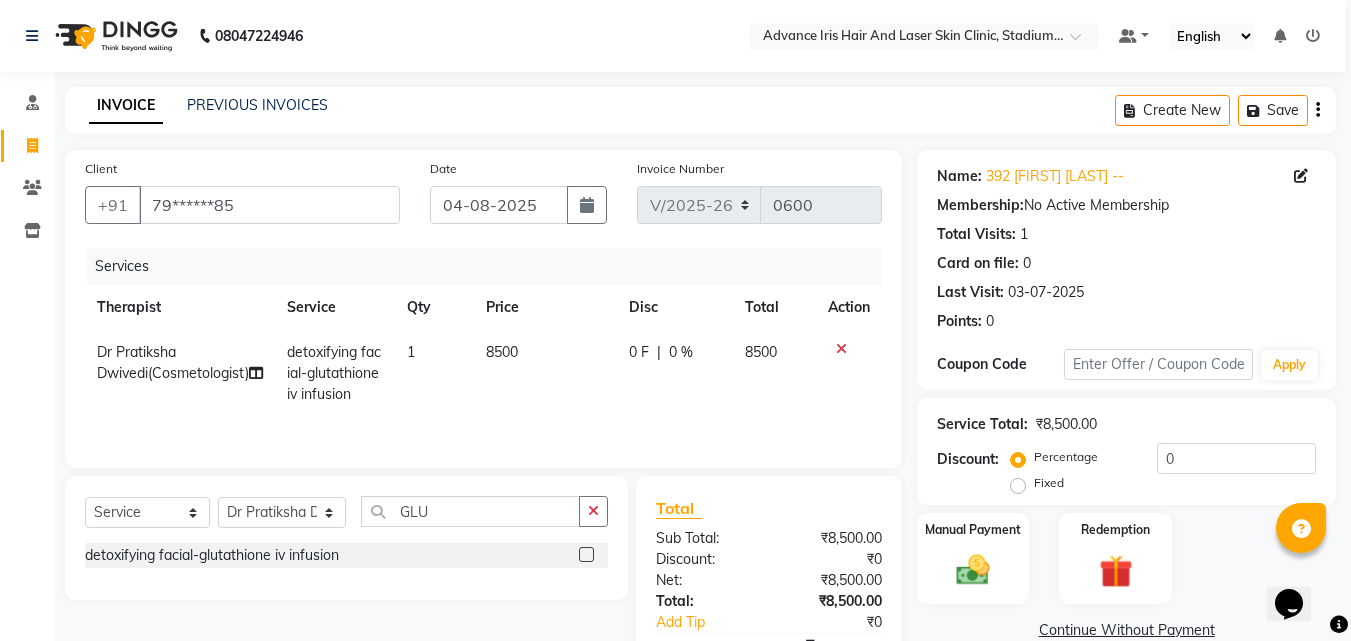 click on "Fixed" 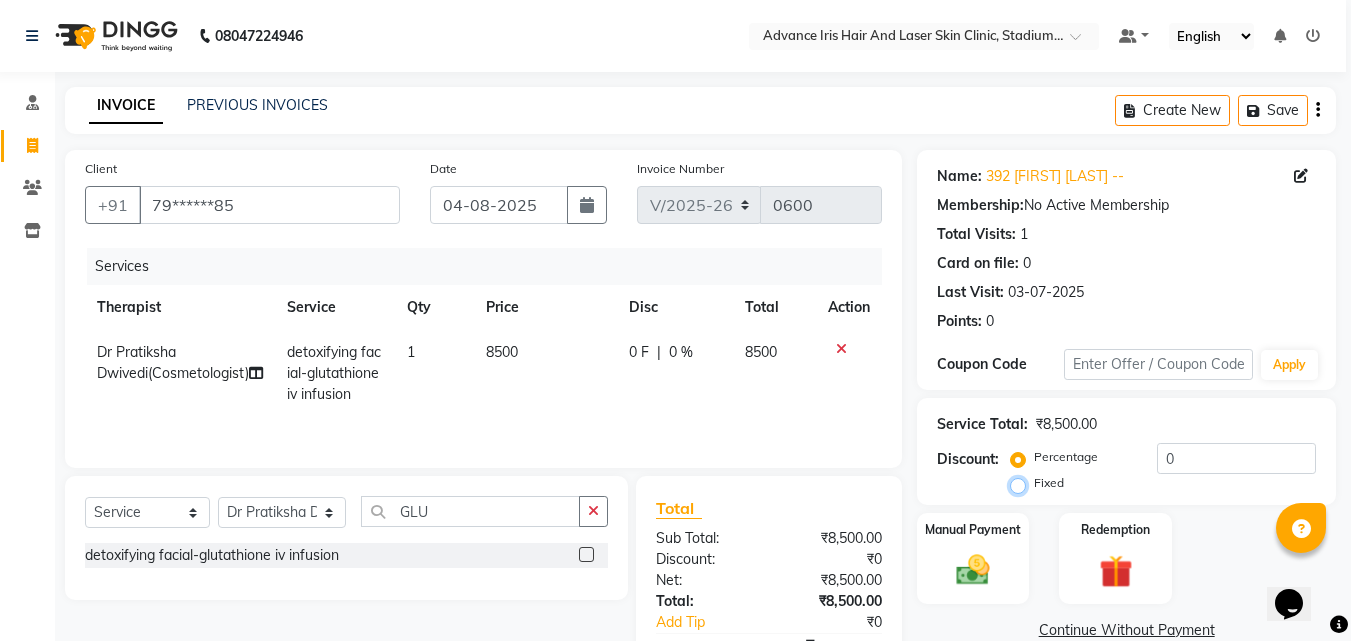 click on "Fixed" at bounding box center [1022, 483] 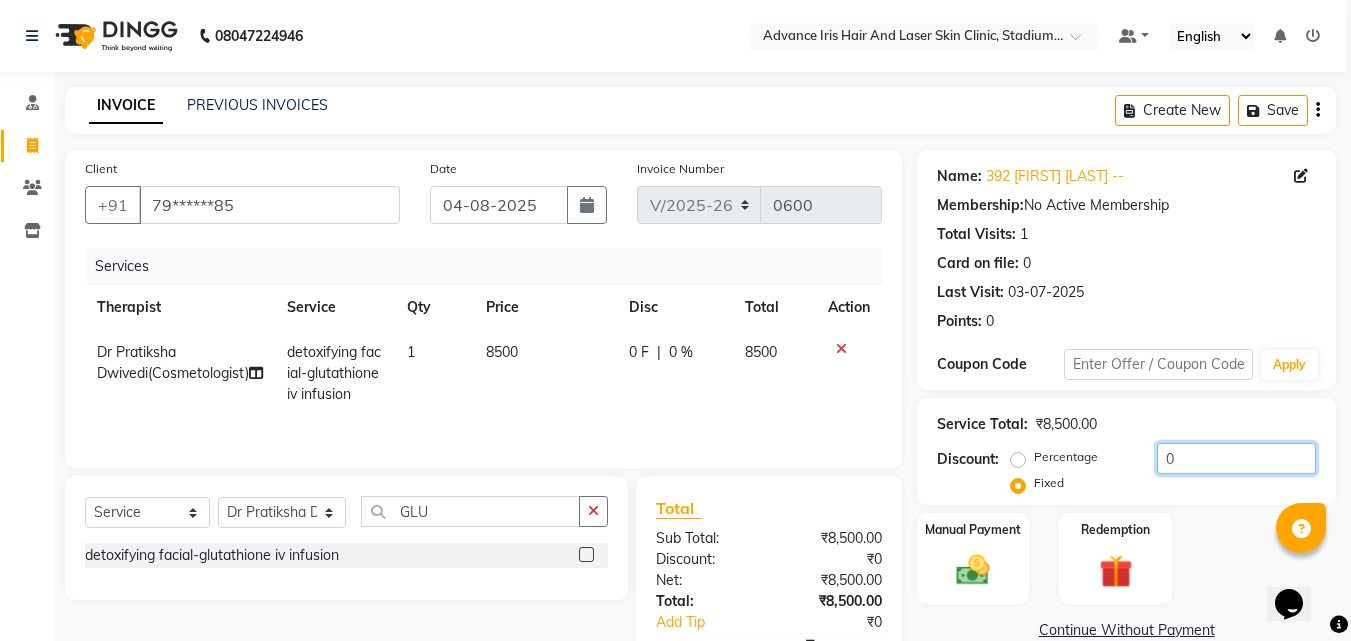 click on "0" 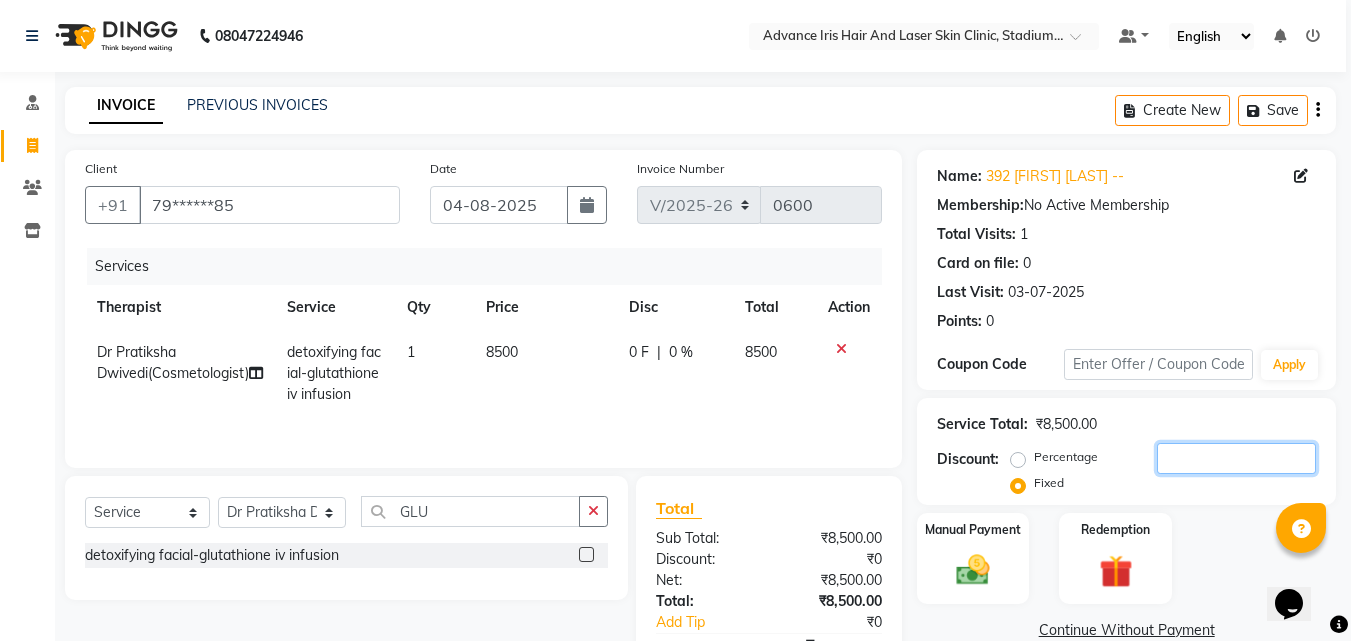 type 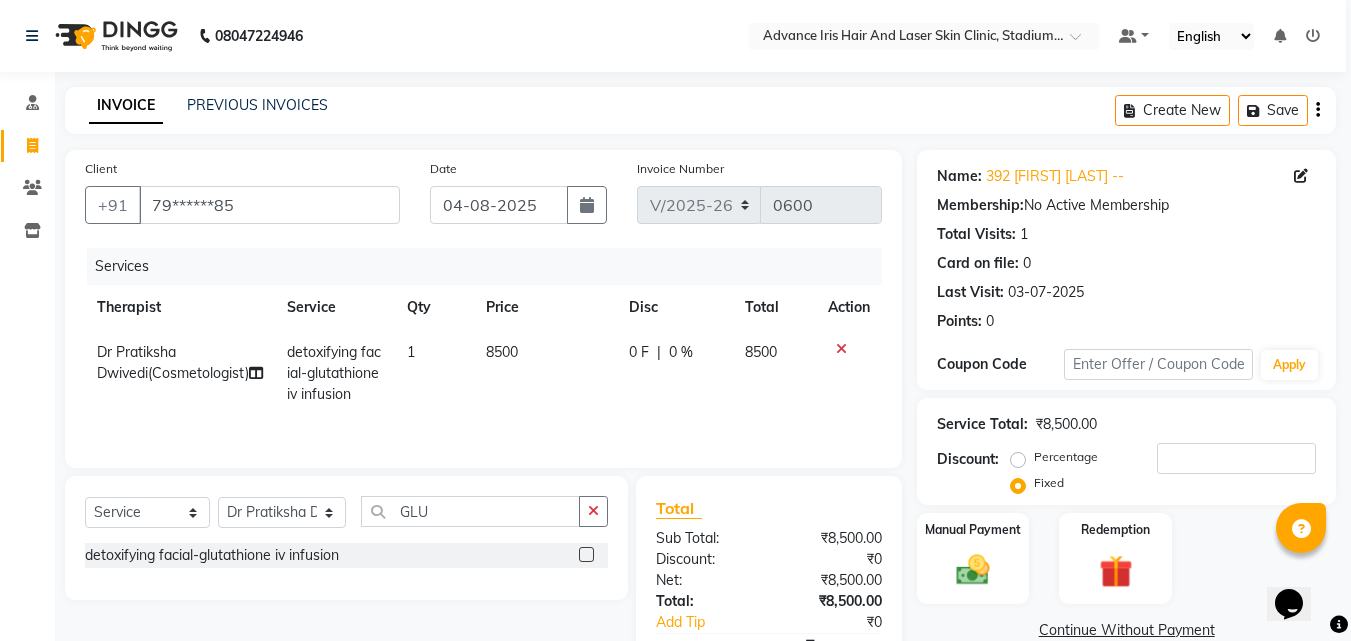 click on "Percentage" 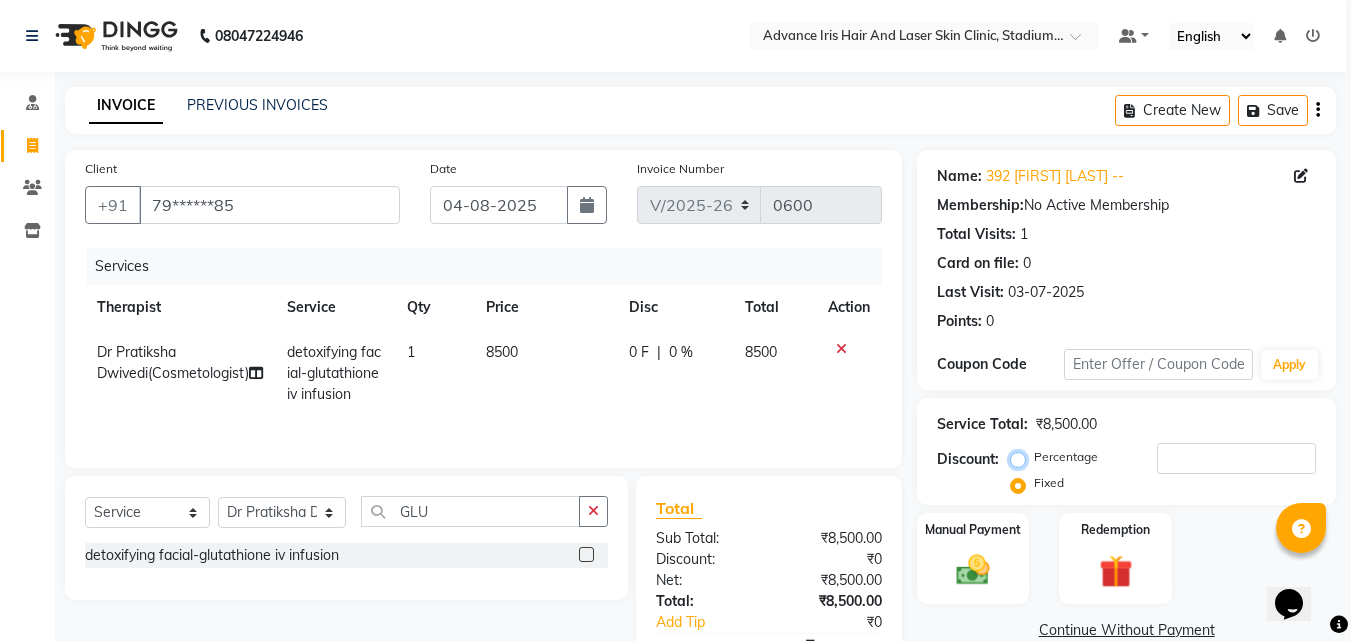 click on "Percentage" at bounding box center (1022, 457) 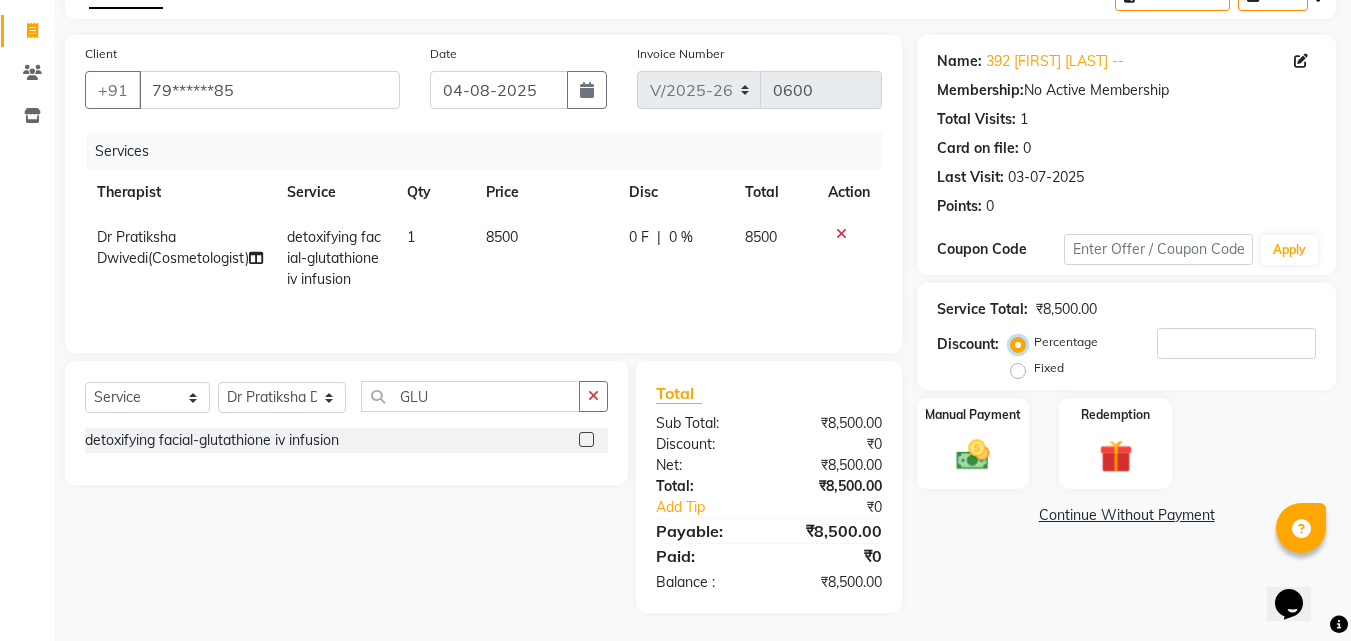 scroll, scrollTop: 117, scrollLeft: 0, axis: vertical 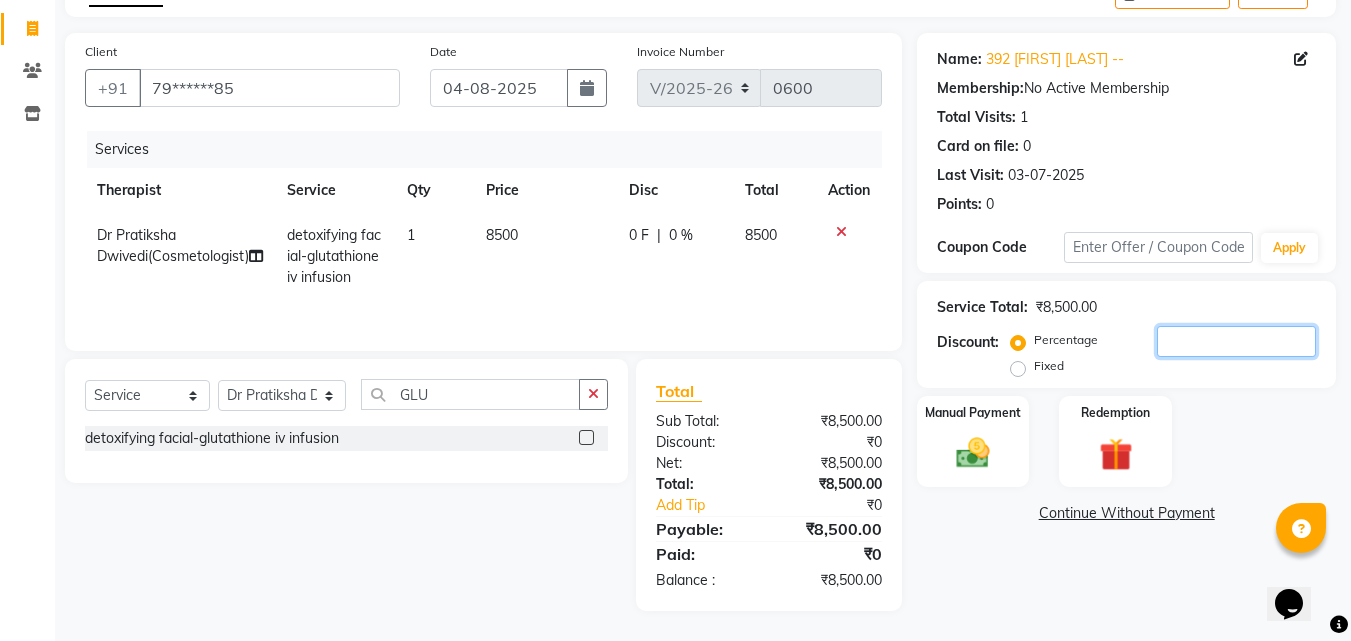 click 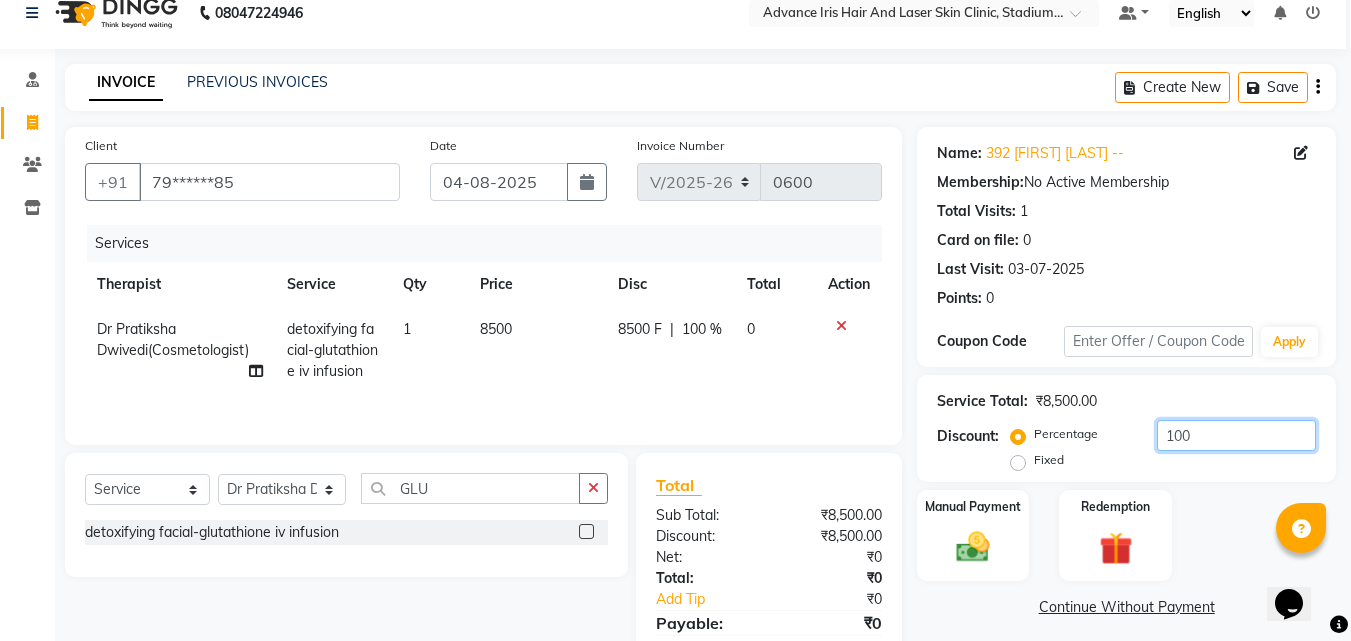scroll, scrollTop: 117, scrollLeft: 0, axis: vertical 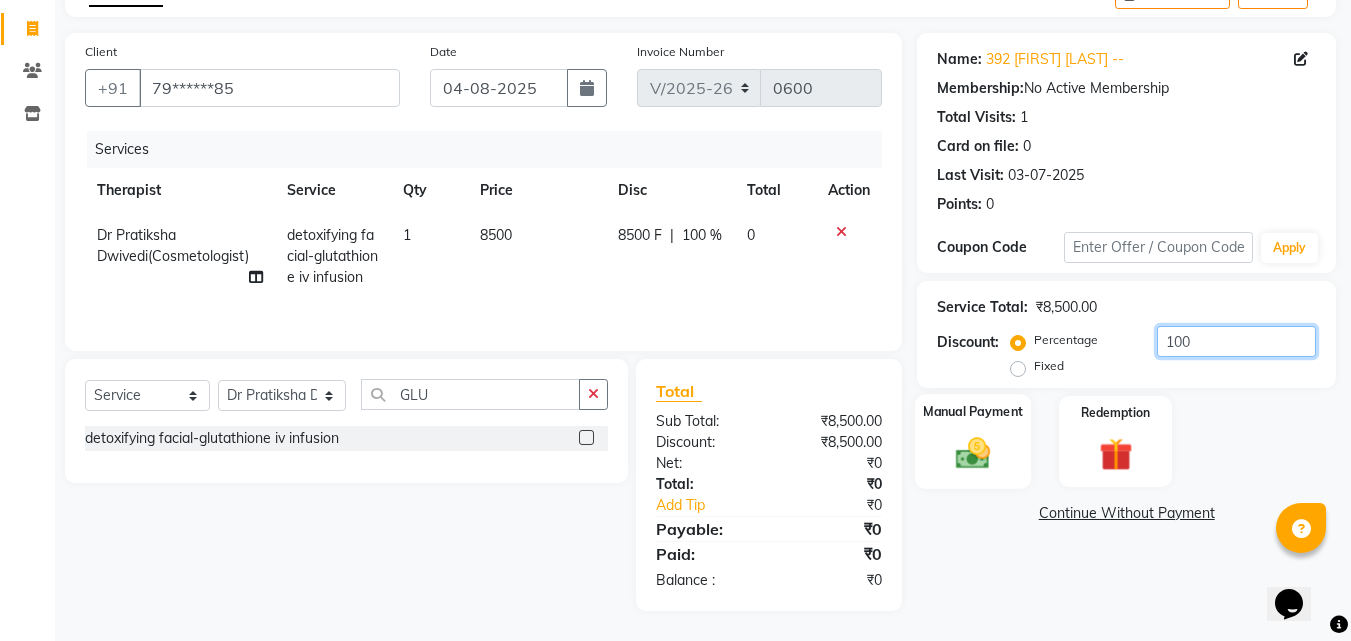 type on "100" 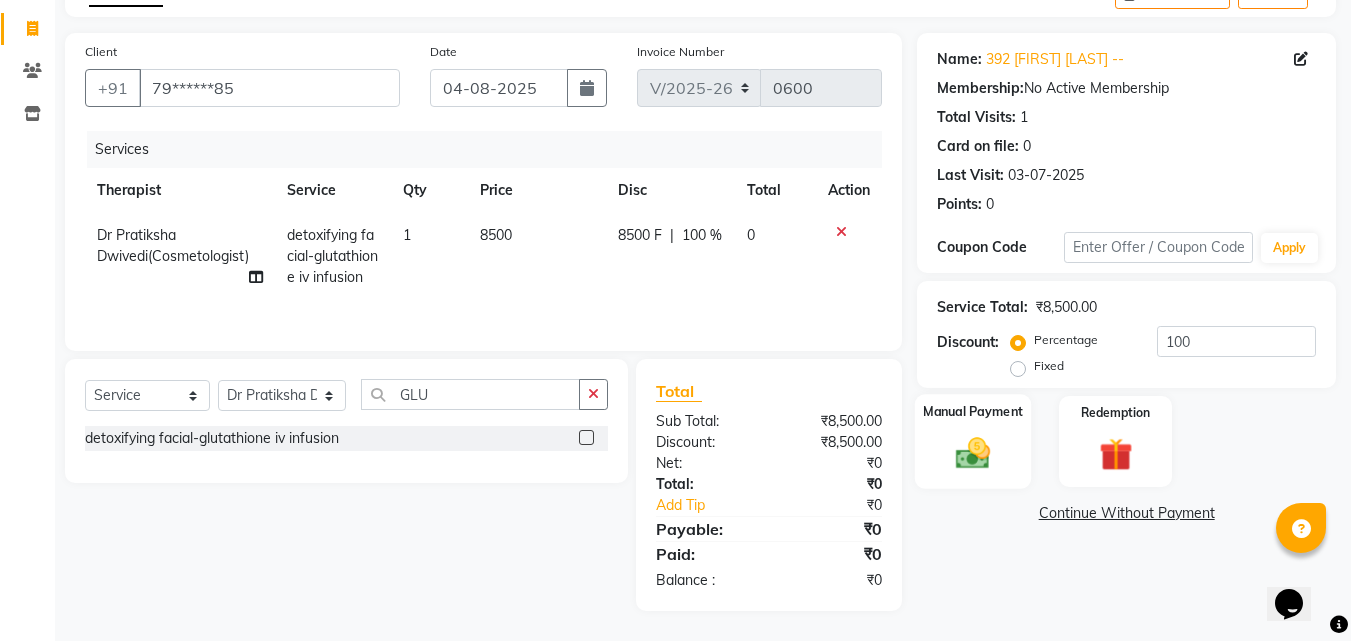 click 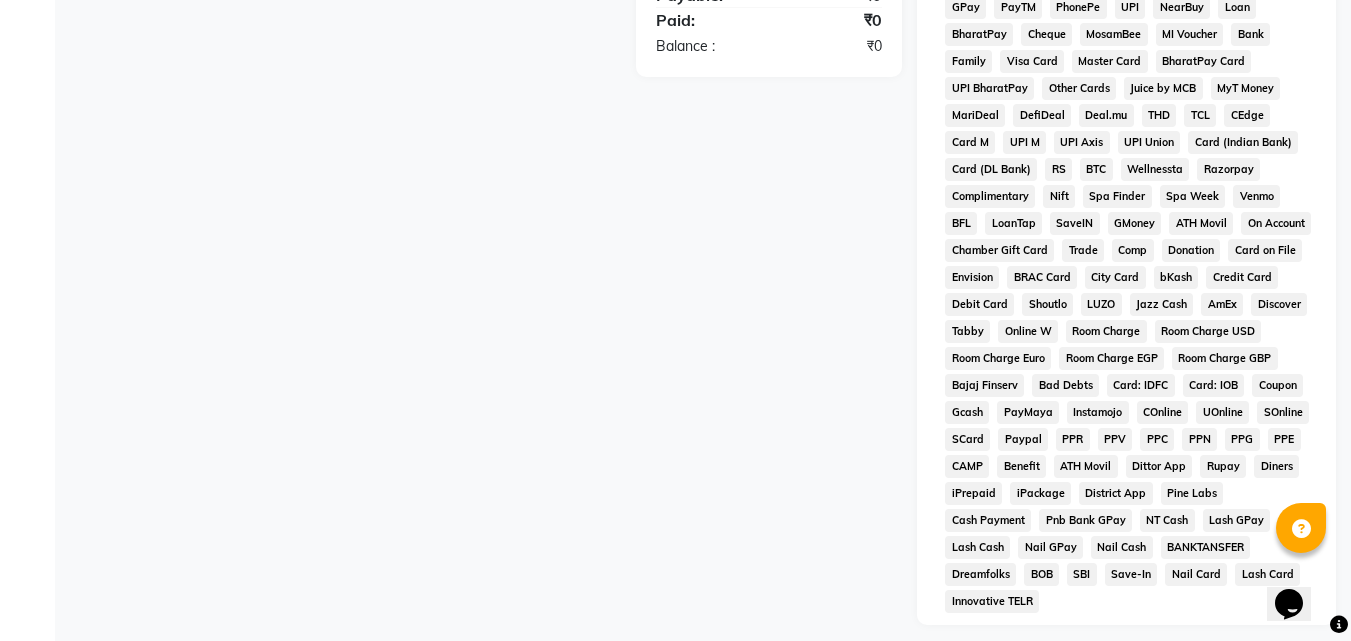scroll, scrollTop: 679, scrollLeft: 0, axis: vertical 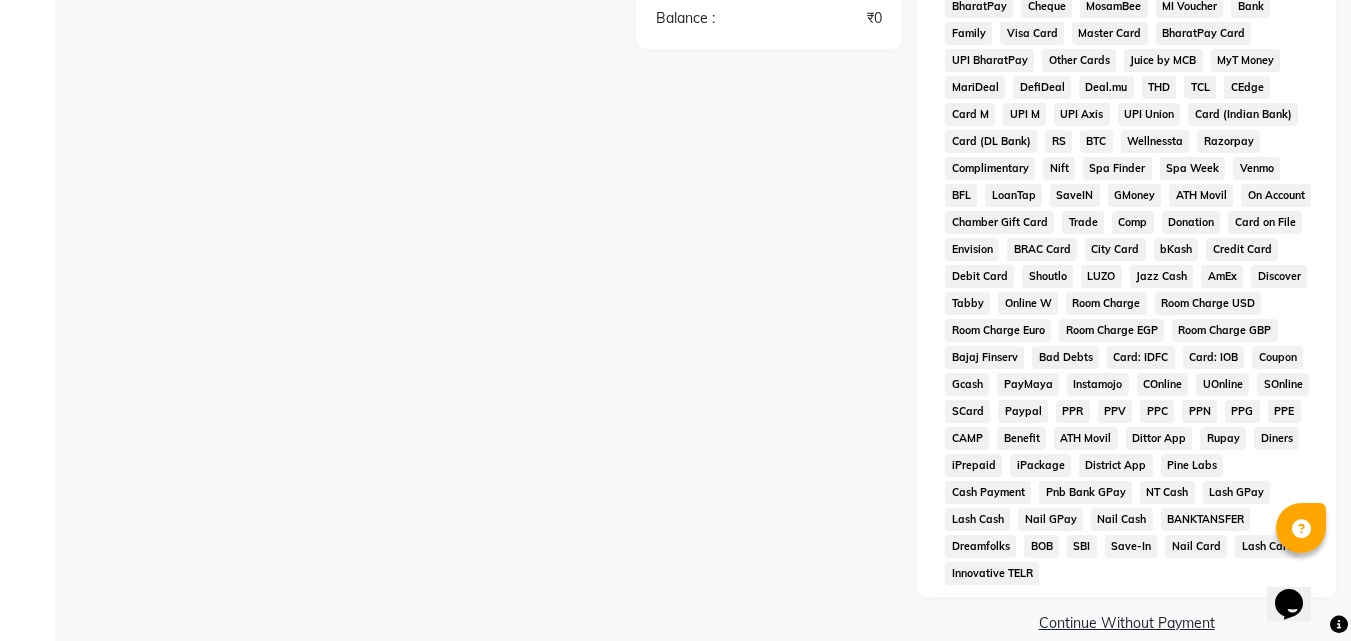 click on "Continue Without Payment" 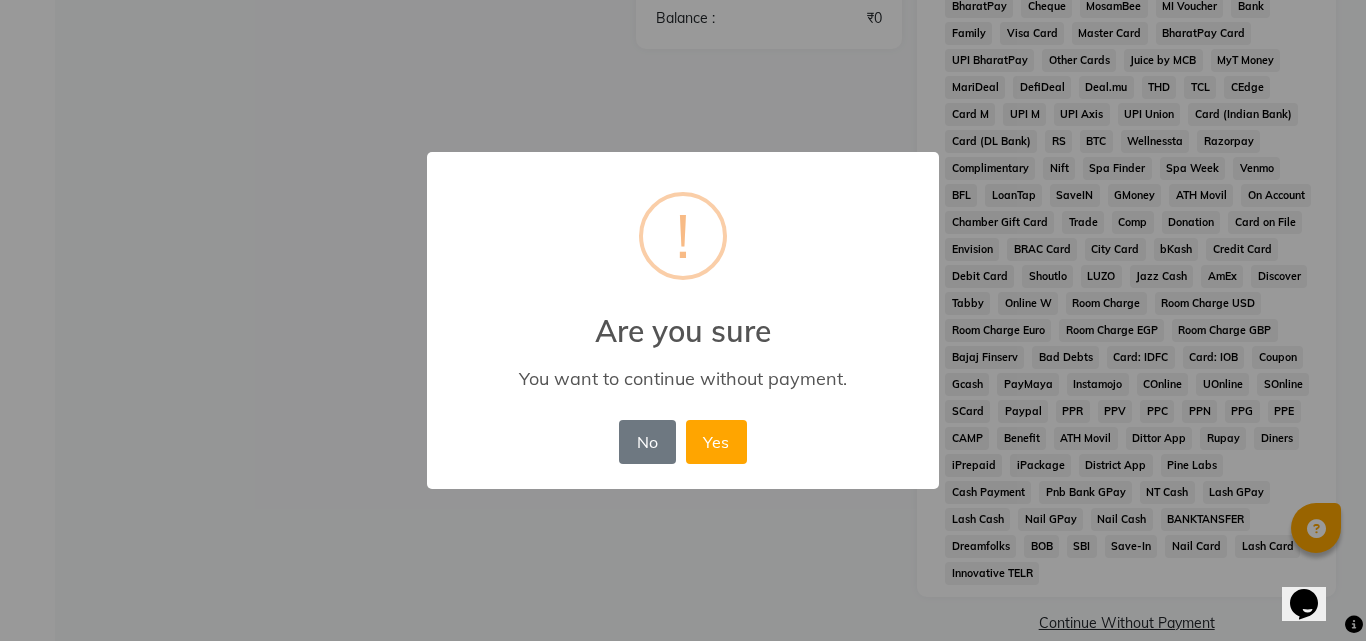 click on "× ! Are you sure You want to continue without payment. No No Yes" at bounding box center (683, 320) 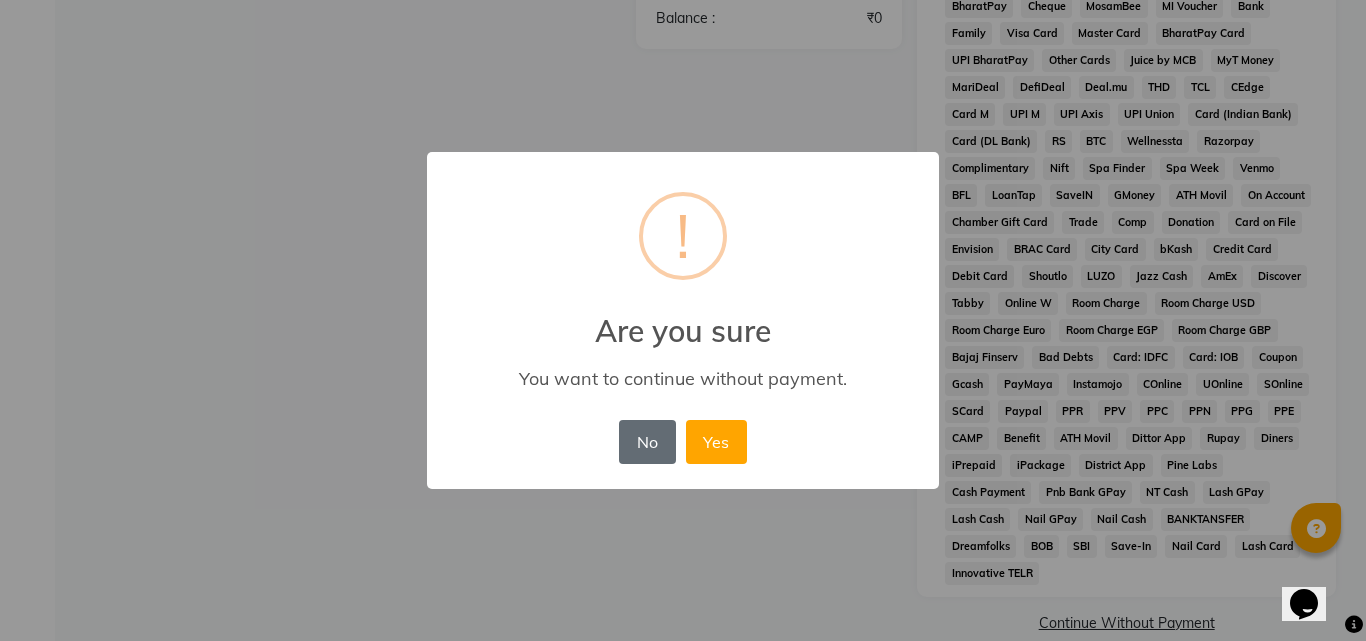 click on "No" at bounding box center (647, 442) 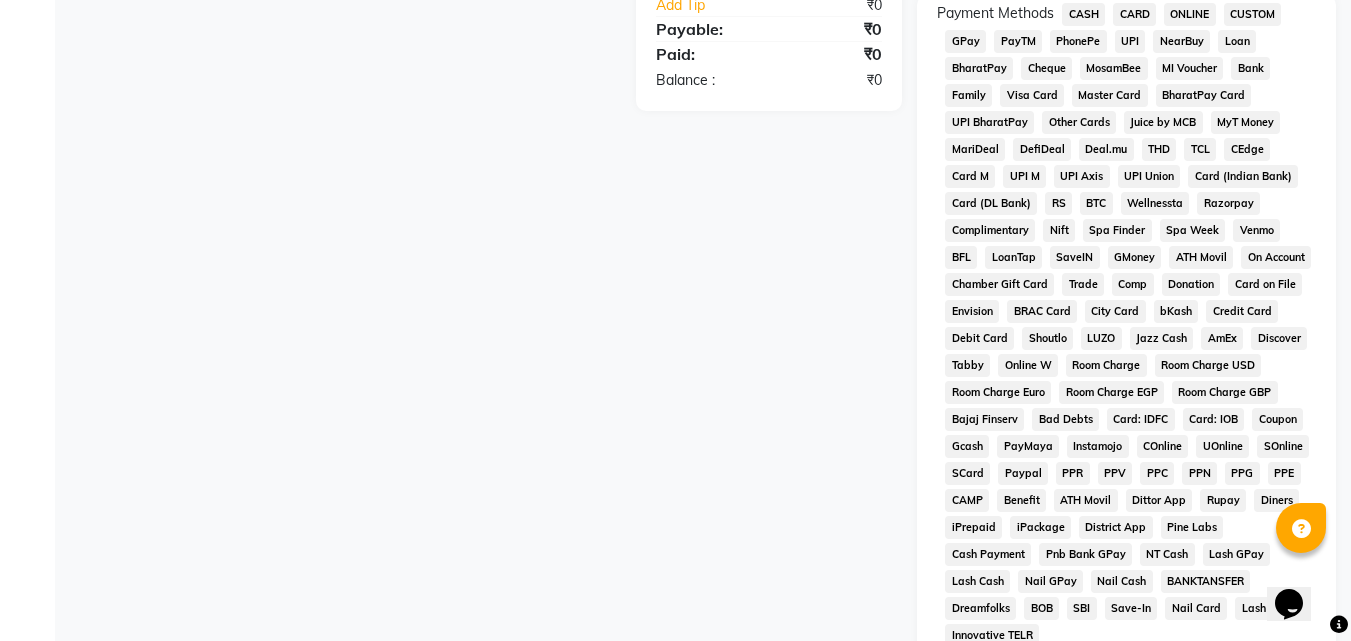 scroll, scrollTop: 679, scrollLeft: 0, axis: vertical 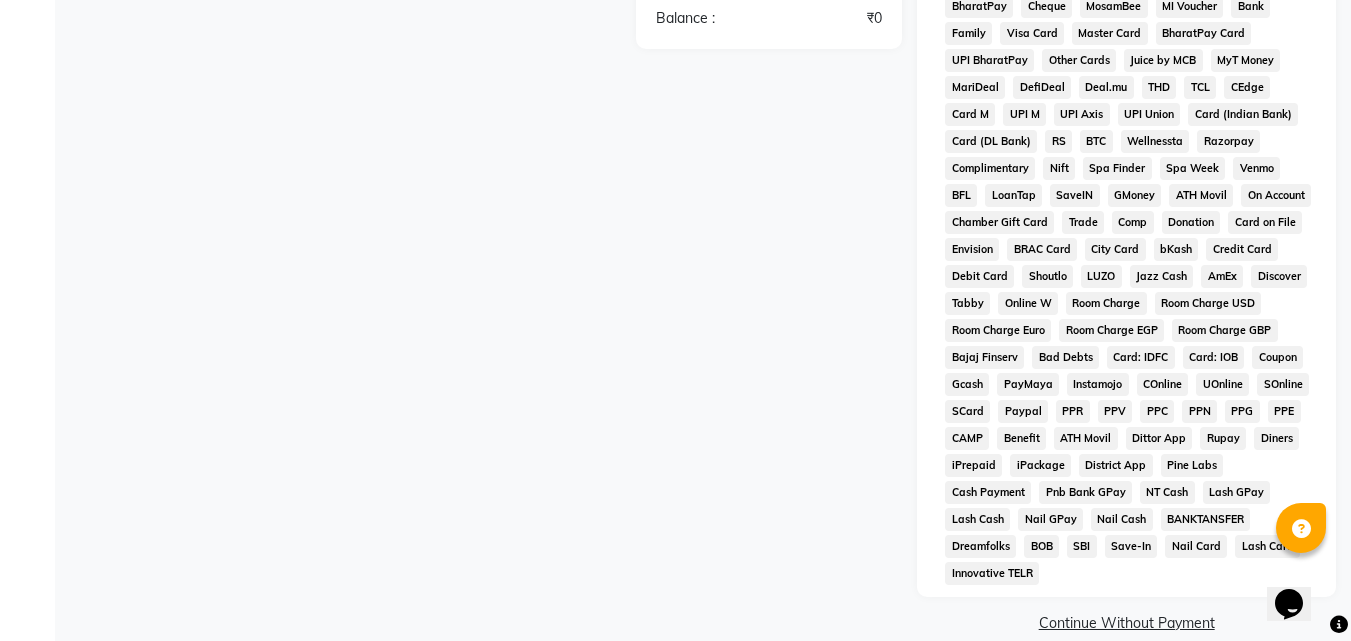 click on "Continue Without Payment" 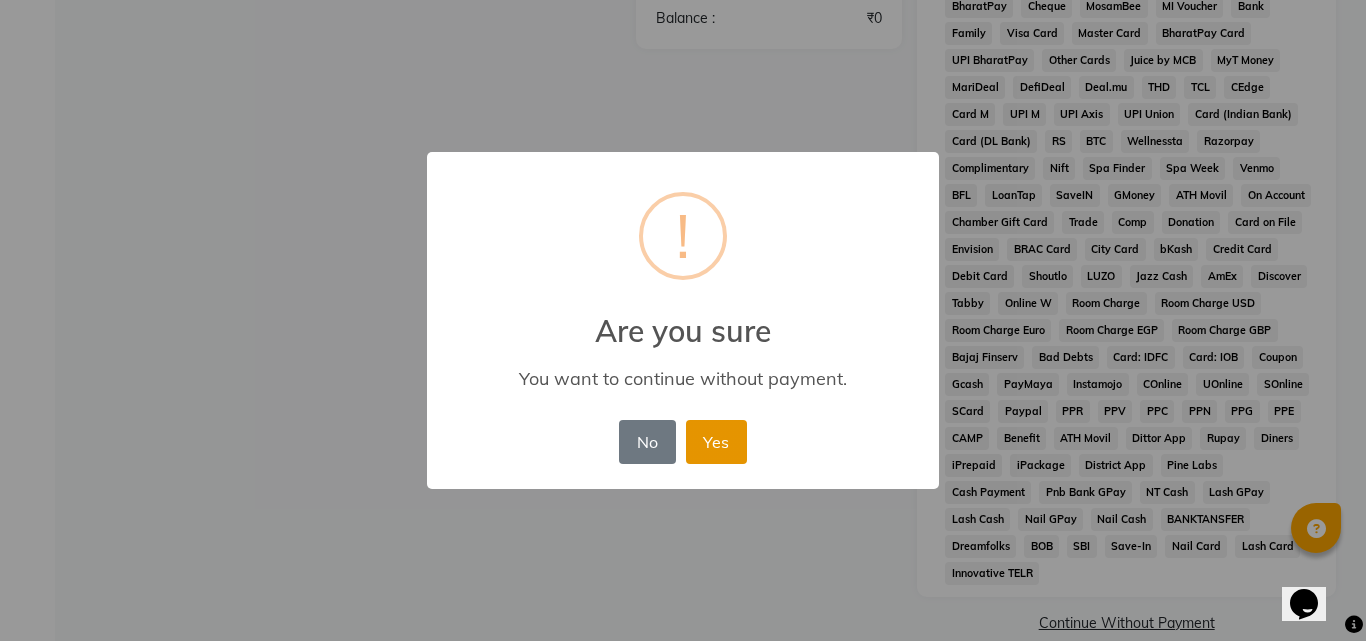click on "Yes" at bounding box center (716, 442) 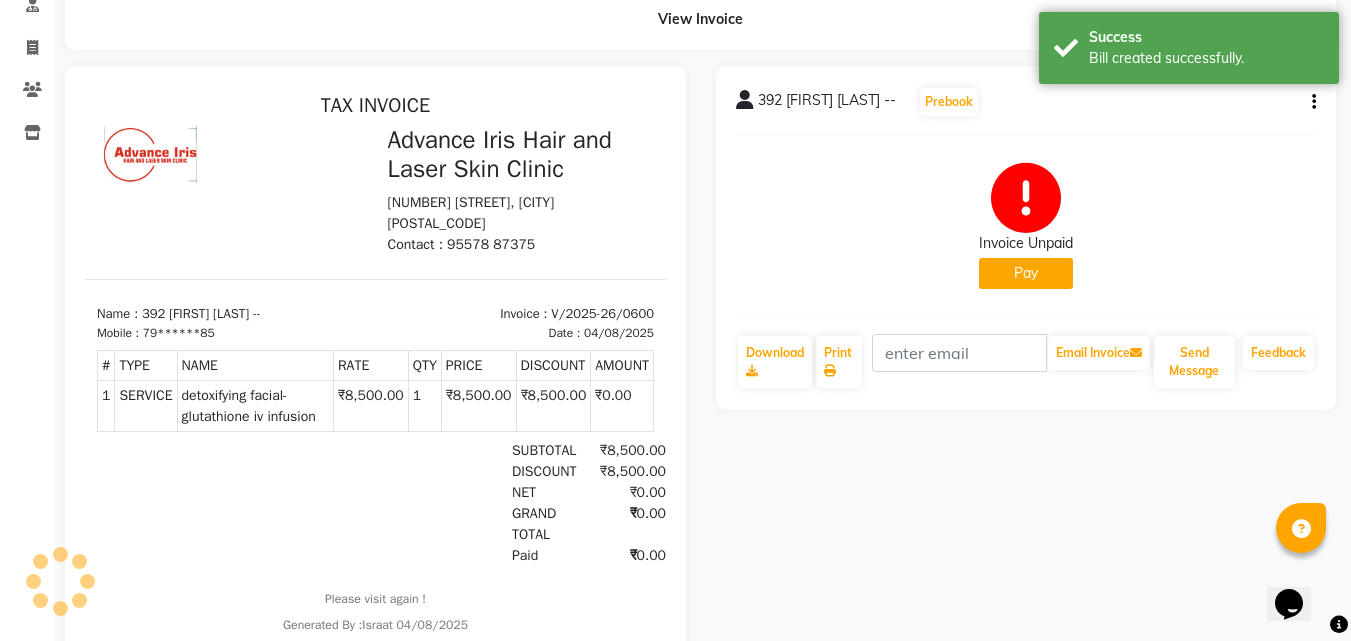 scroll, scrollTop: 0, scrollLeft: 0, axis: both 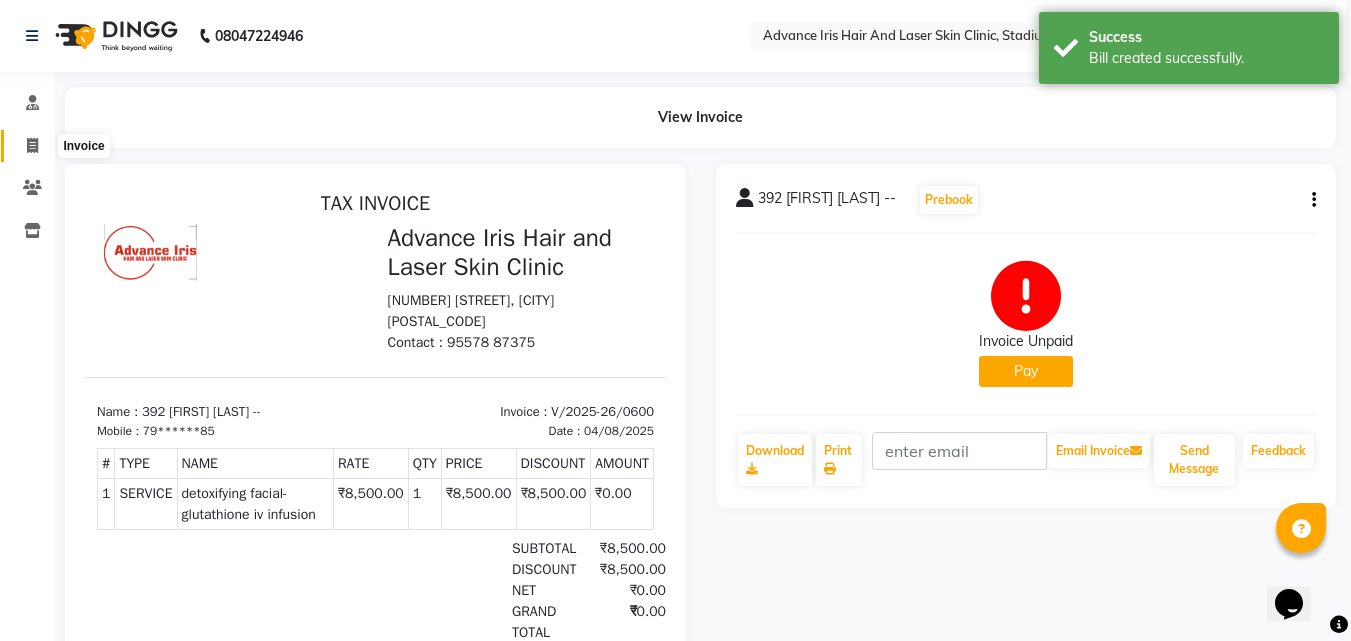 click 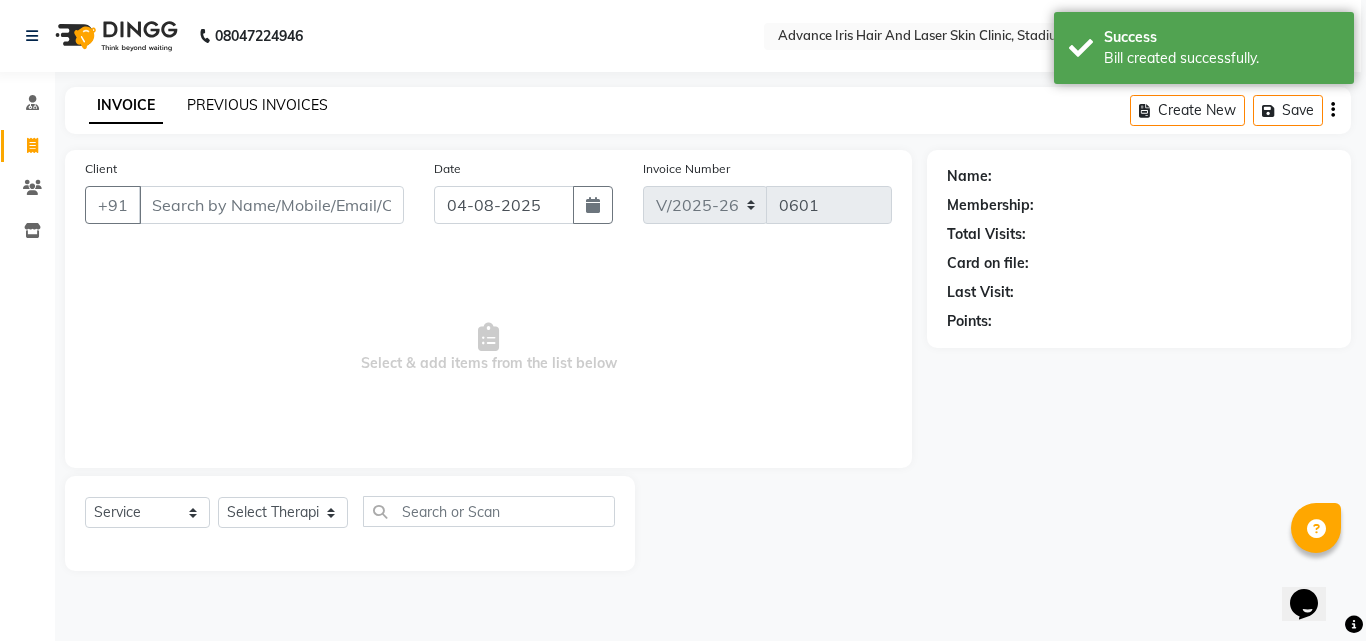 click on "PREVIOUS INVOICES" 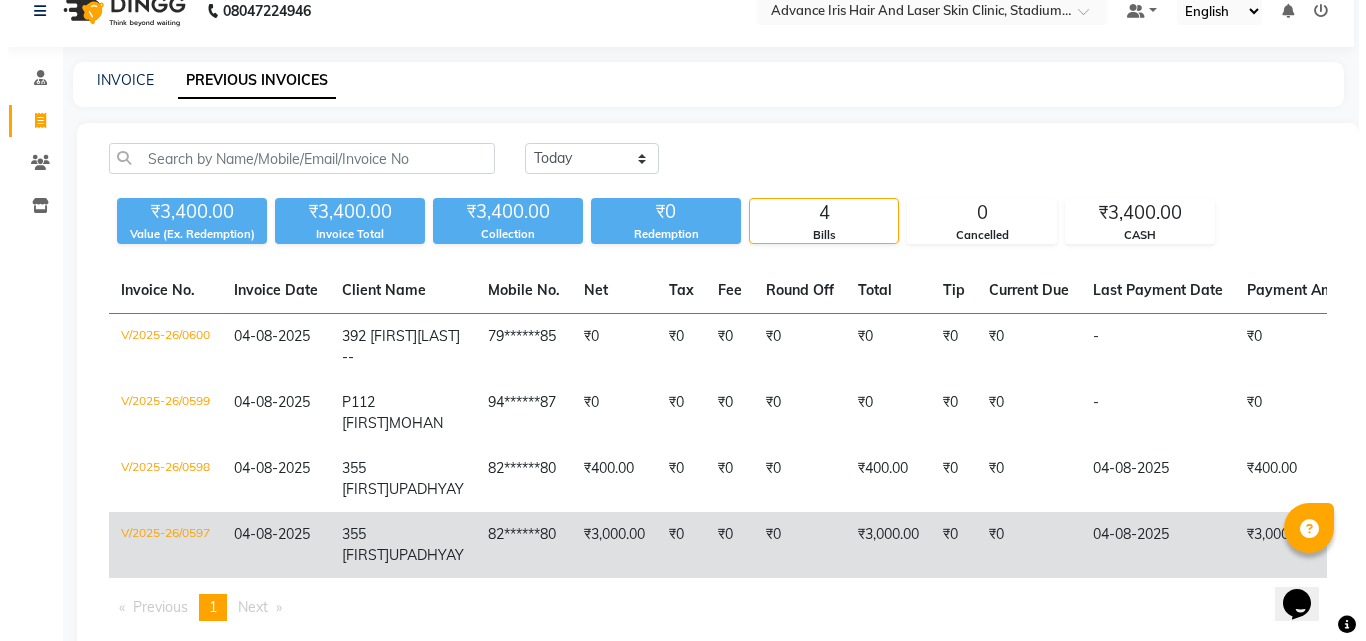 scroll, scrollTop: 0, scrollLeft: 0, axis: both 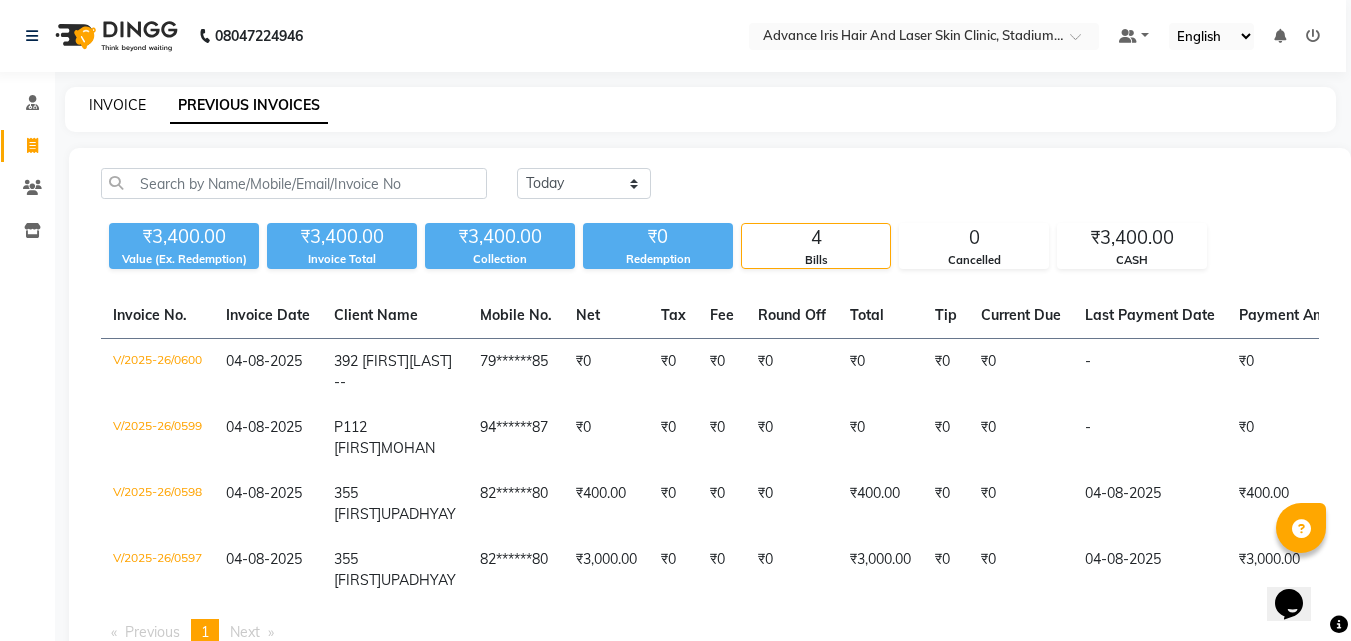 click on "INVOICE" 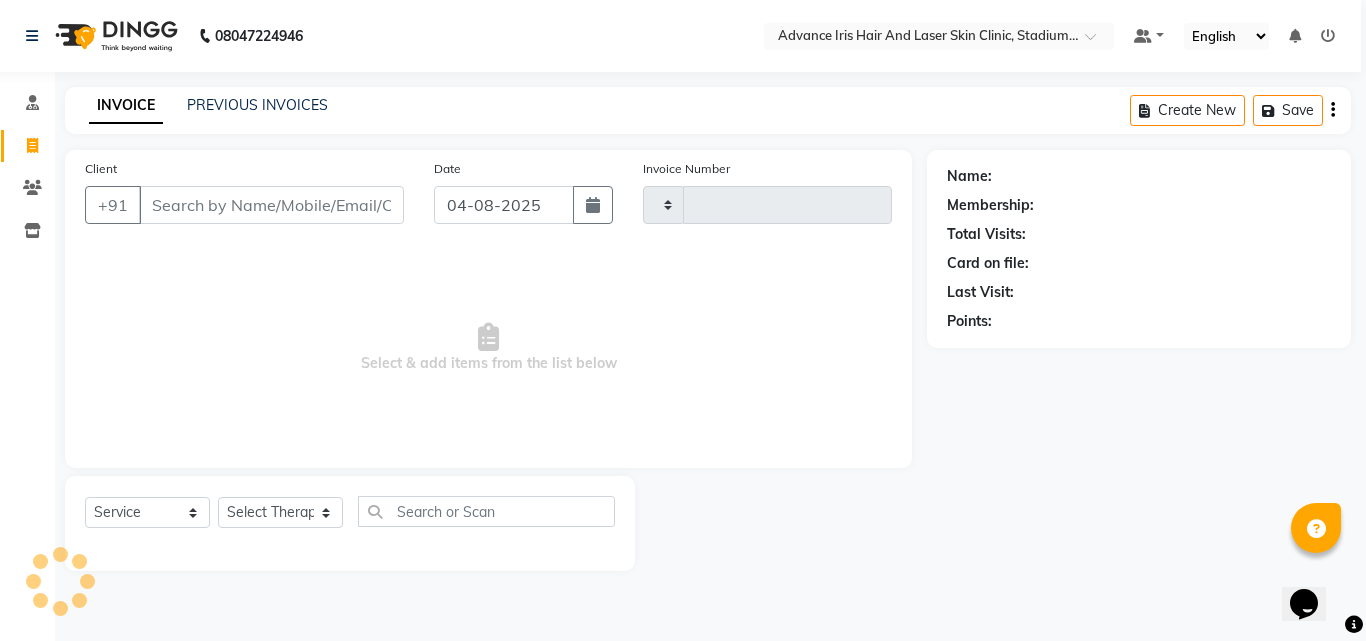 type on "0601" 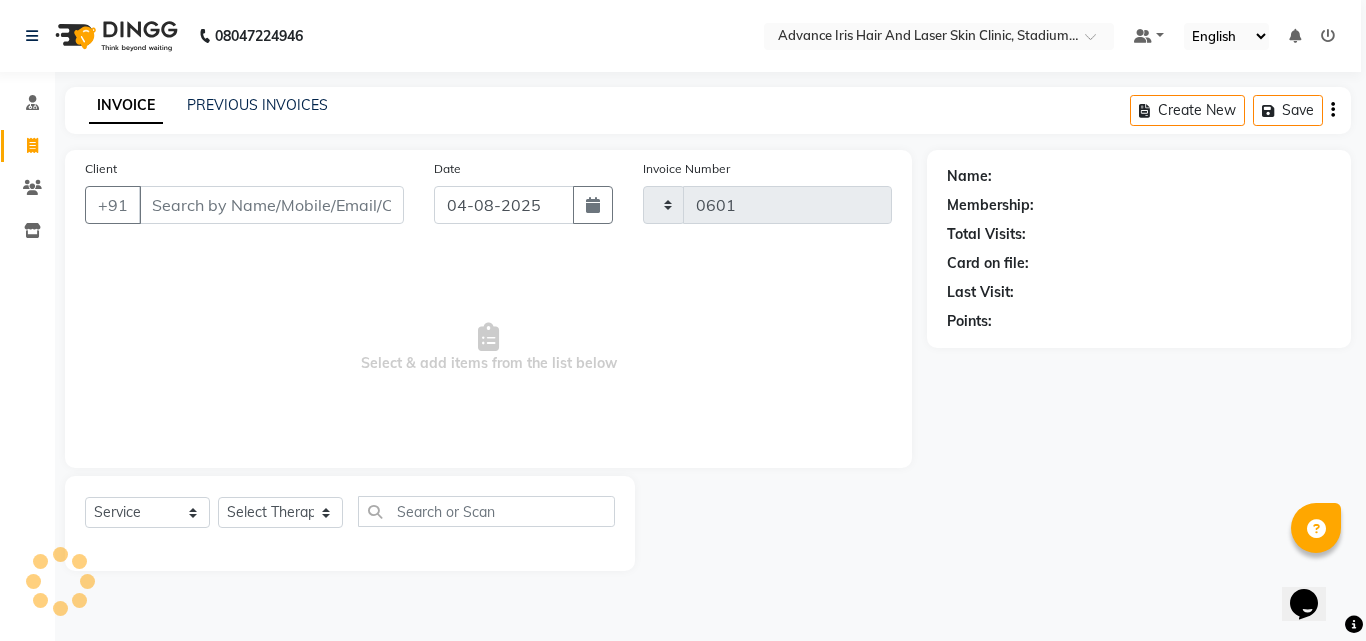 select on "5825" 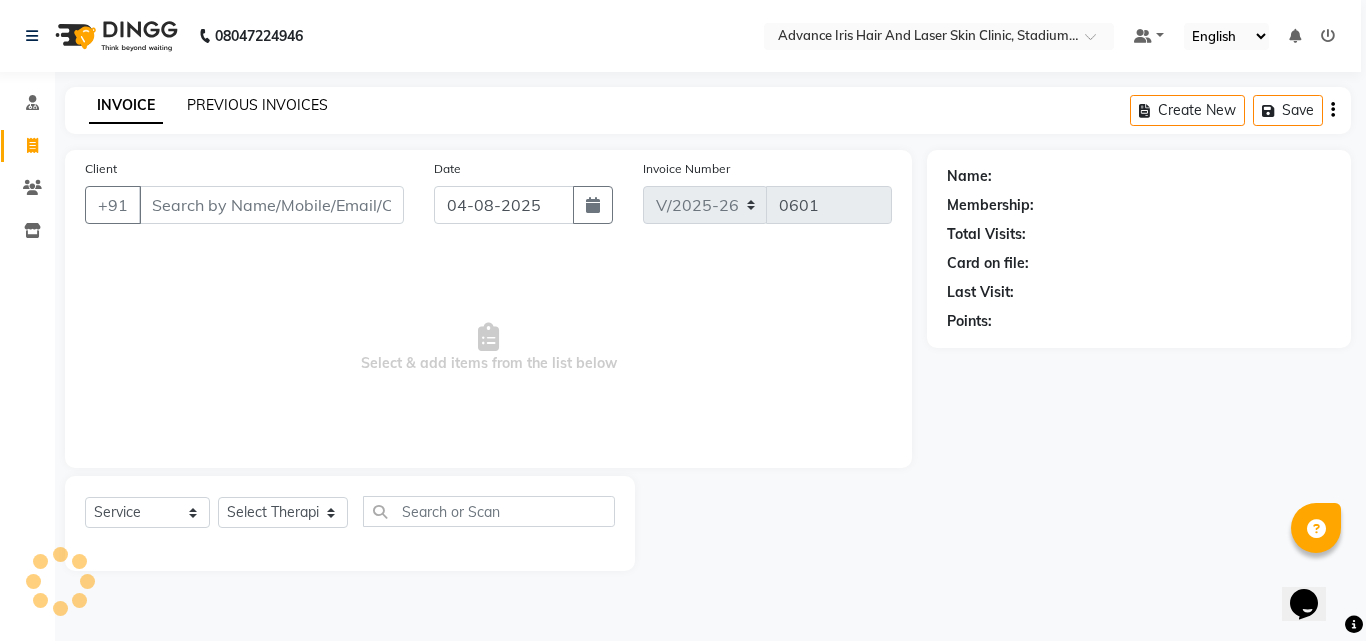 click on "PREVIOUS INVOICES" 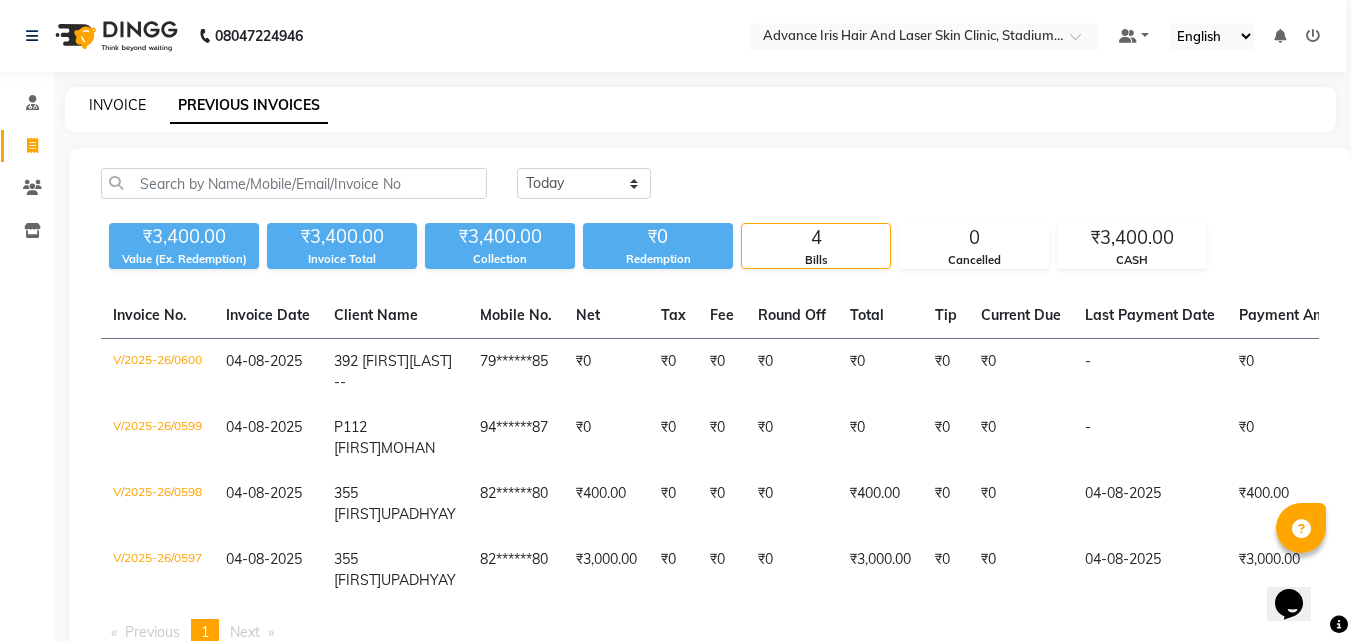 click on "INVOICE" 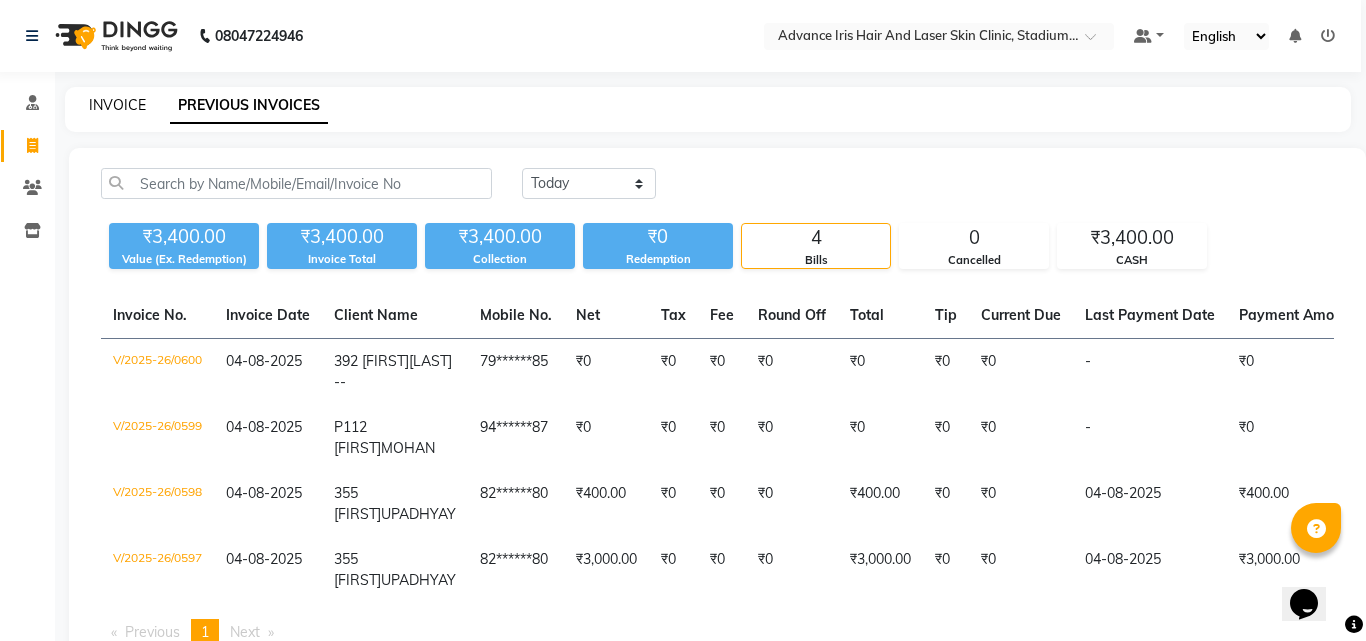 select on "5825" 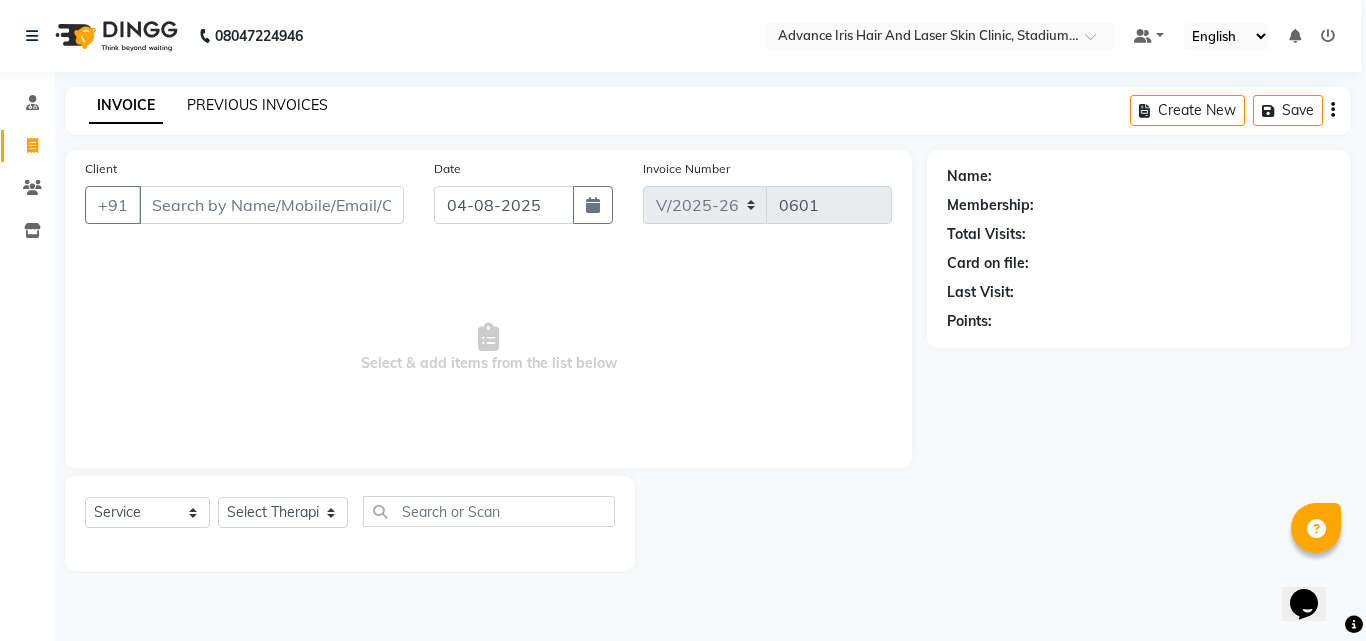click on "PREVIOUS INVOICES" 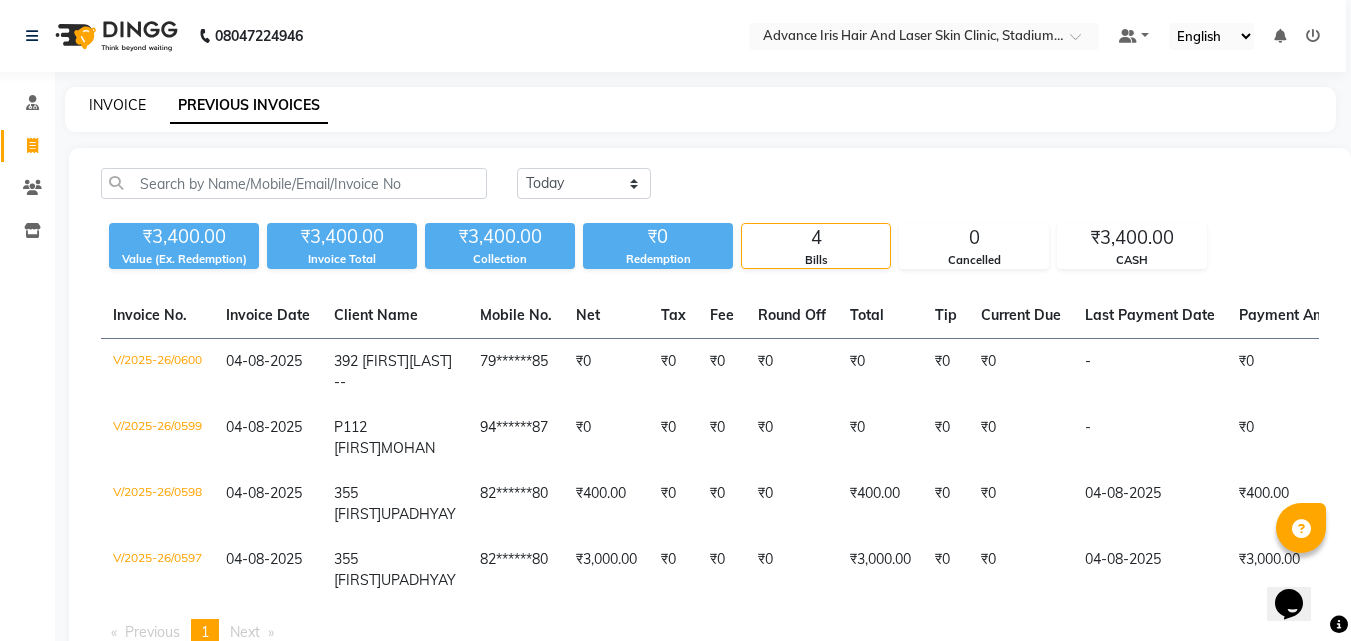 click on "INVOICE" 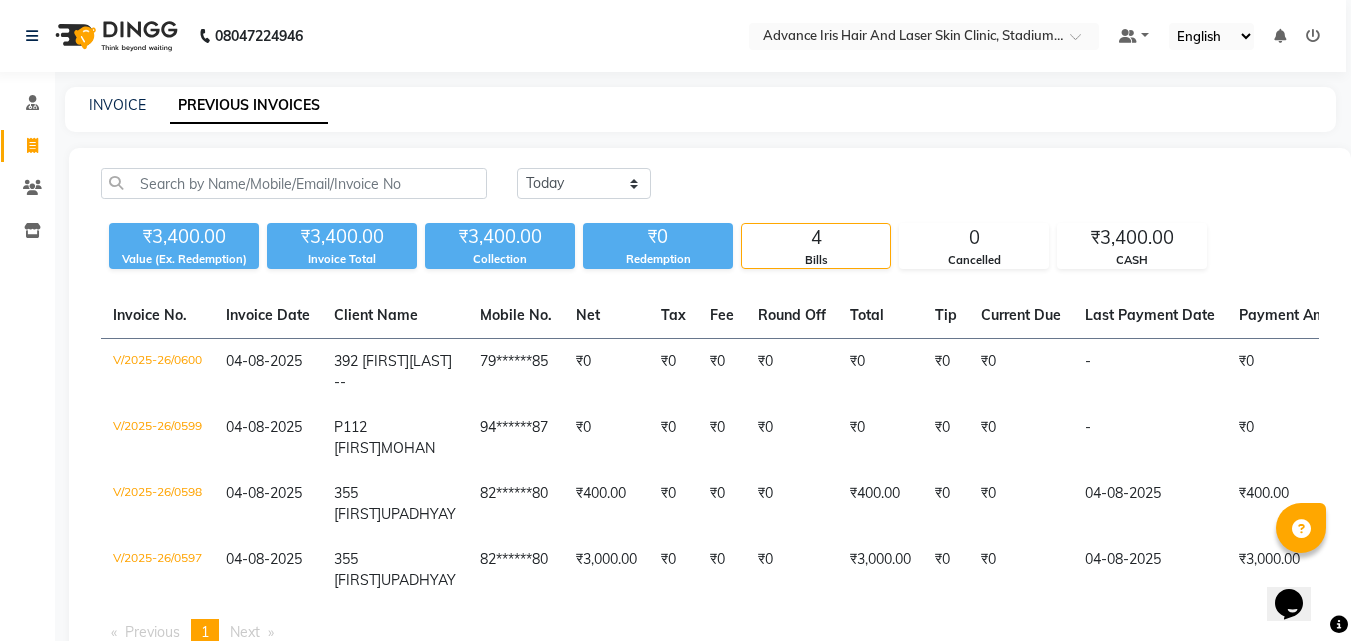 select on "service" 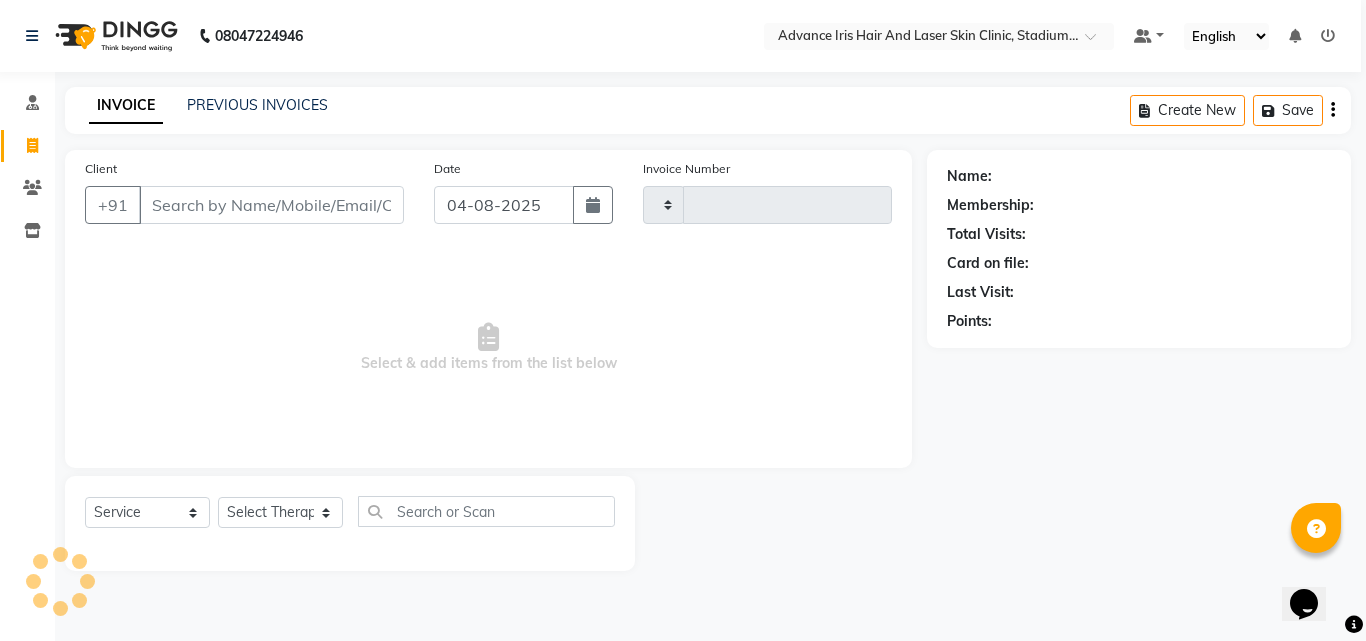 type on "0601" 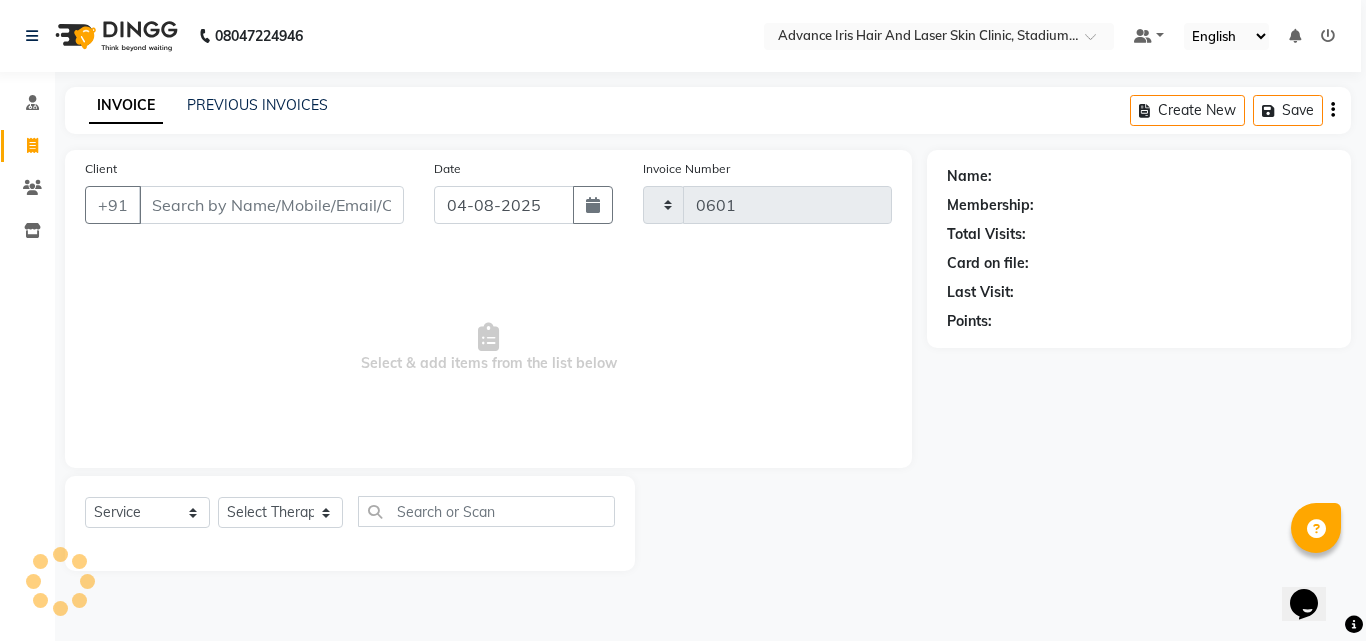 select on "5825" 